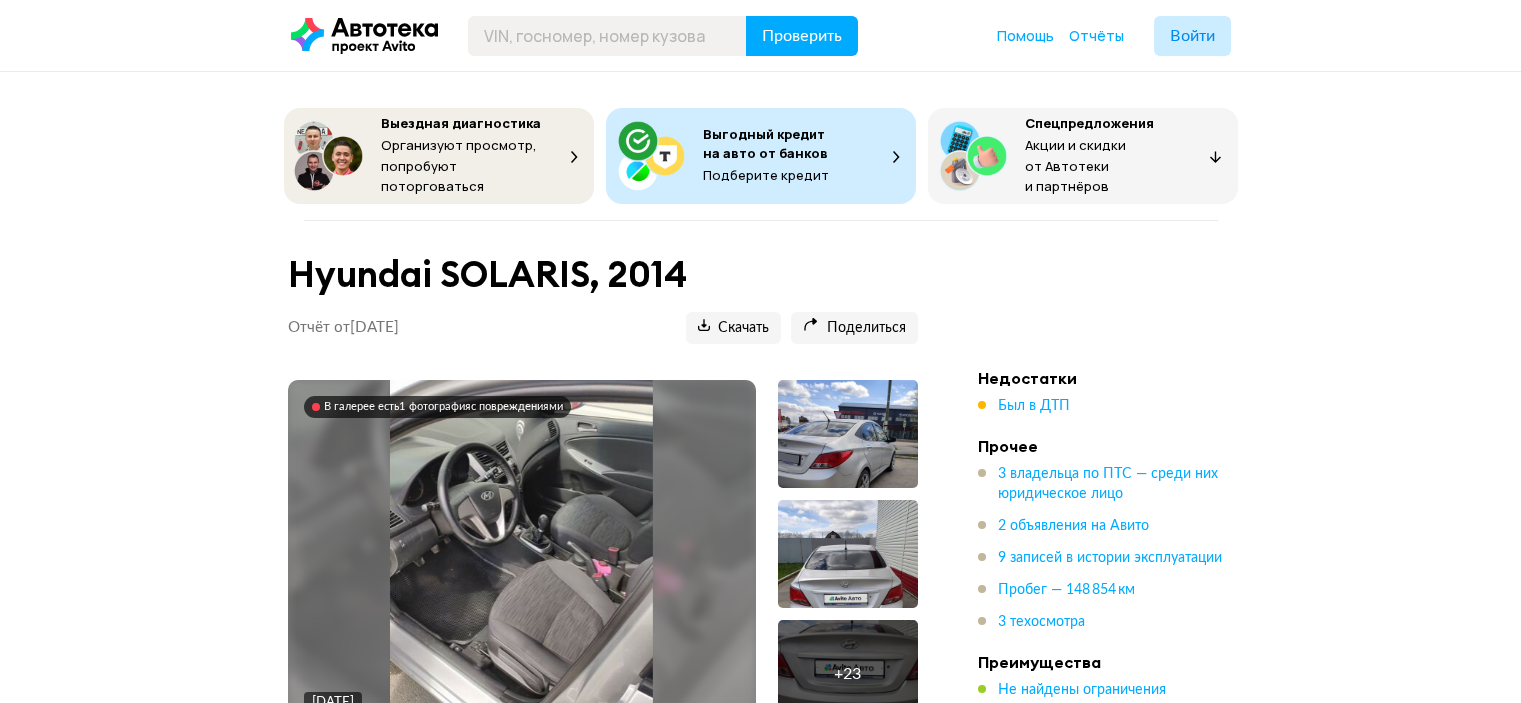 scroll, scrollTop: 0, scrollLeft: 0, axis: both 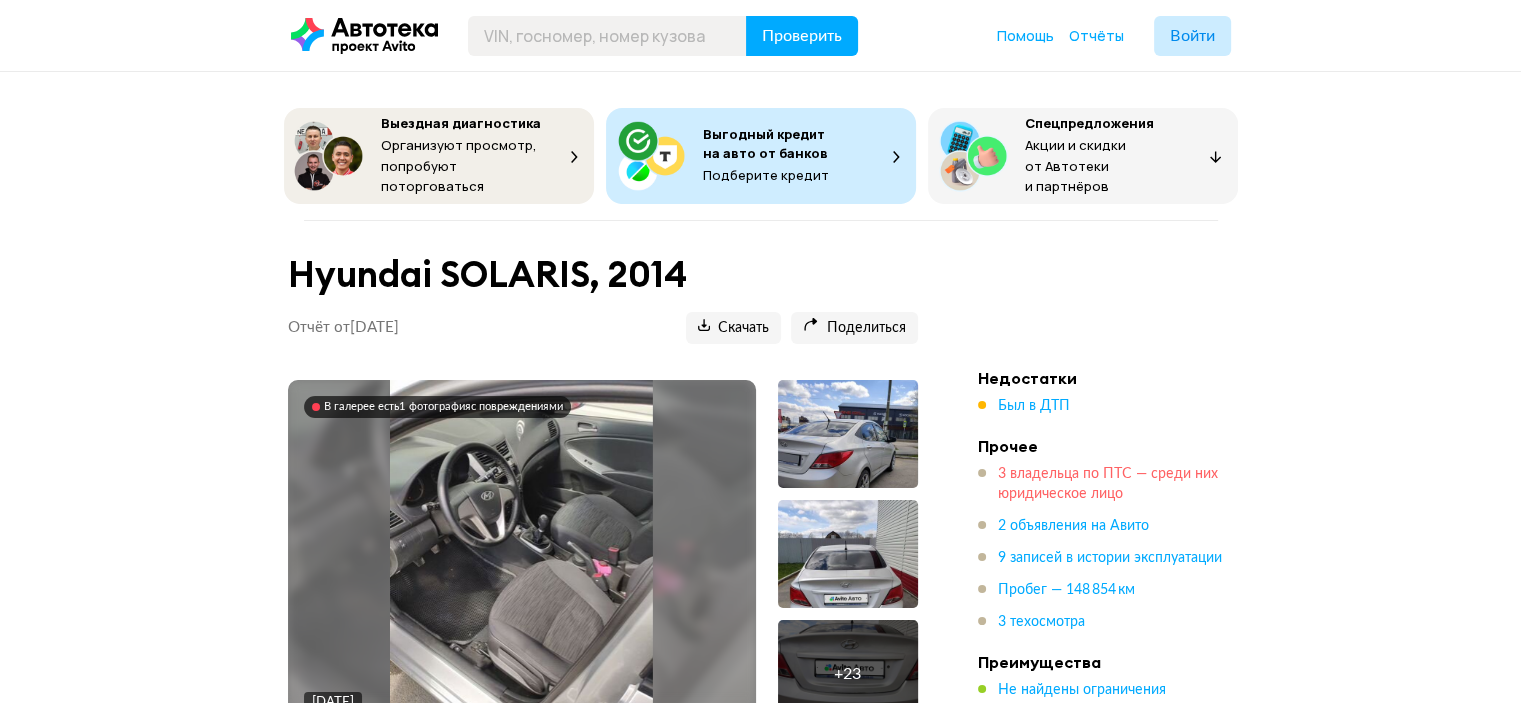 click on "3 владельца по ПТС — среди них юридическое лицо" at bounding box center [1108, 484] 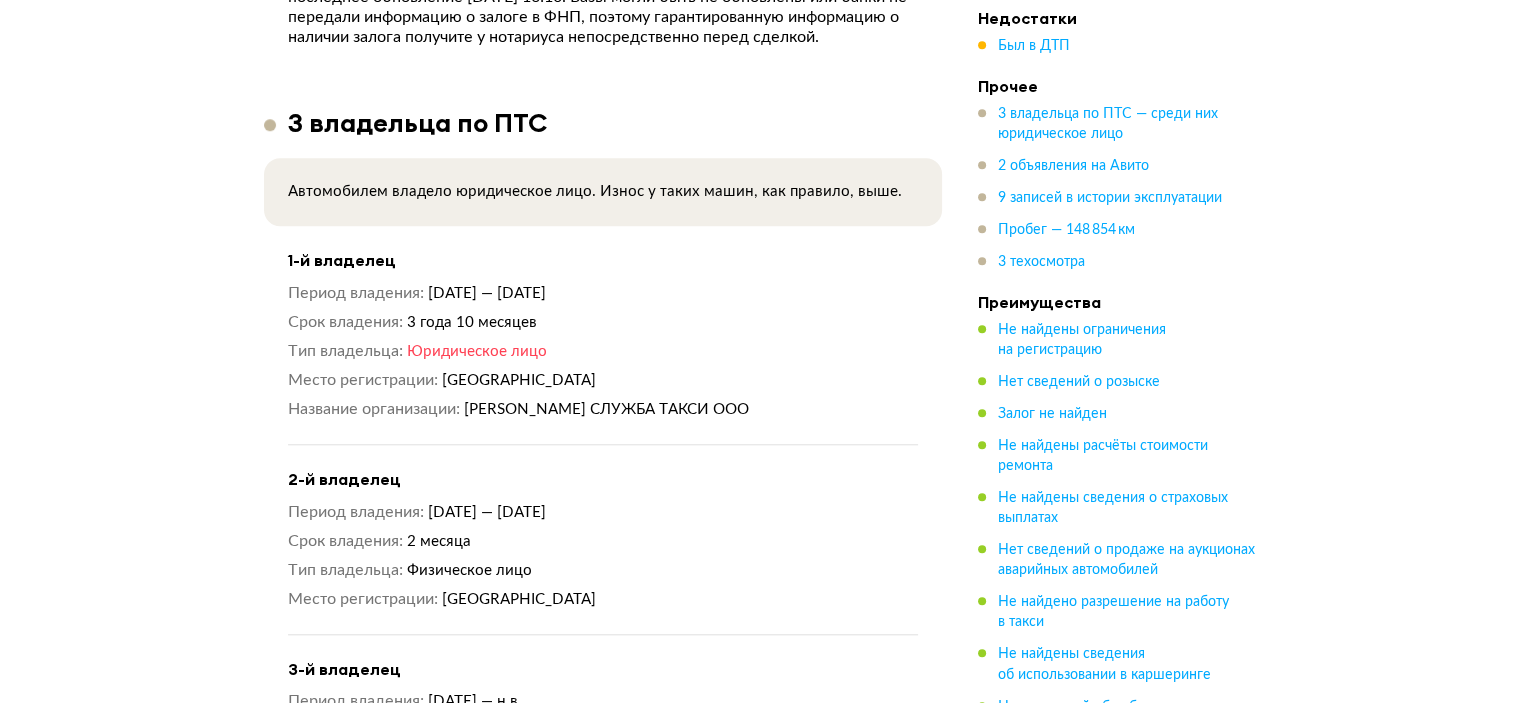 scroll, scrollTop: 1742, scrollLeft: 0, axis: vertical 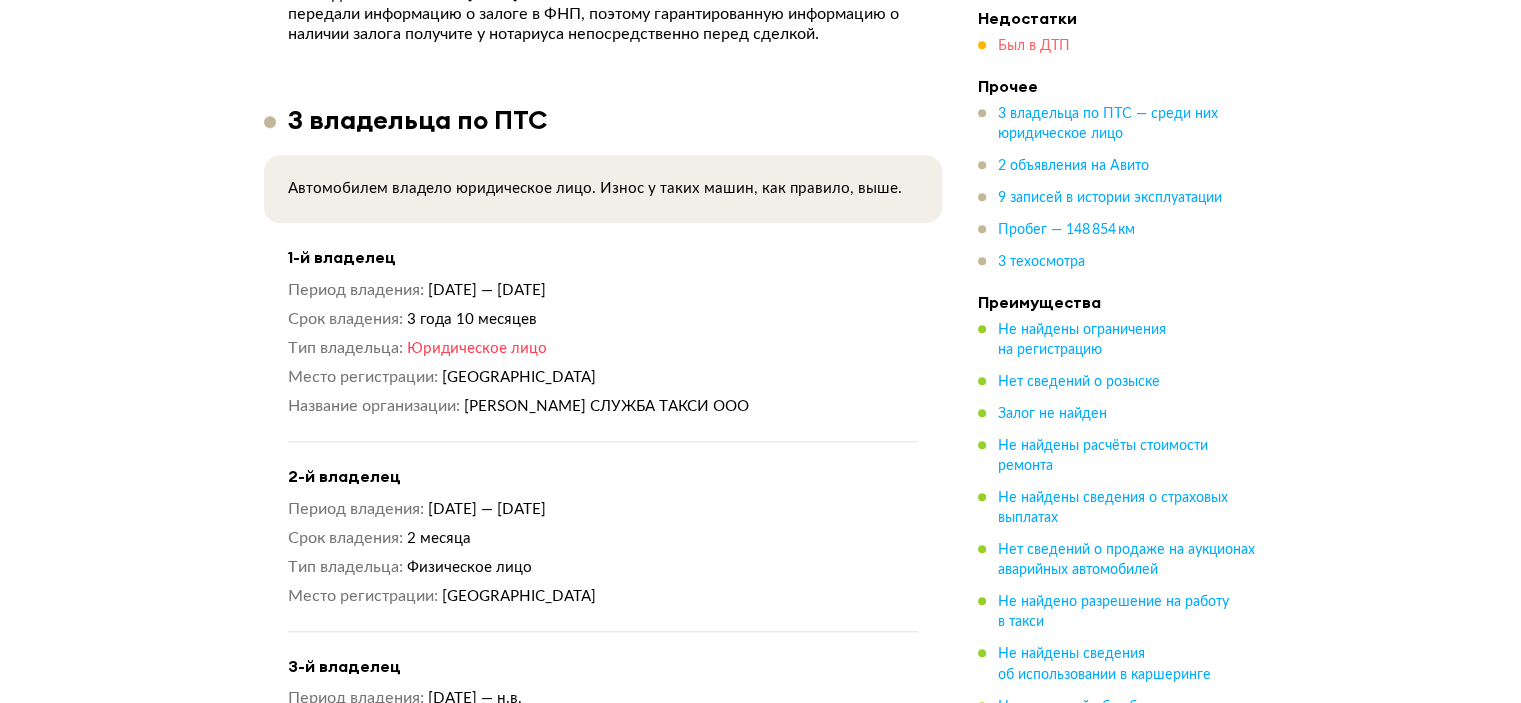 click on "Был в ДТП" at bounding box center (1034, 46) 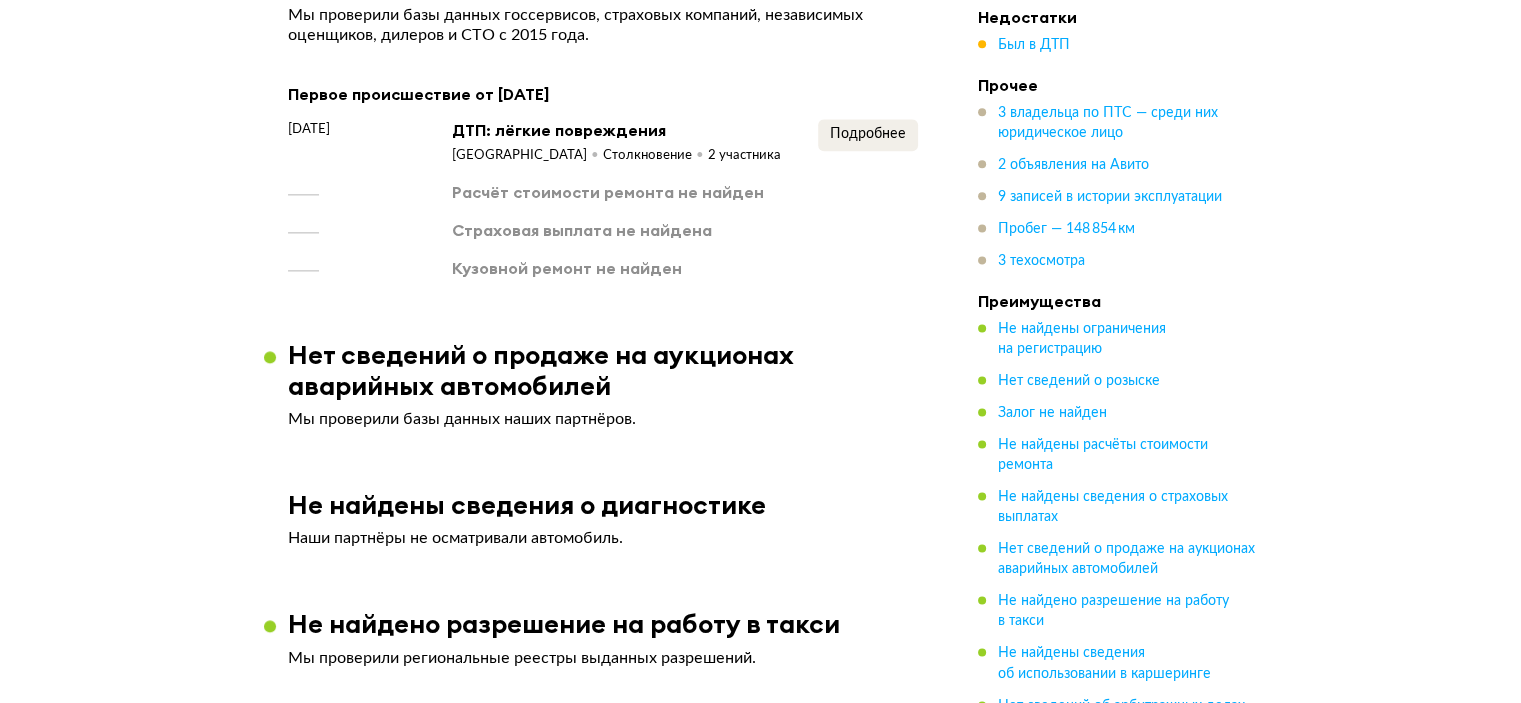 scroll, scrollTop: 2634, scrollLeft: 0, axis: vertical 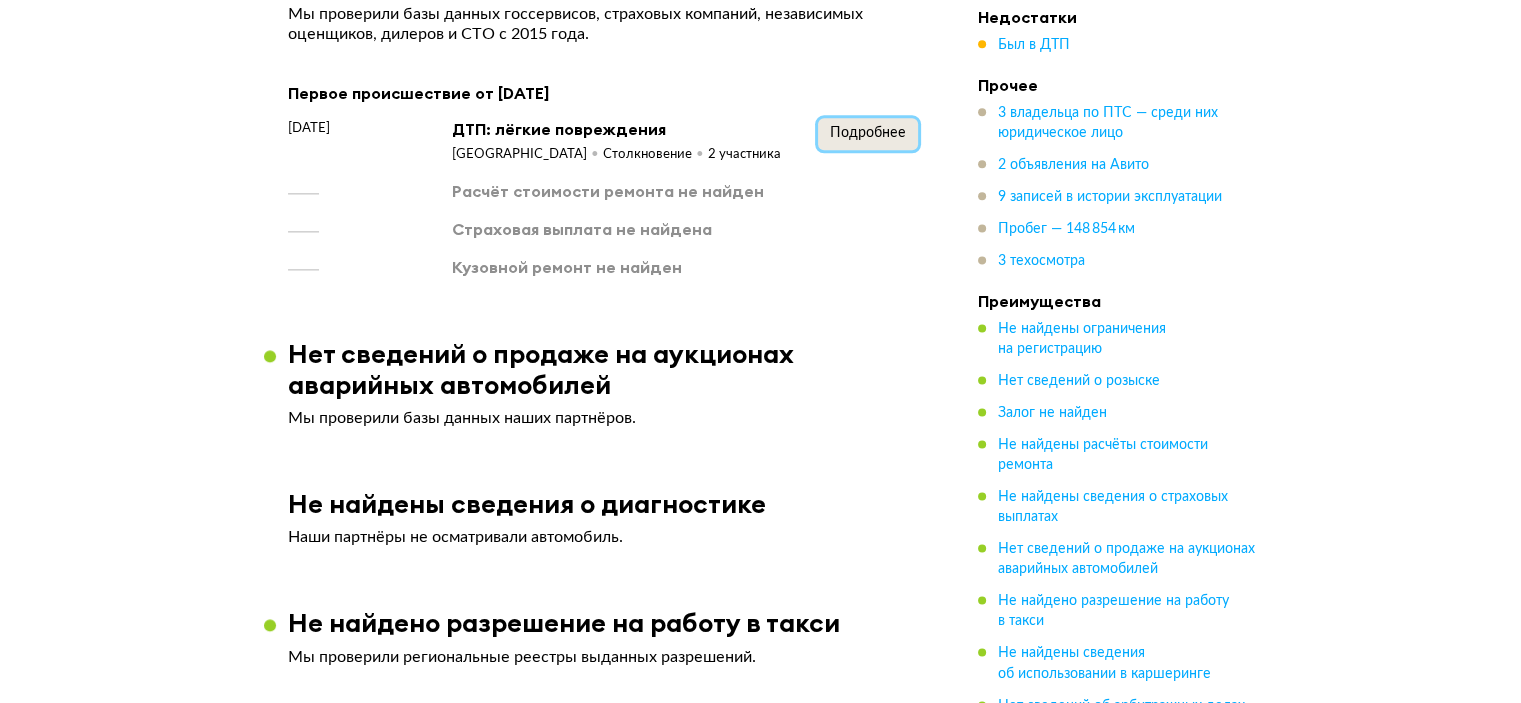 click on "Подробнее" at bounding box center (868, 133) 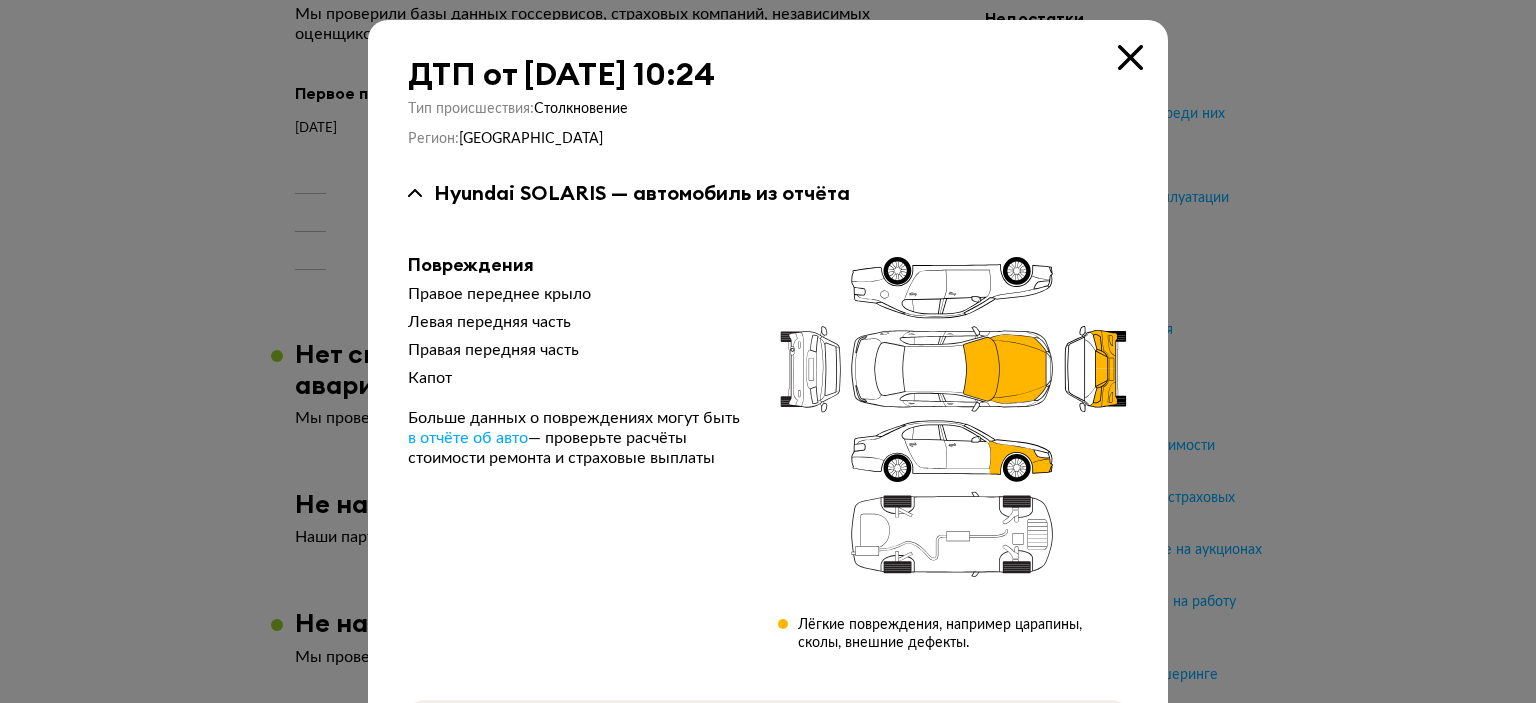click at bounding box center (768, 351) 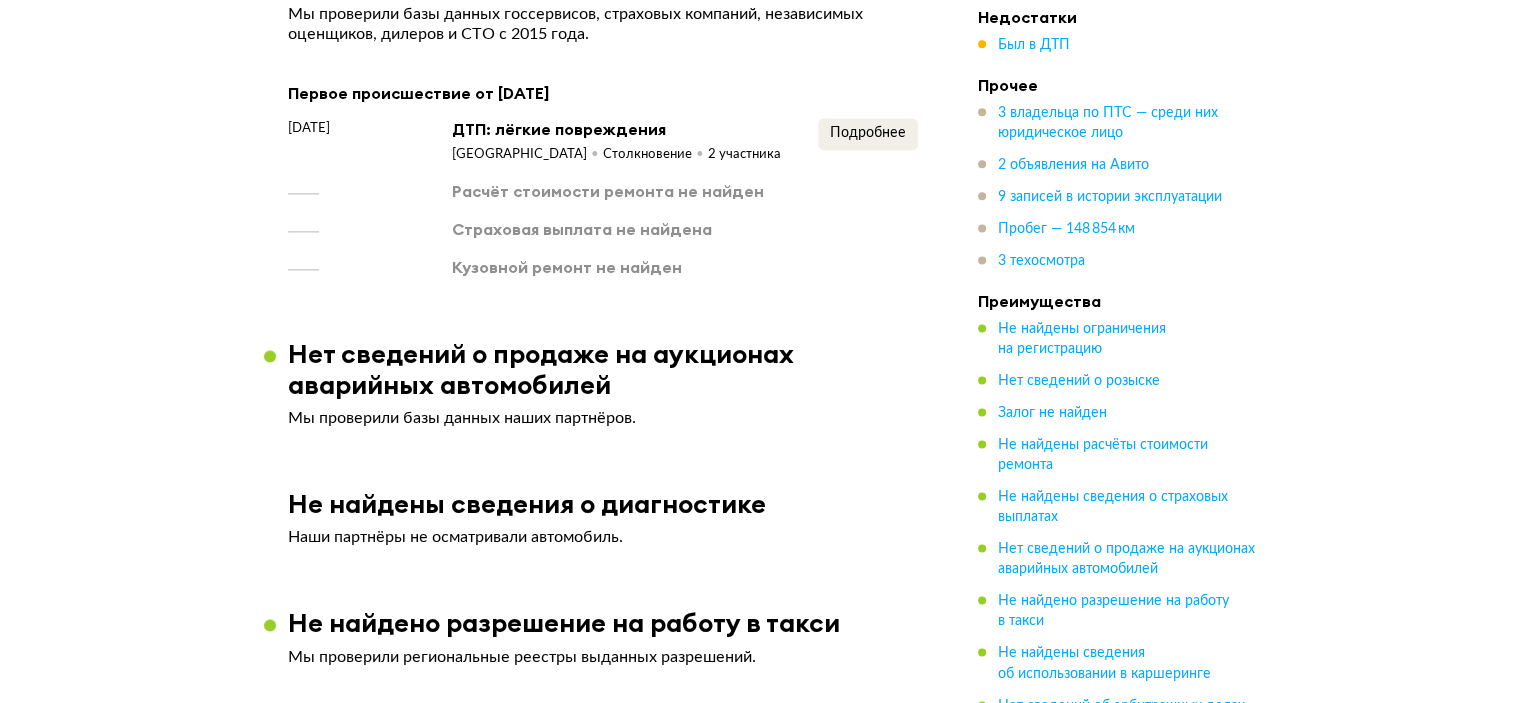 click on "Подробнее" at bounding box center [868, 141] 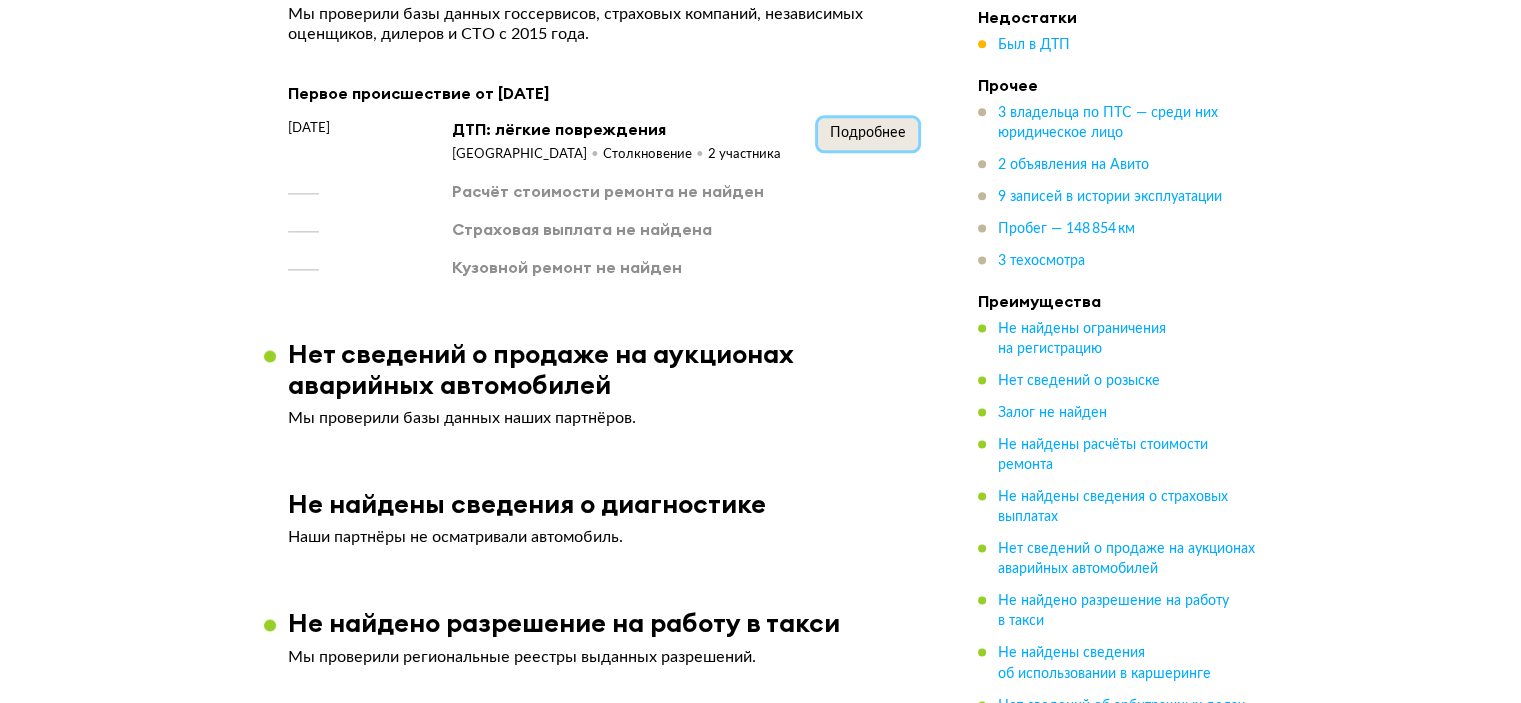 click on "Подробнее" at bounding box center (868, 134) 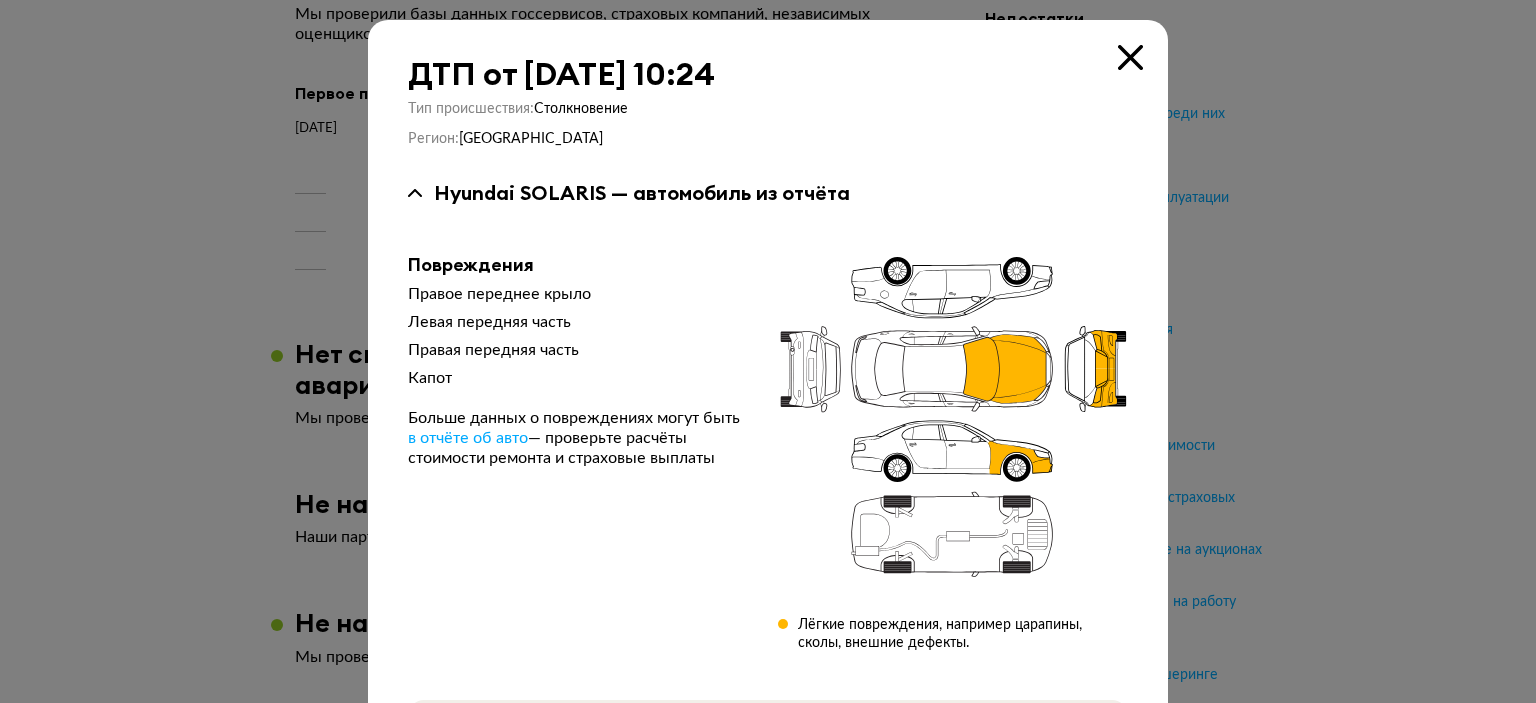 click at bounding box center (768, 351) 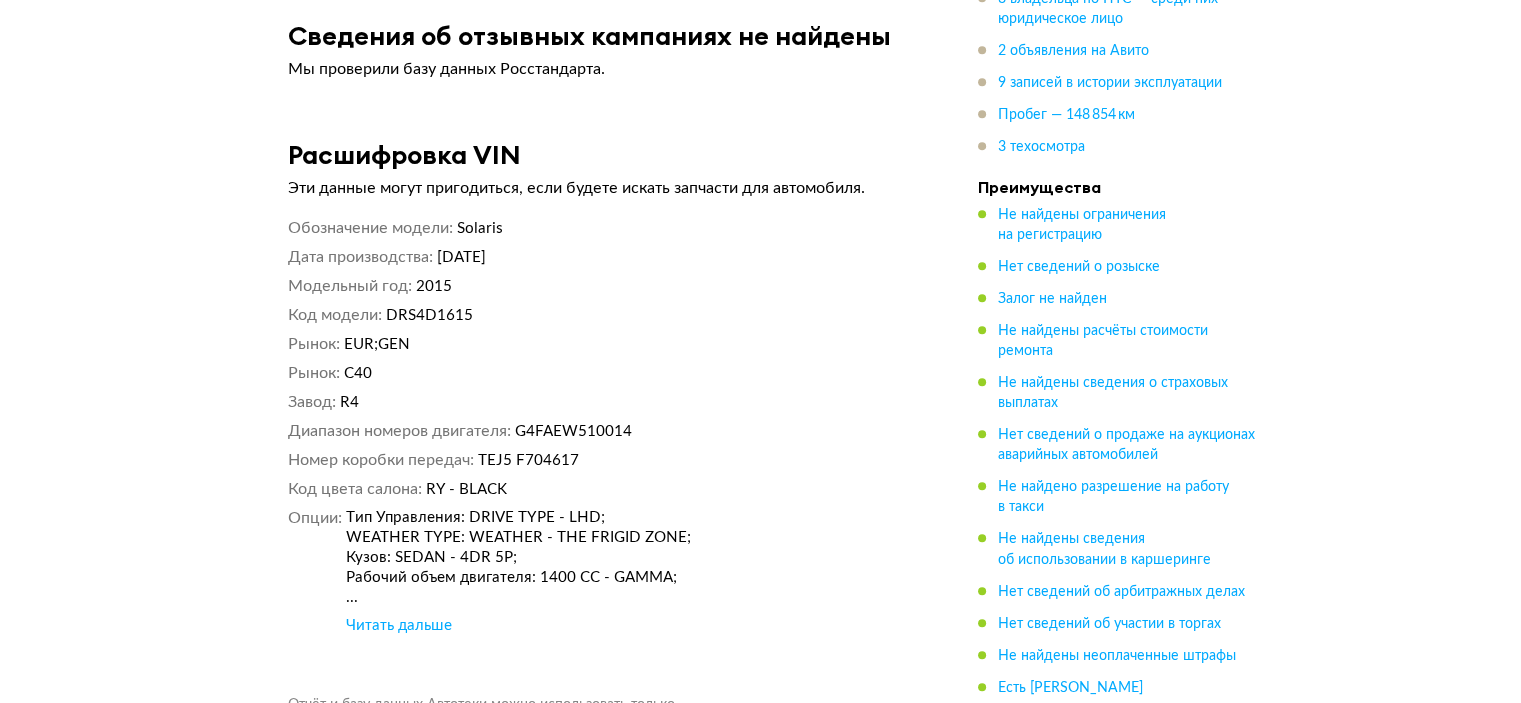 scroll, scrollTop: 8734, scrollLeft: 0, axis: vertical 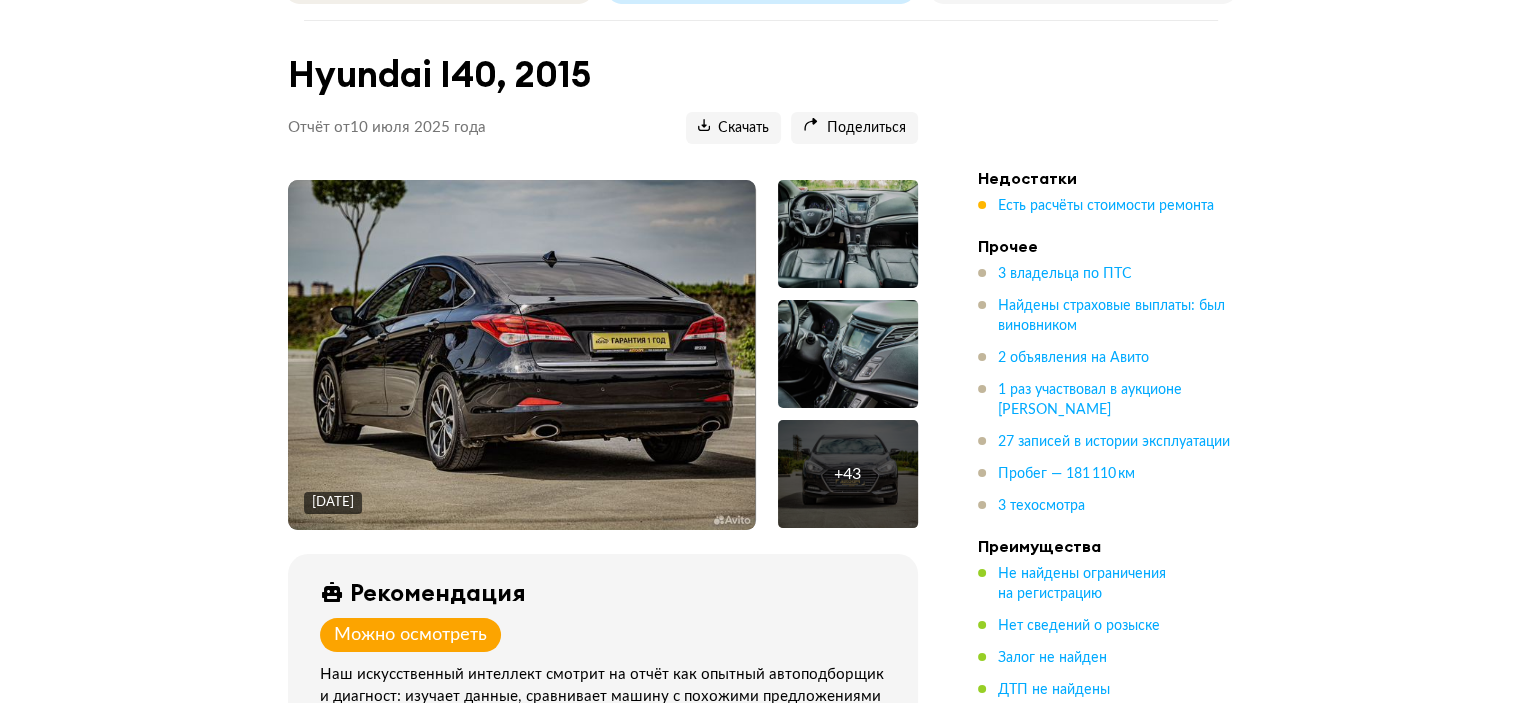 click at bounding box center (521, 355) 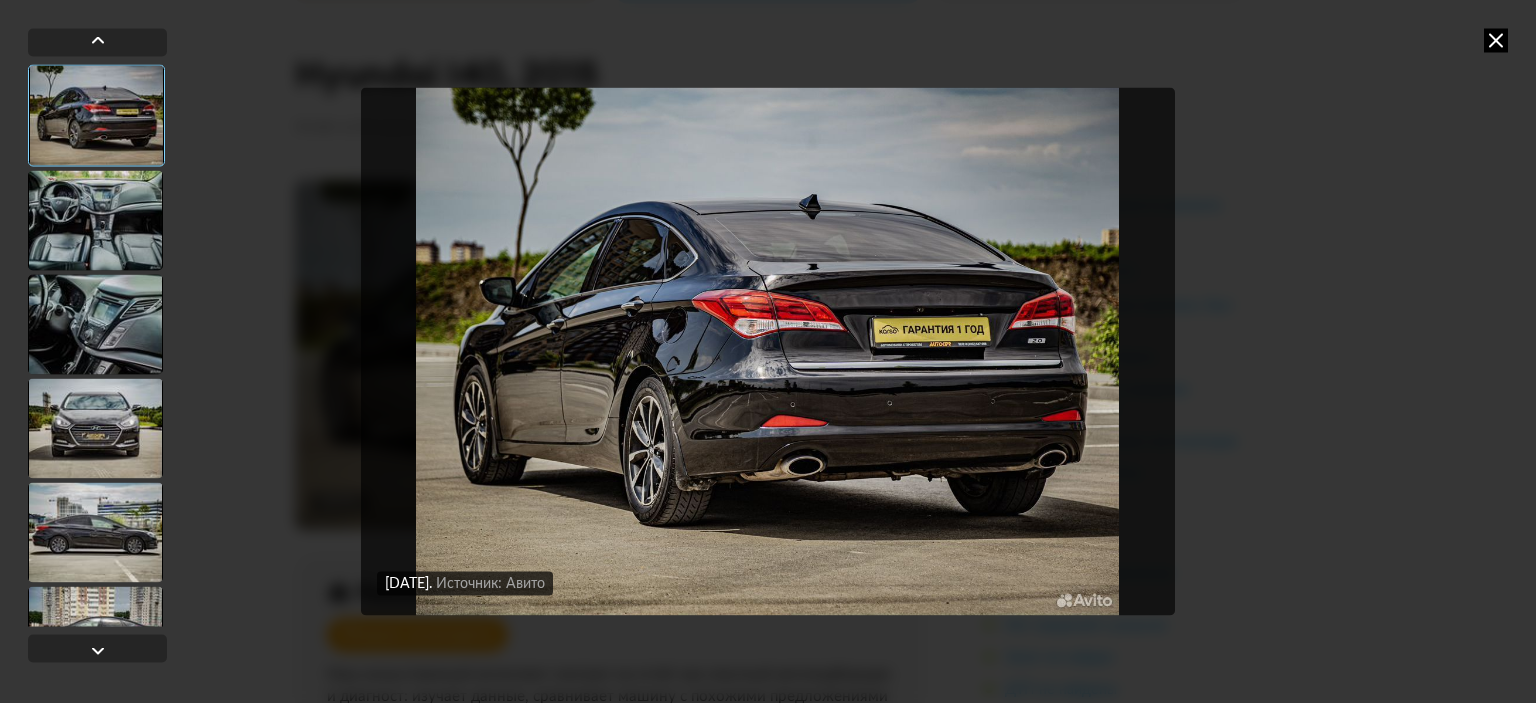 click at bounding box center (768, 351) 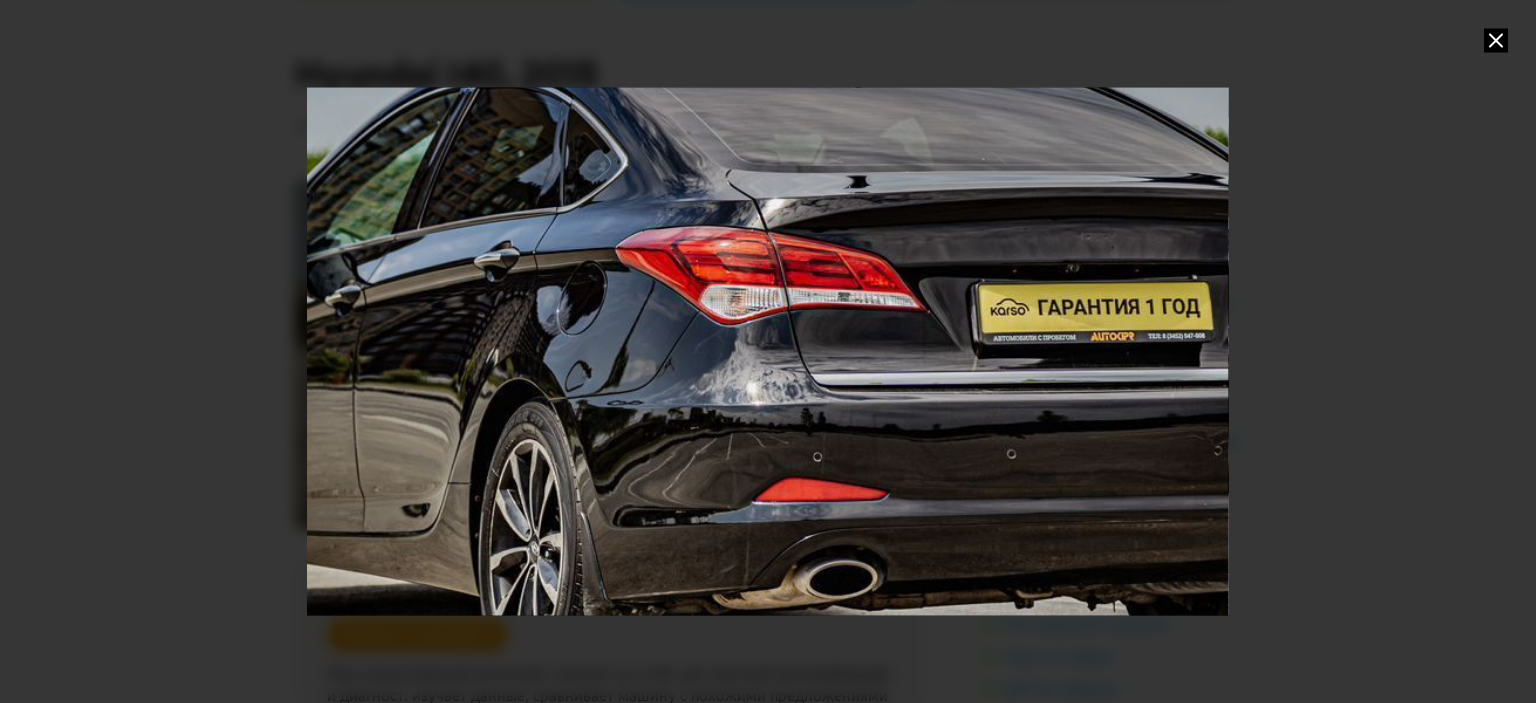 click at bounding box center [767, 351] 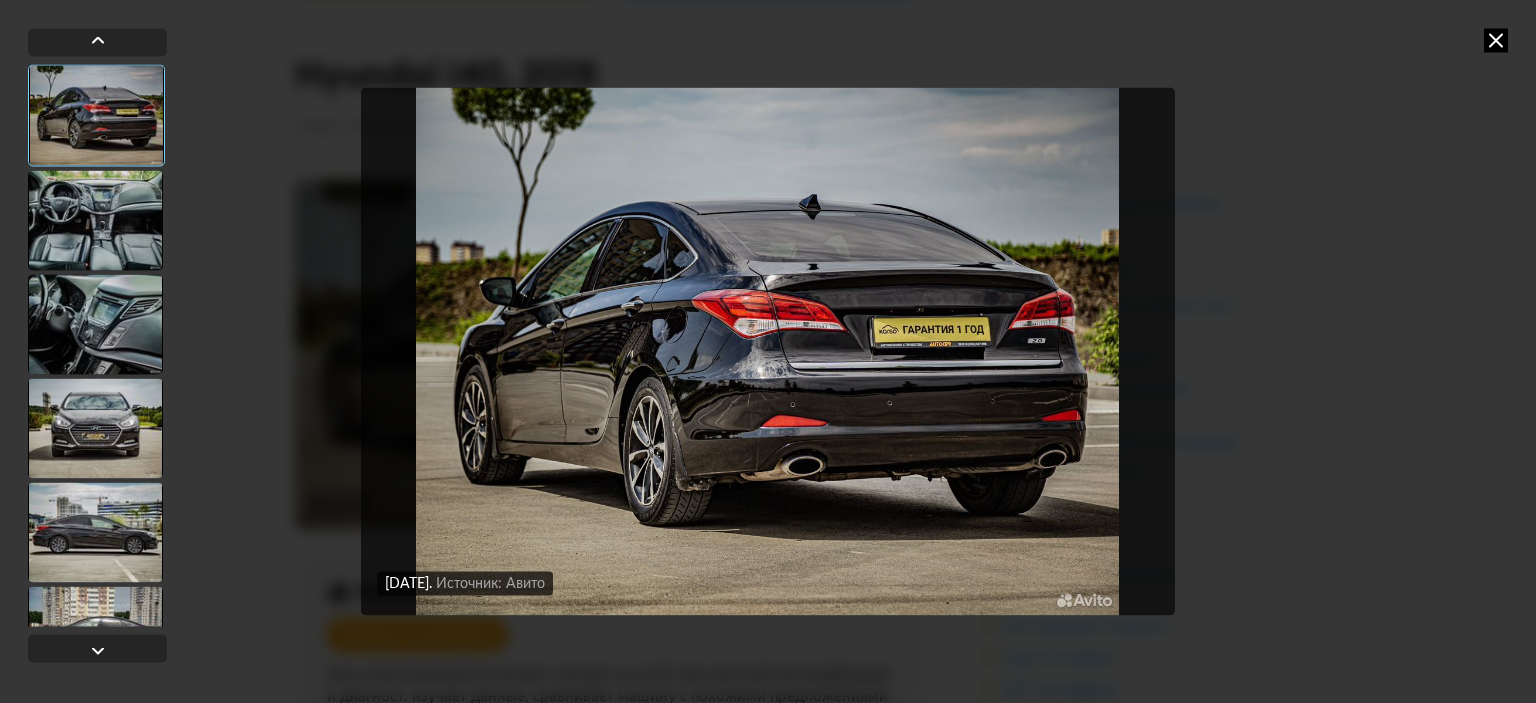 click at bounding box center [95, 220] 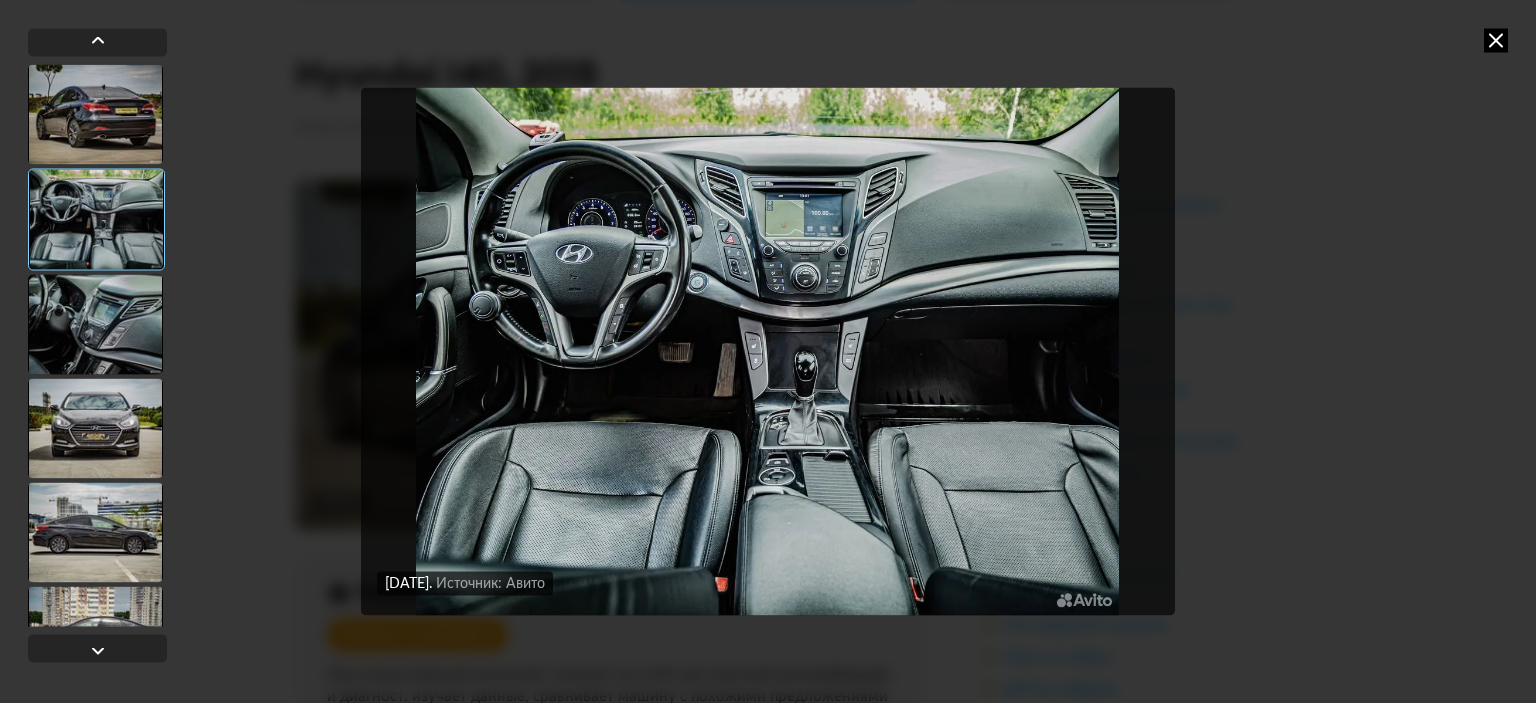 click at bounding box center [95, 324] 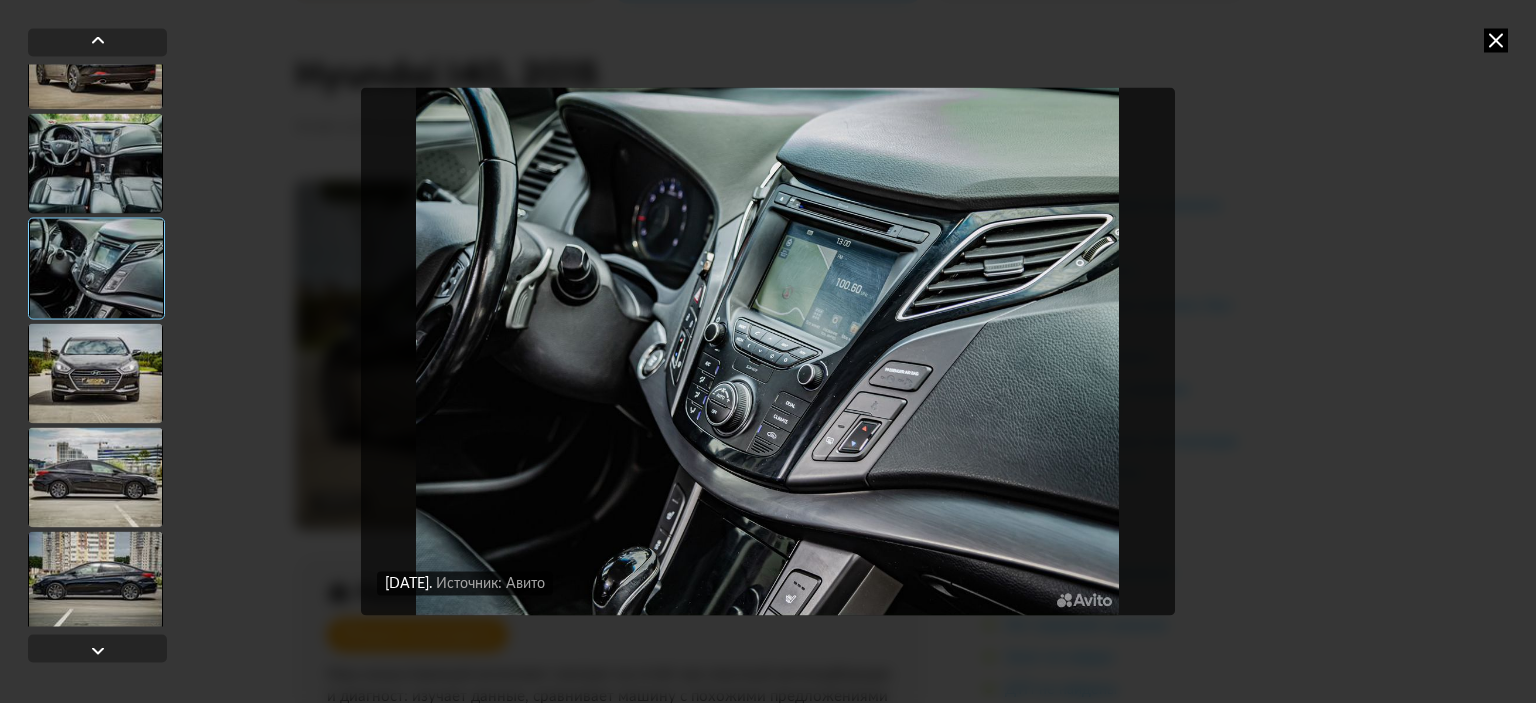 scroll, scrollTop: 100, scrollLeft: 0, axis: vertical 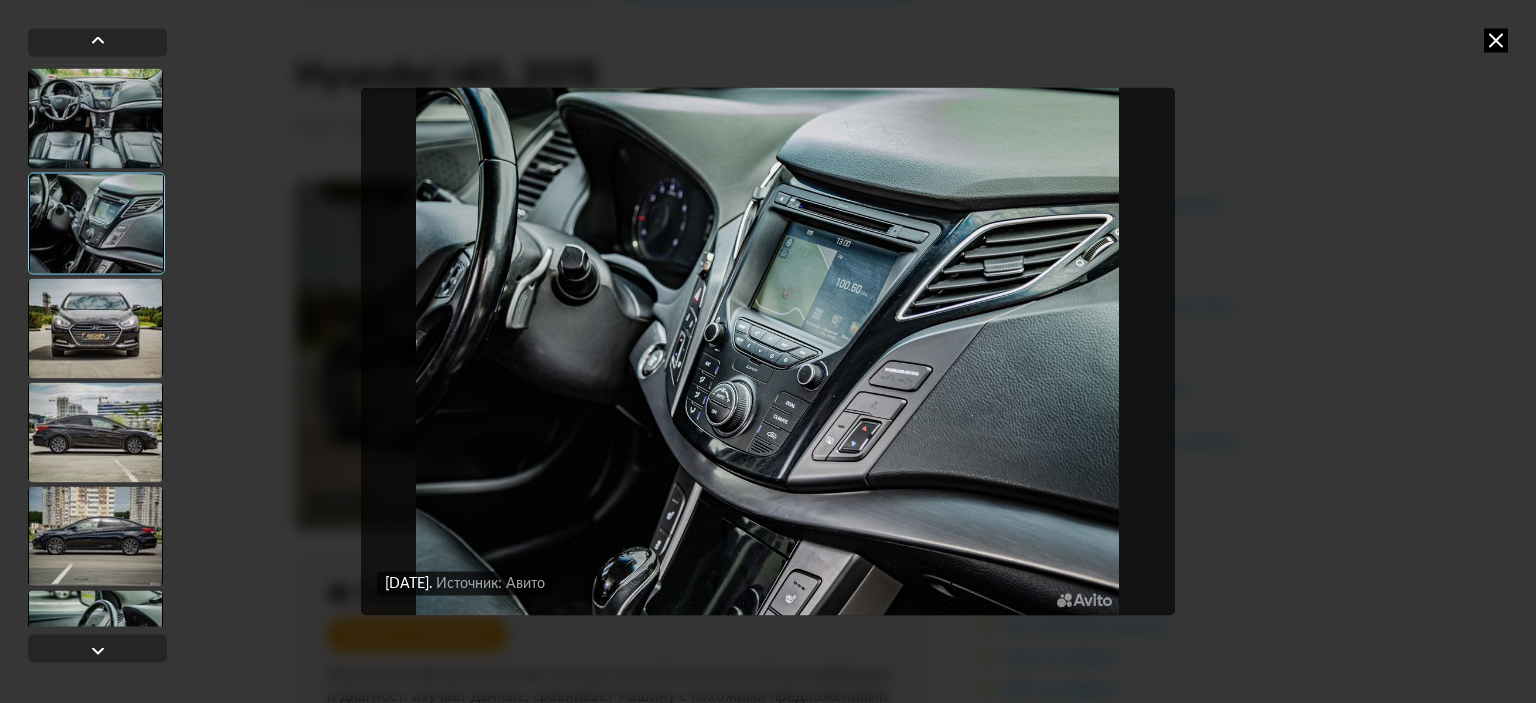 click at bounding box center (95, 328) 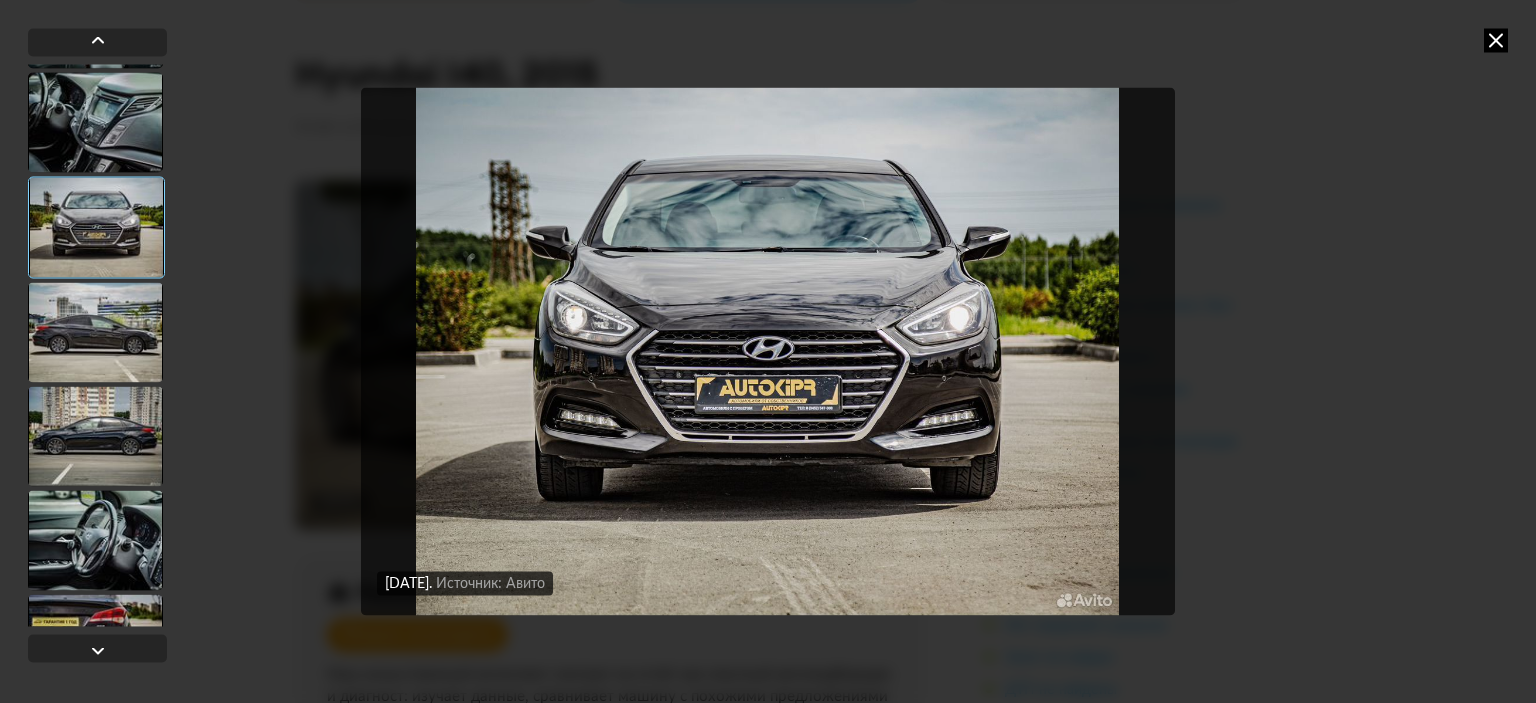 click at bounding box center (95, 332) 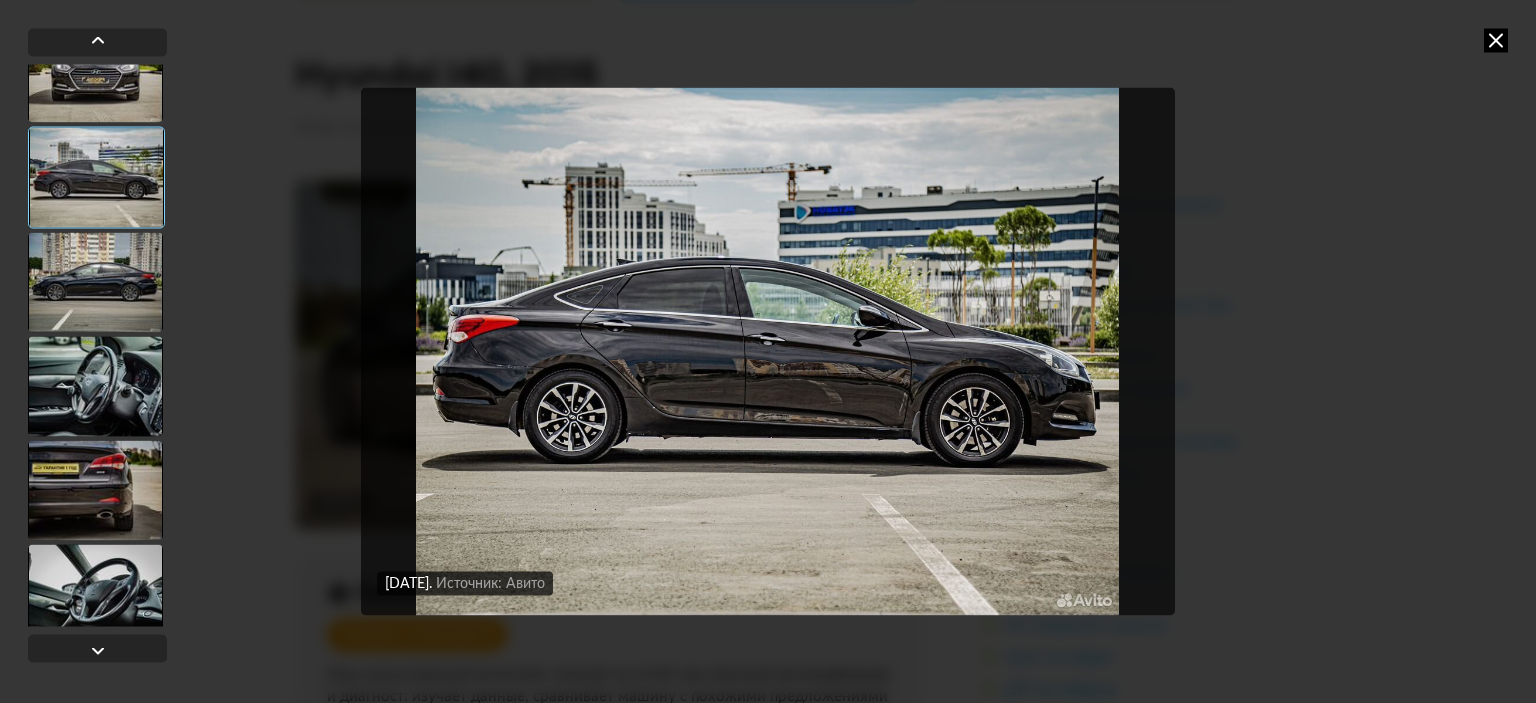 scroll, scrollTop: 400, scrollLeft: 0, axis: vertical 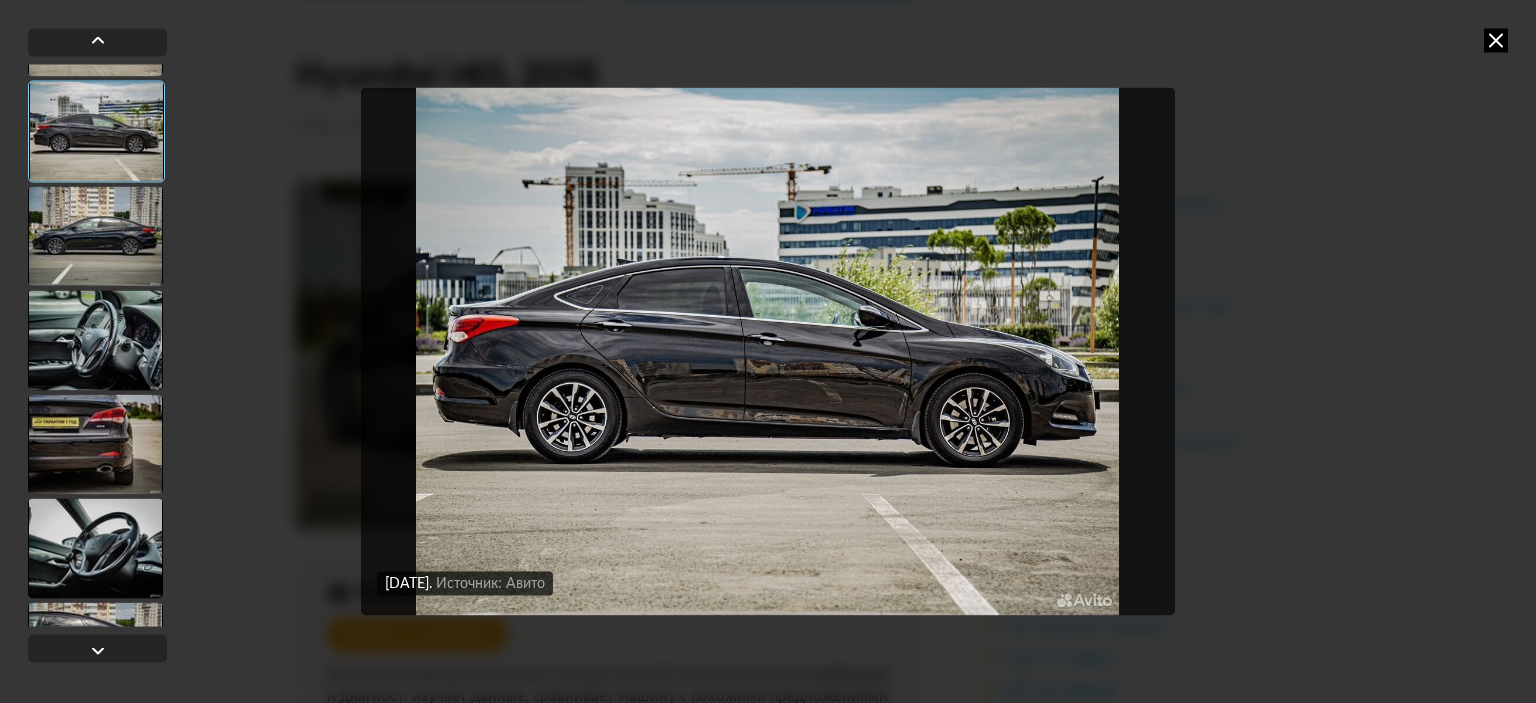 click at bounding box center (95, 340) 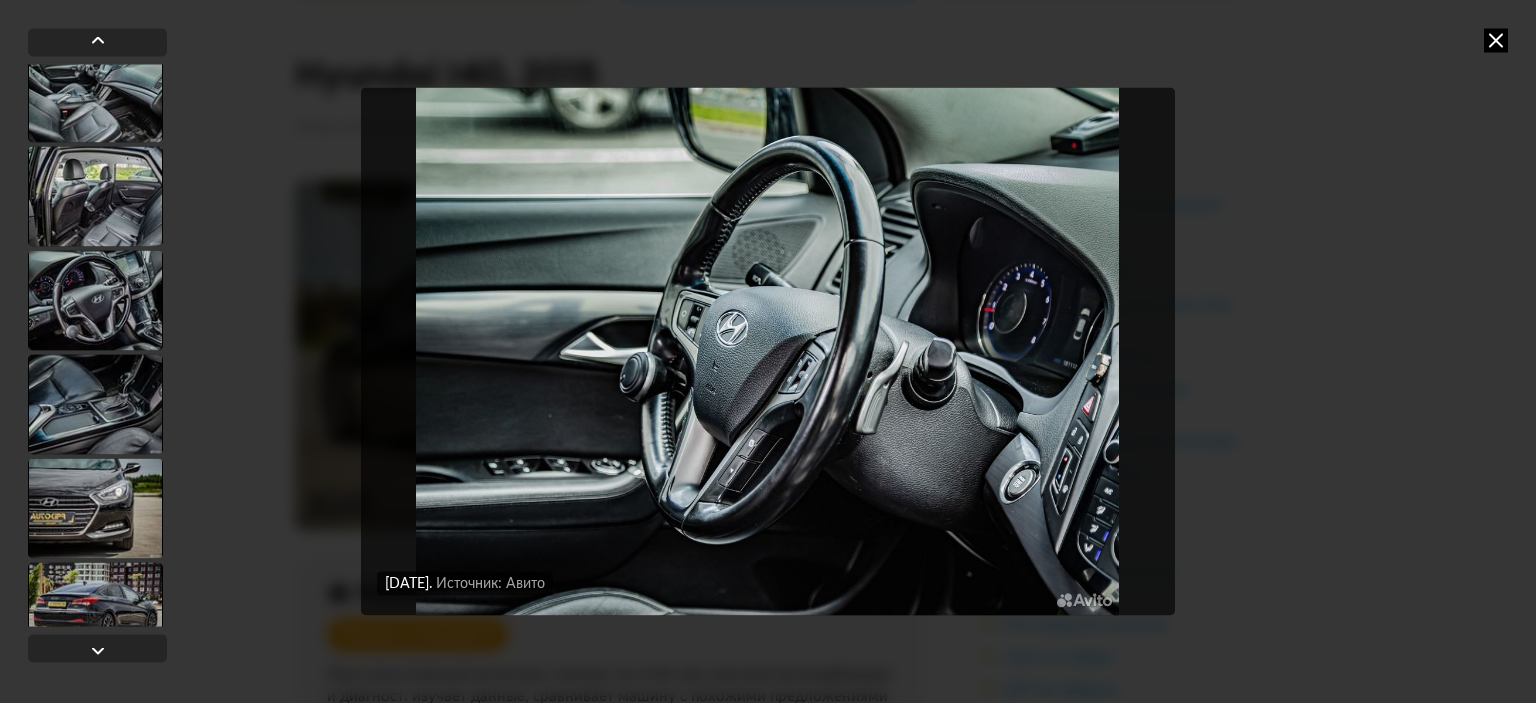 scroll, scrollTop: 1700, scrollLeft: 0, axis: vertical 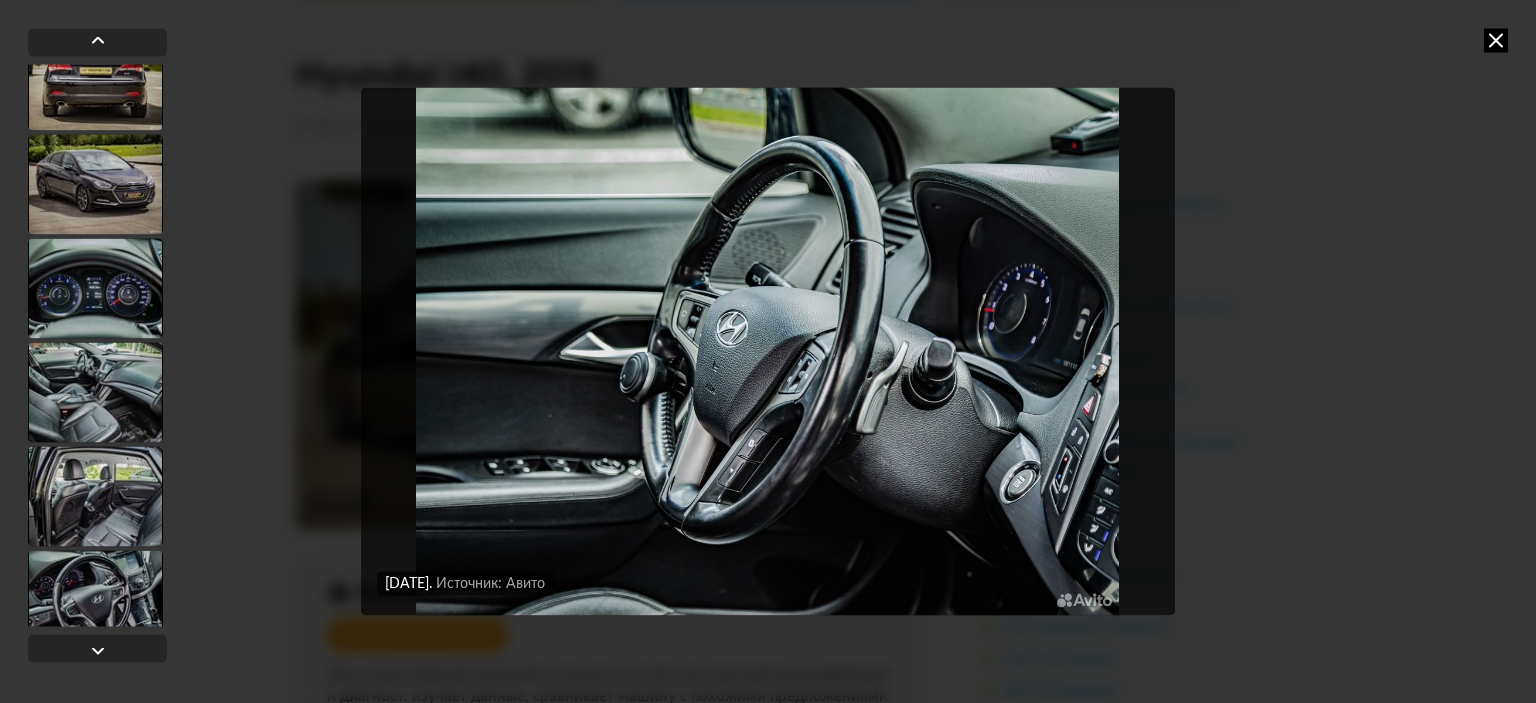 click at bounding box center [95, 288] 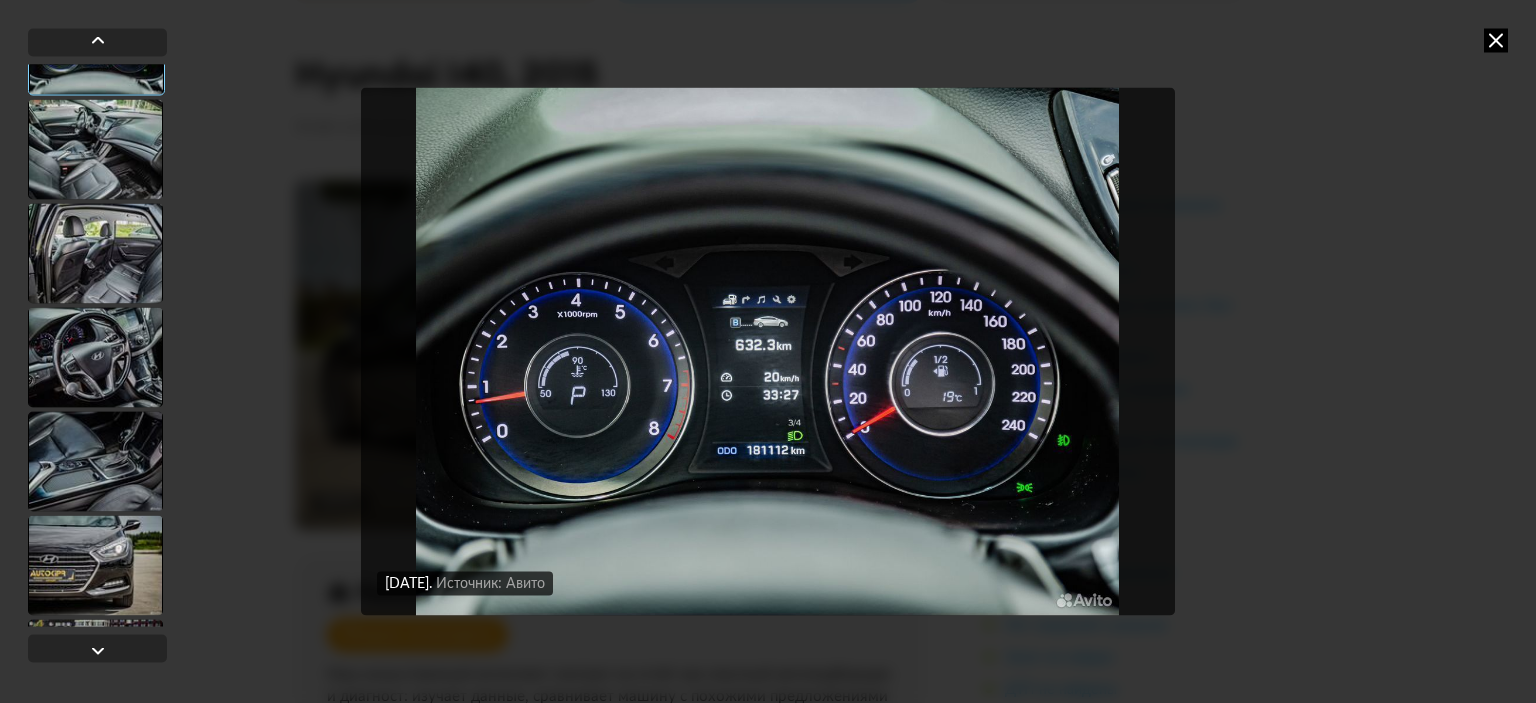 scroll, scrollTop: 2098, scrollLeft: 0, axis: vertical 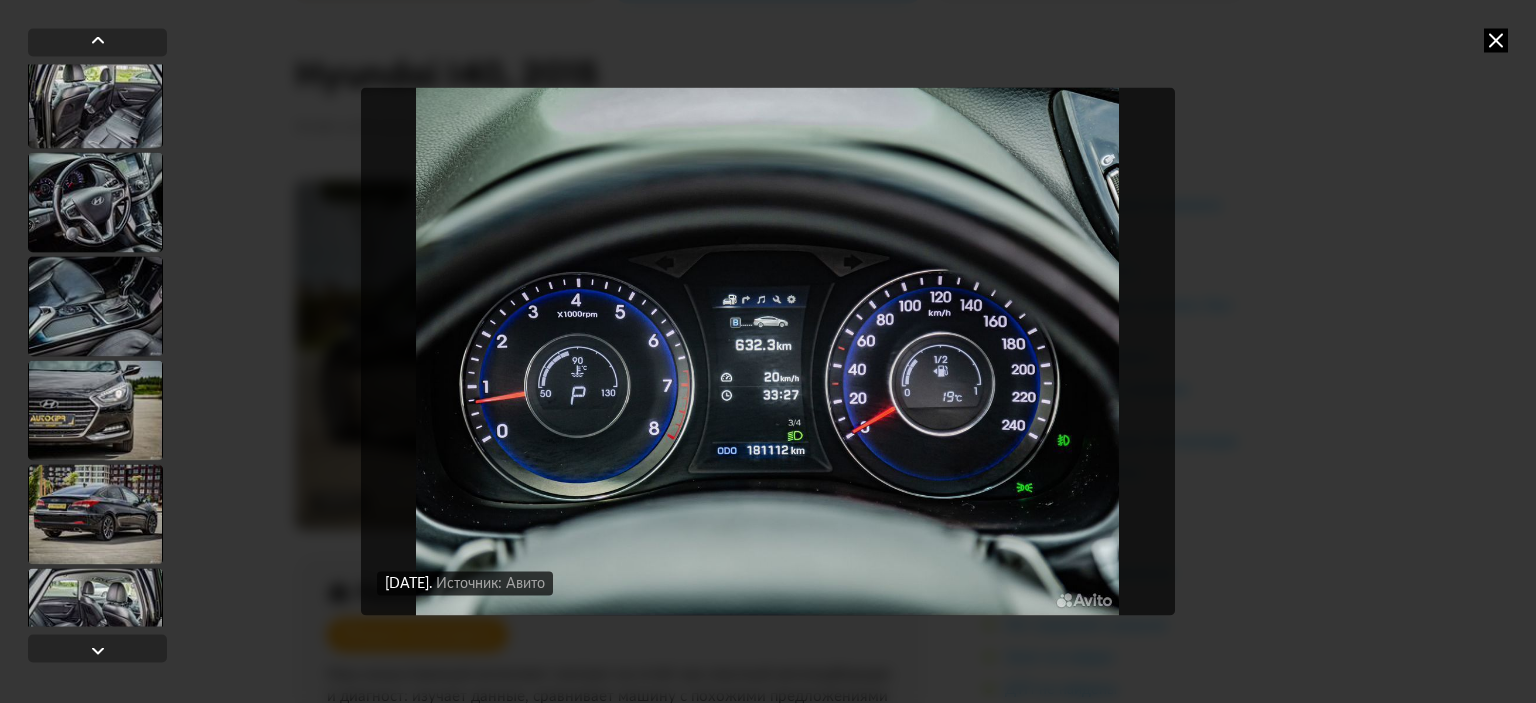 click at bounding box center [95, 202] 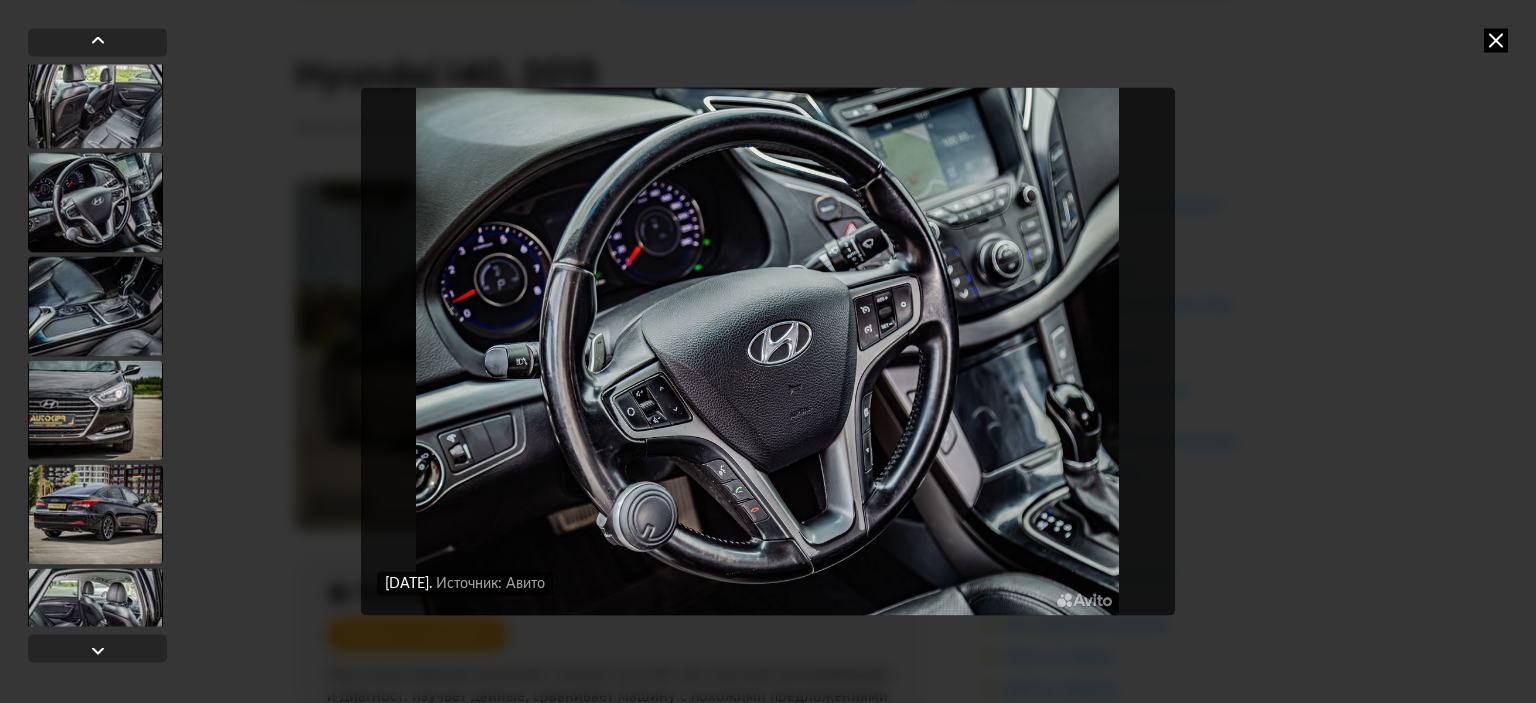 scroll, scrollTop: 2096, scrollLeft: 0, axis: vertical 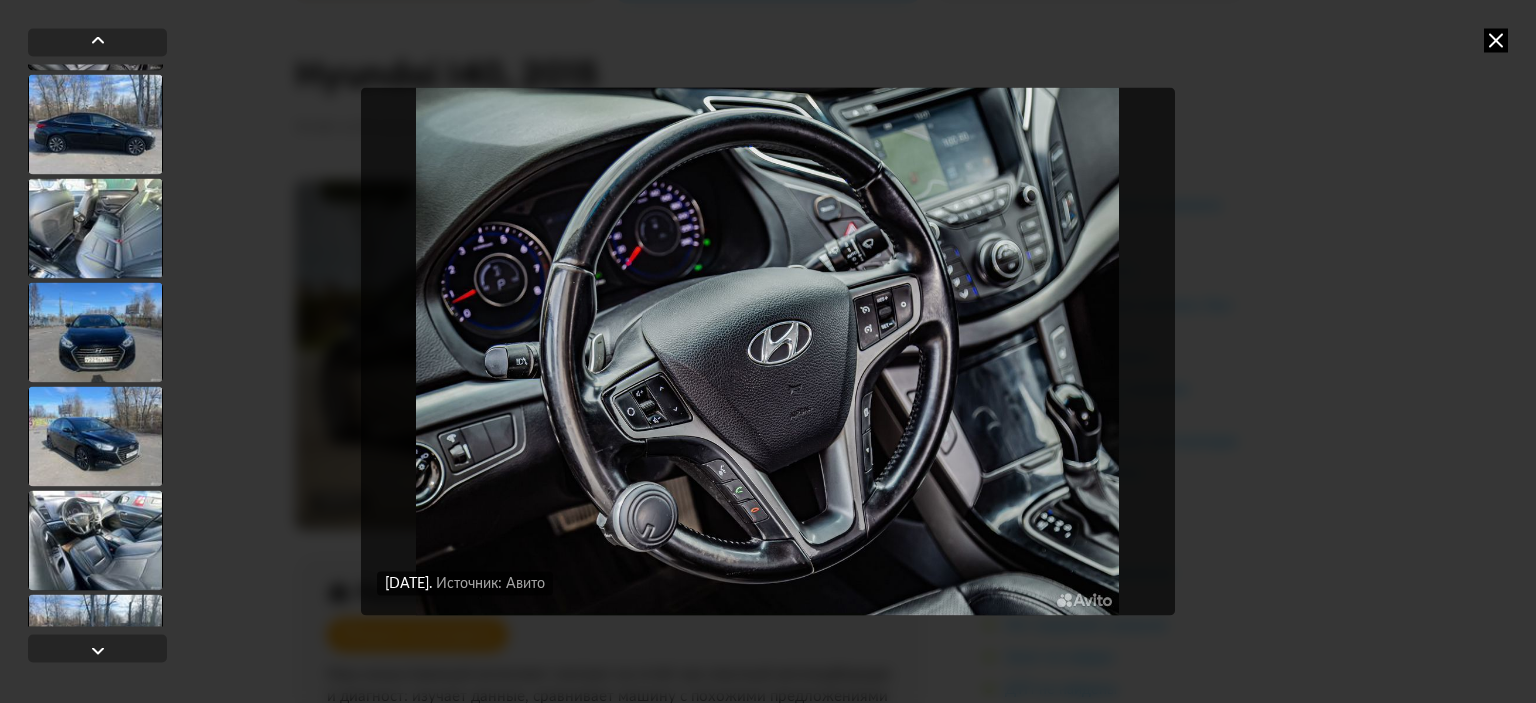 click at bounding box center (95, 228) 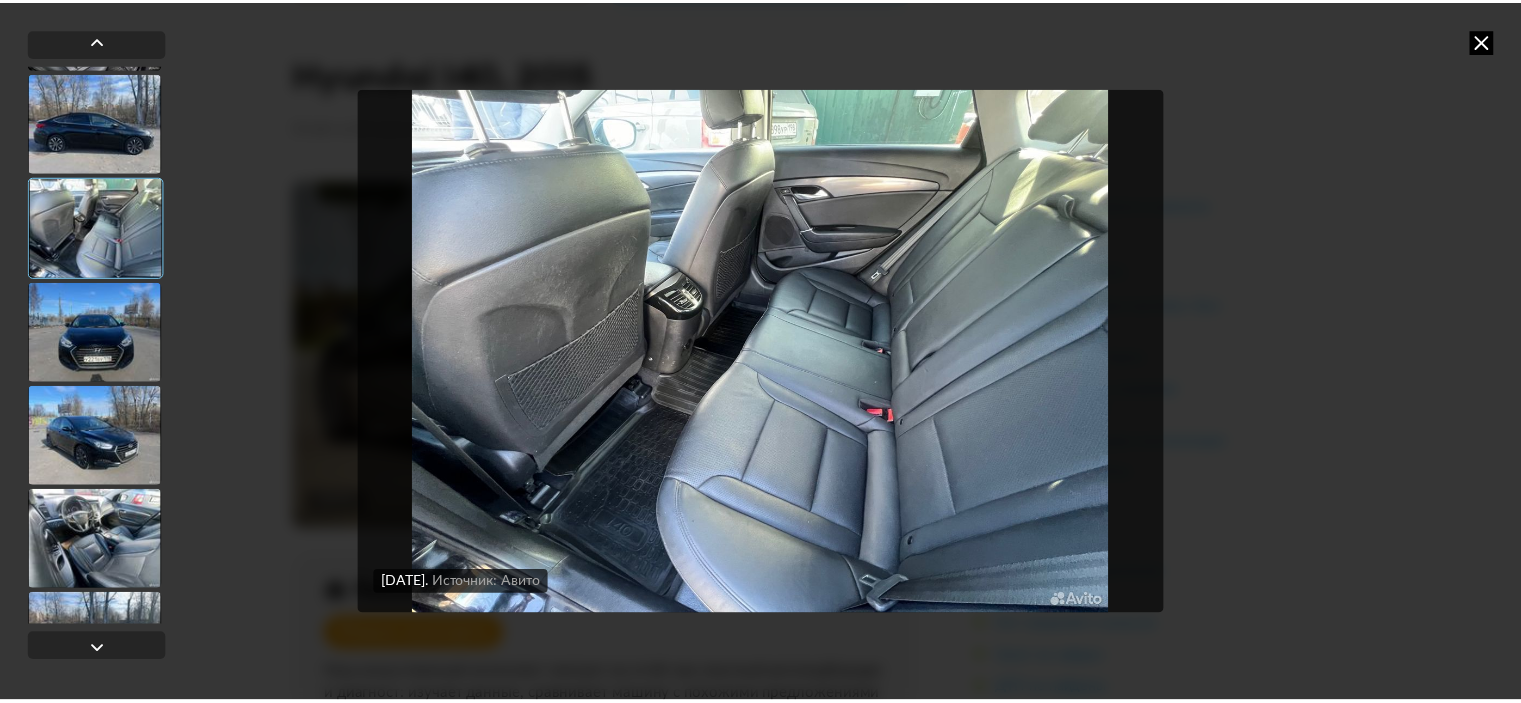 scroll, scrollTop: 2695, scrollLeft: 0, axis: vertical 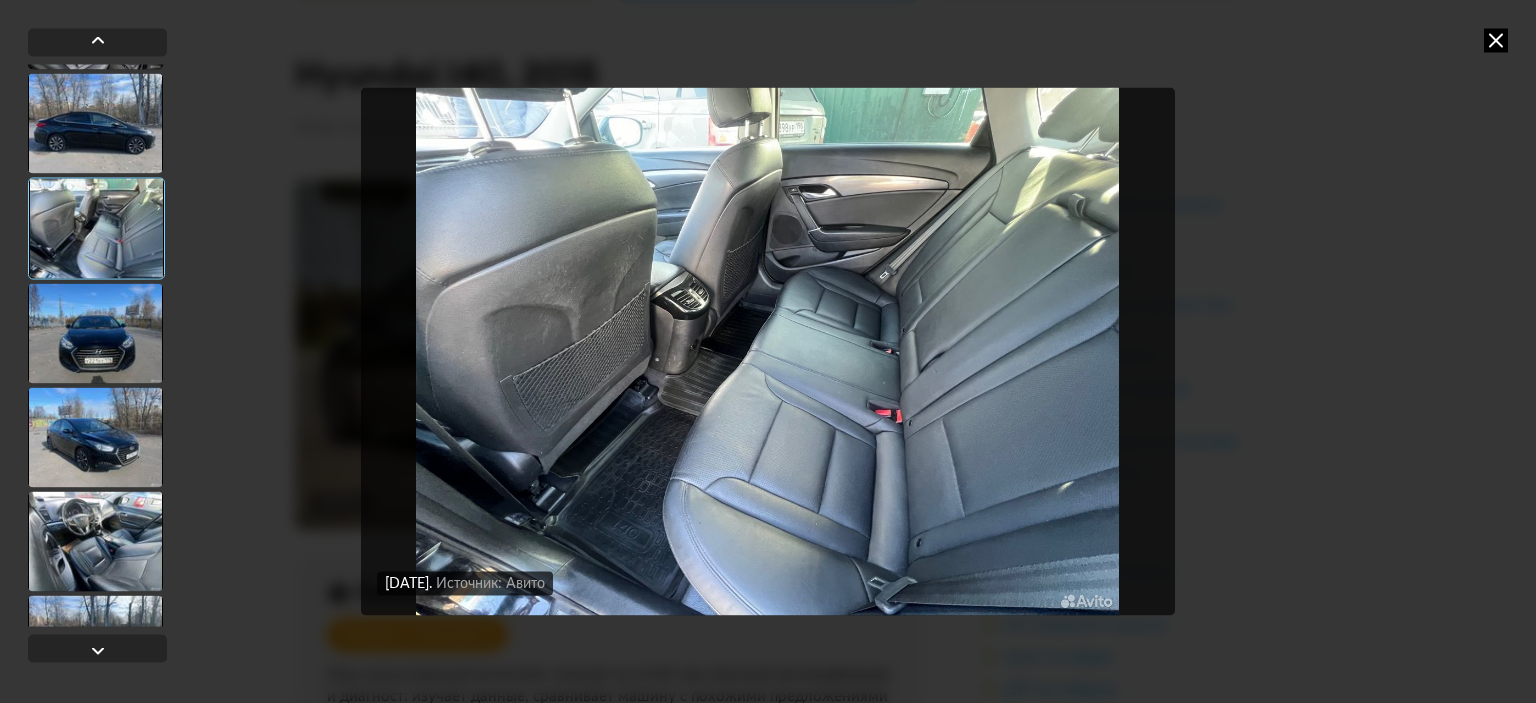 click at bounding box center [95, 333] 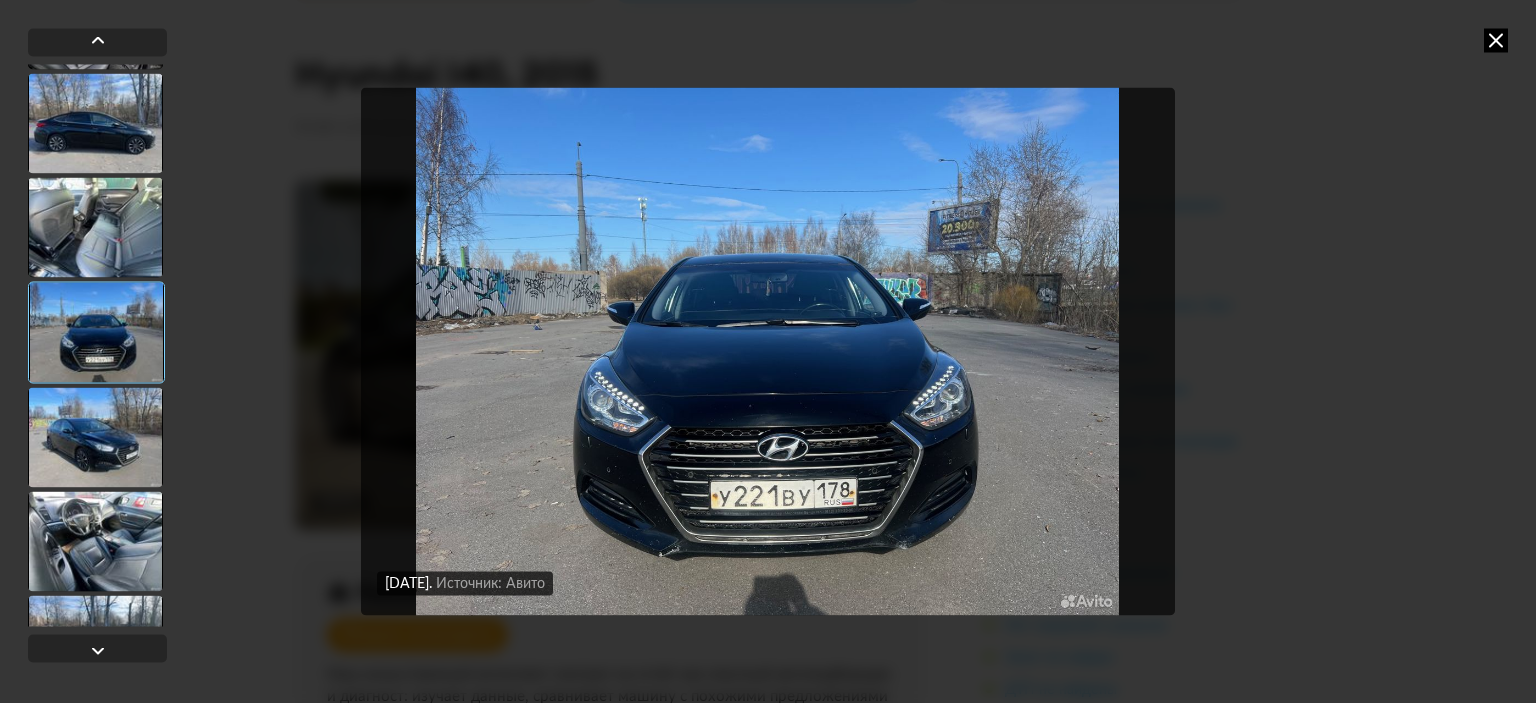 click on "29 июня 2025 года Источник: Авито 29 июня 2025 года Источник: Авито 29 июня 2025 года Источник: Авито 29 июня 2025 года Источник: Авито 29 июня 2025 года Источник: Авито 29 июня 2025 года Источник: Авито 29 июня 2025 года Источник: Авито 29 июня 2025 года Источник: Авито 29 июня 2025 года Источник: Авито 29 июня 2025 года Источник: Авито 29 июня 2025 года Источник: Авито 29 июня 2025 года Источник: Авито 29 июня 2025 года Источник: Авито 29 июня 2025 года Источник: Авито 19 марта 2024 года Источник: Авито 19 марта 2024 года Источник: Авито 19 марта 2024 года Источник: Авито 19 марта 2024 года Источник: Авито" at bounding box center (768, 351) 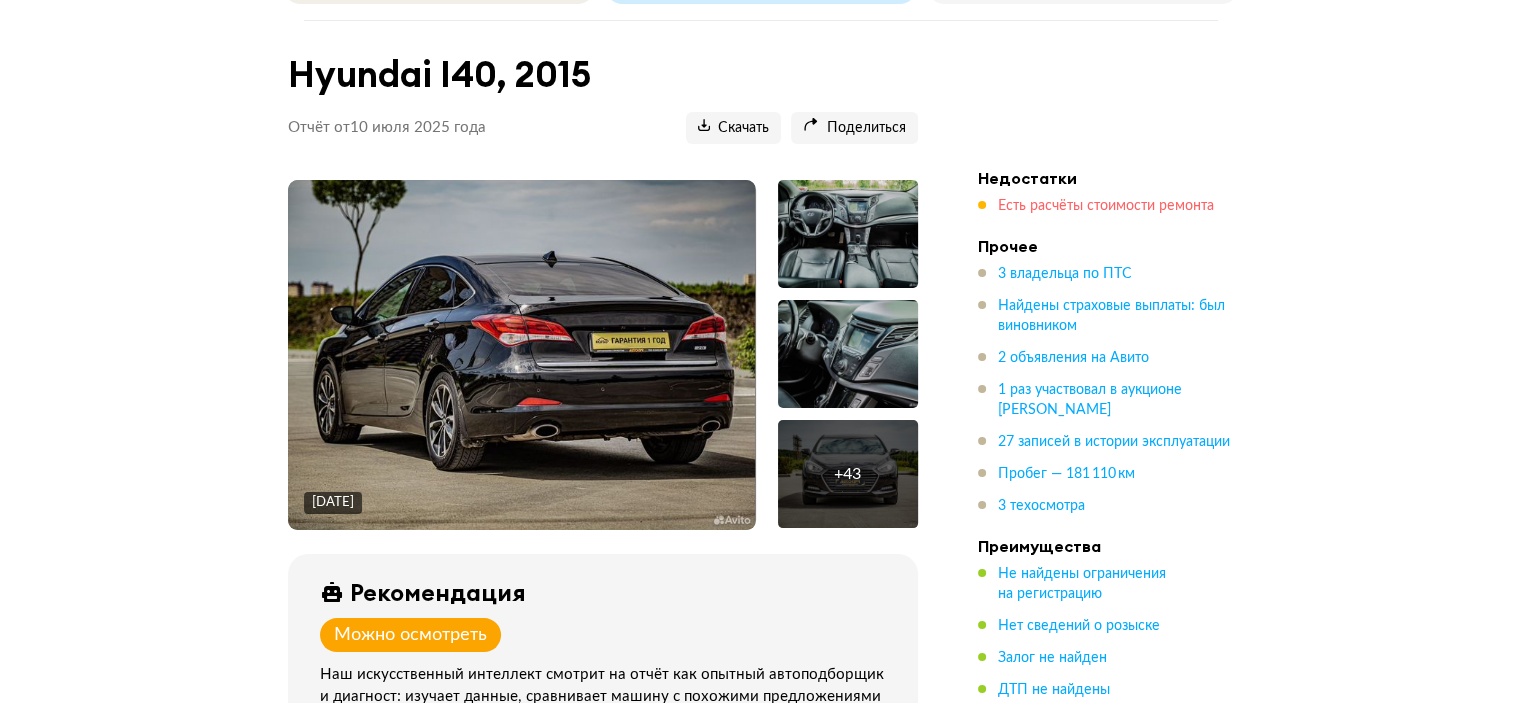 click on "Есть расчёты стоимости ремонта" at bounding box center [1106, 206] 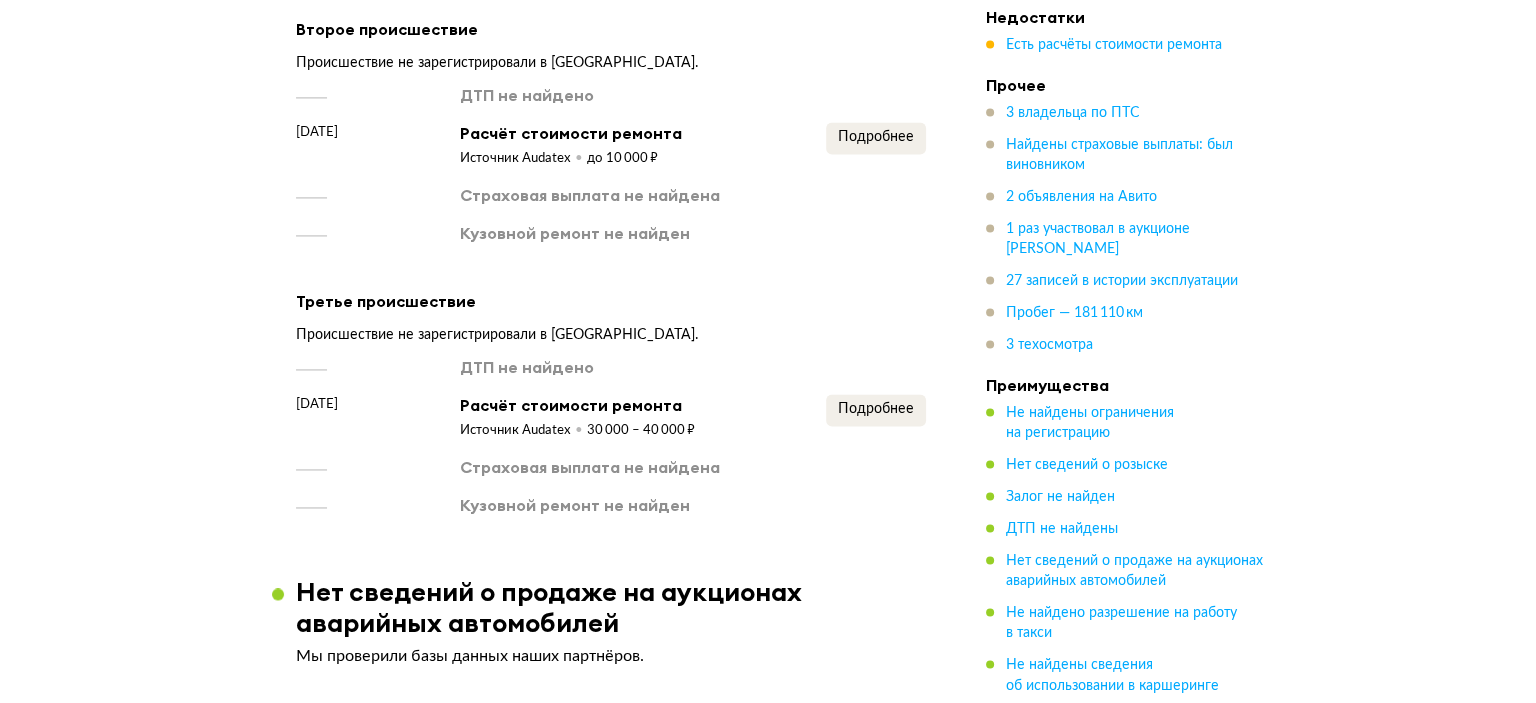 scroll, scrollTop: 2976, scrollLeft: 0, axis: vertical 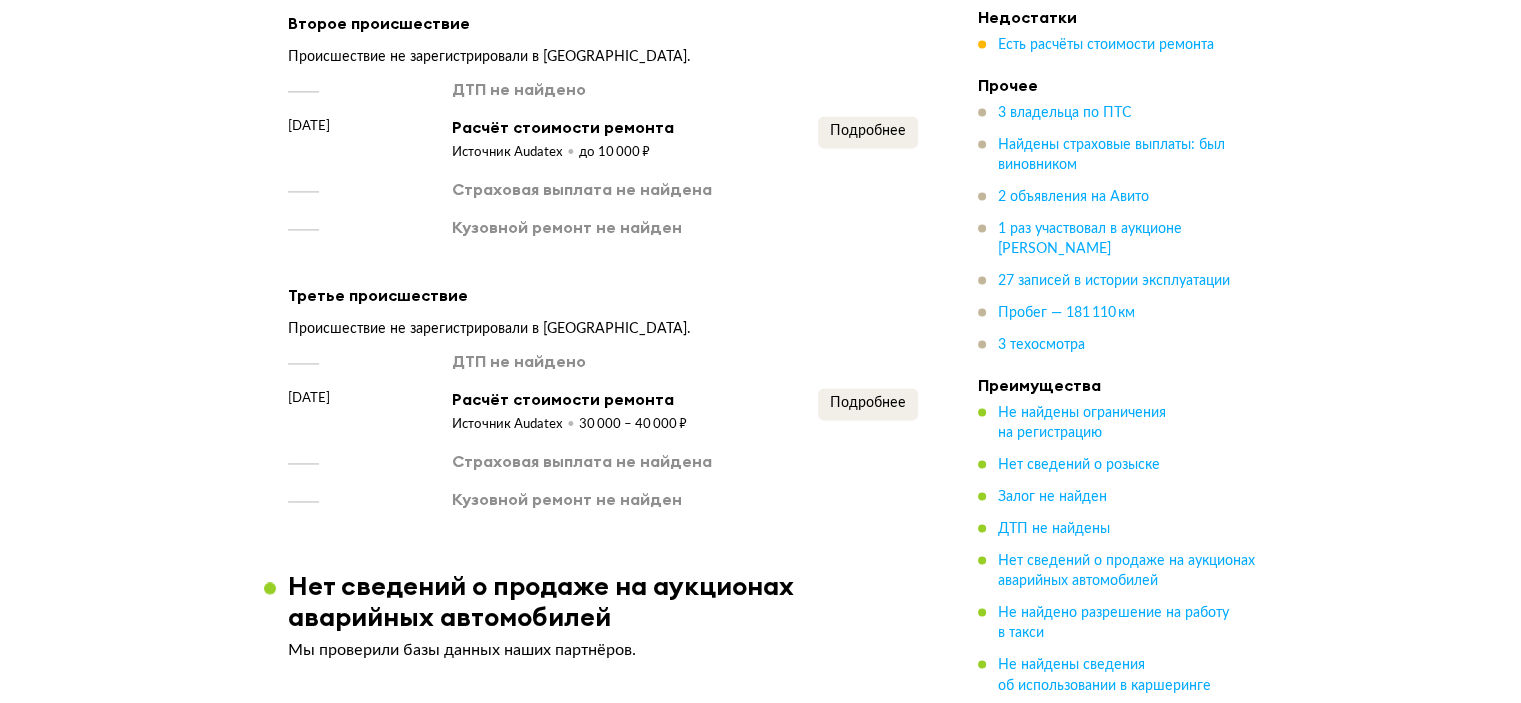 click on "Подробнее" at bounding box center [868, 139] 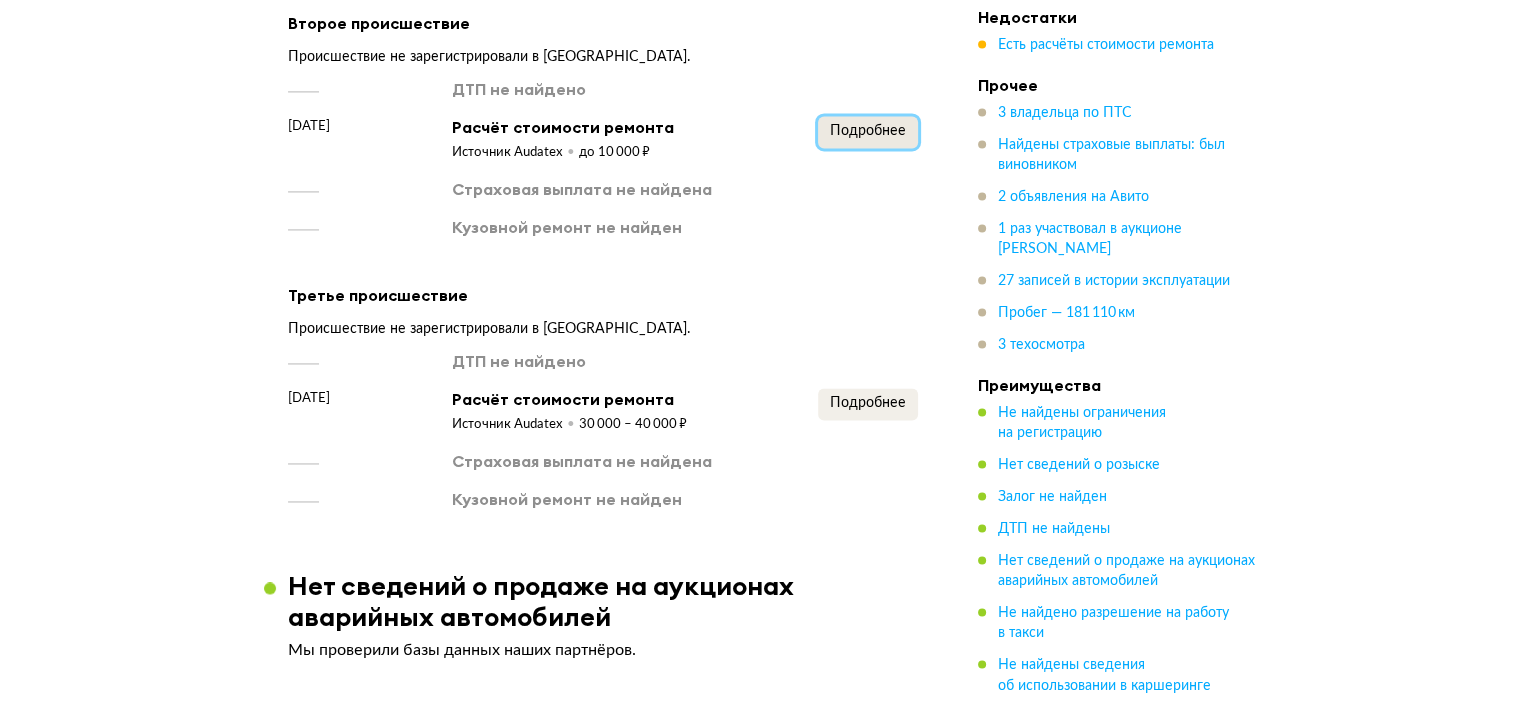 click on "Подробнее" at bounding box center (868, 132) 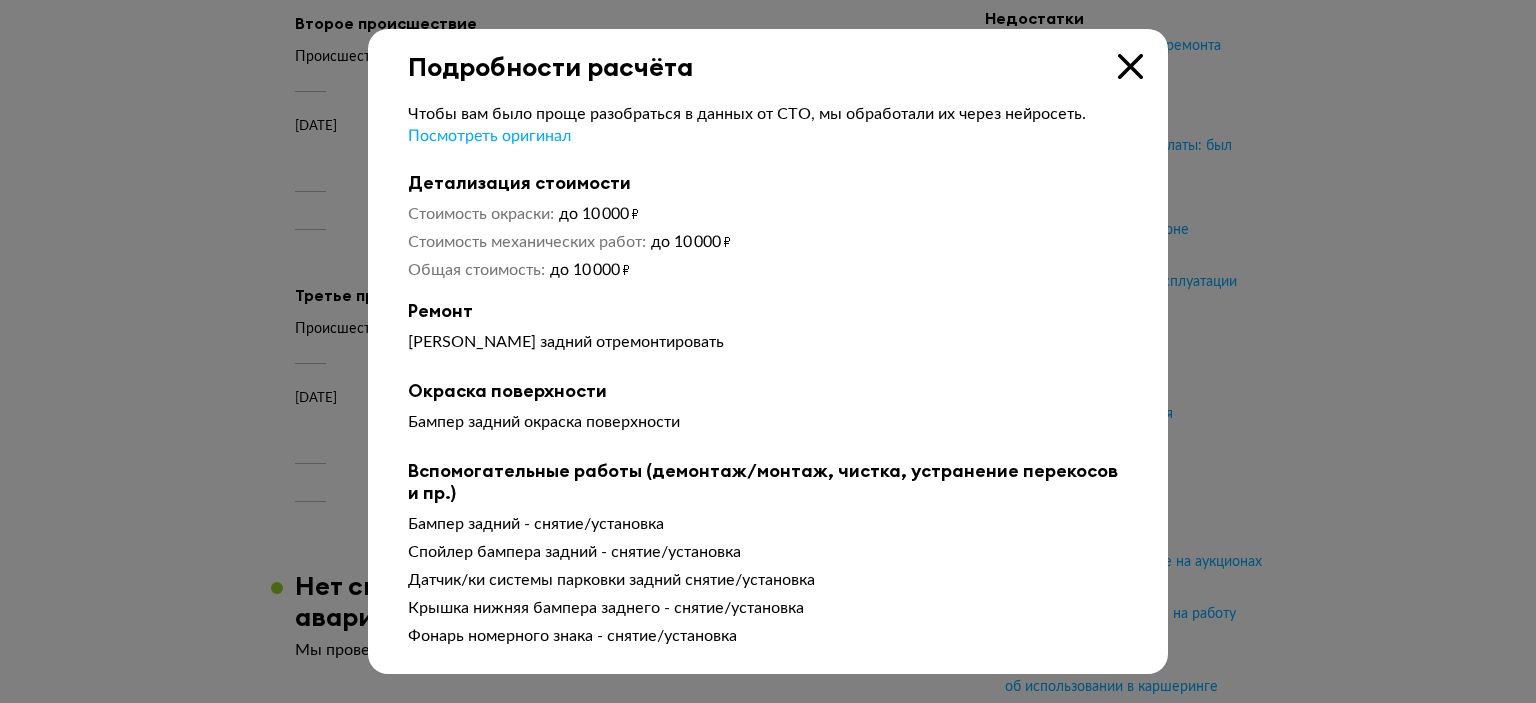 click at bounding box center [768, 351] 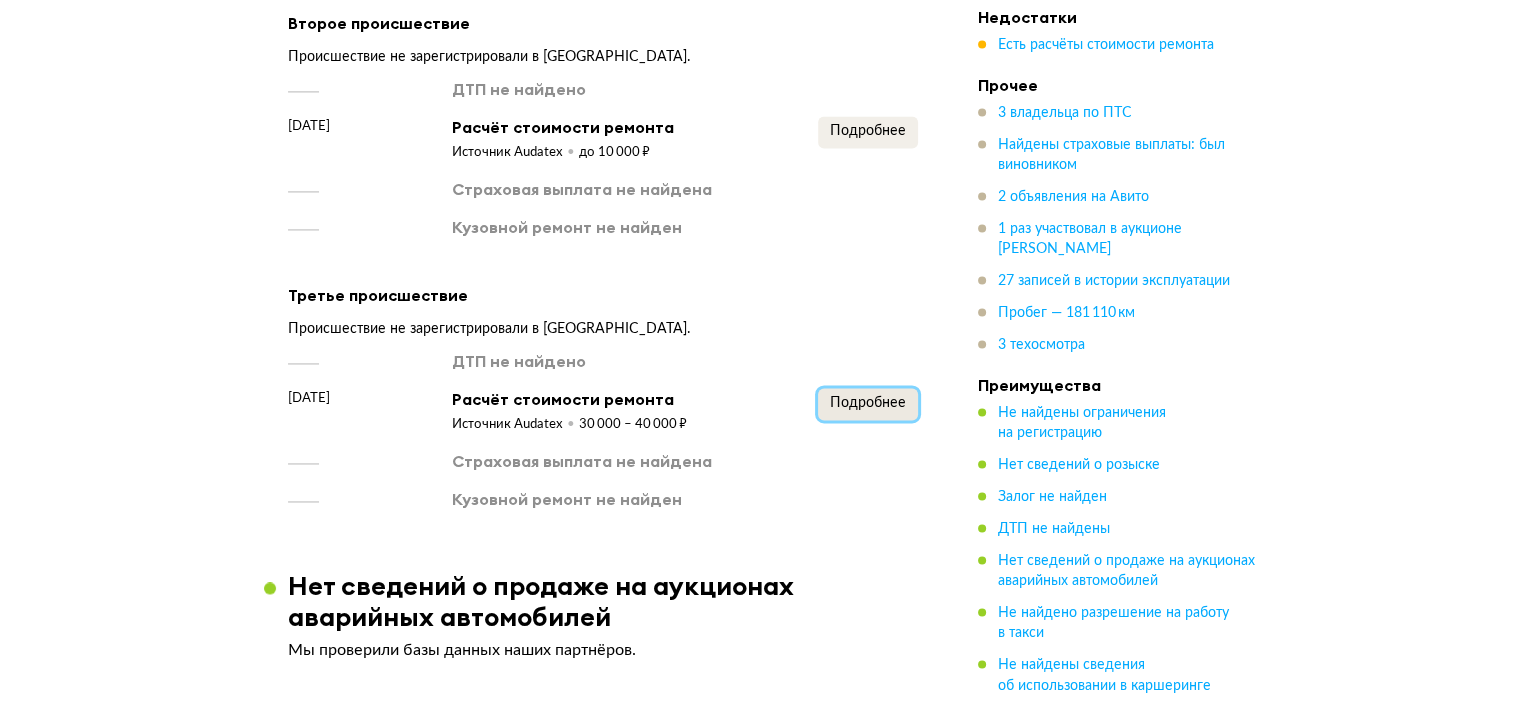 click on "Подробнее" at bounding box center (868, 403) 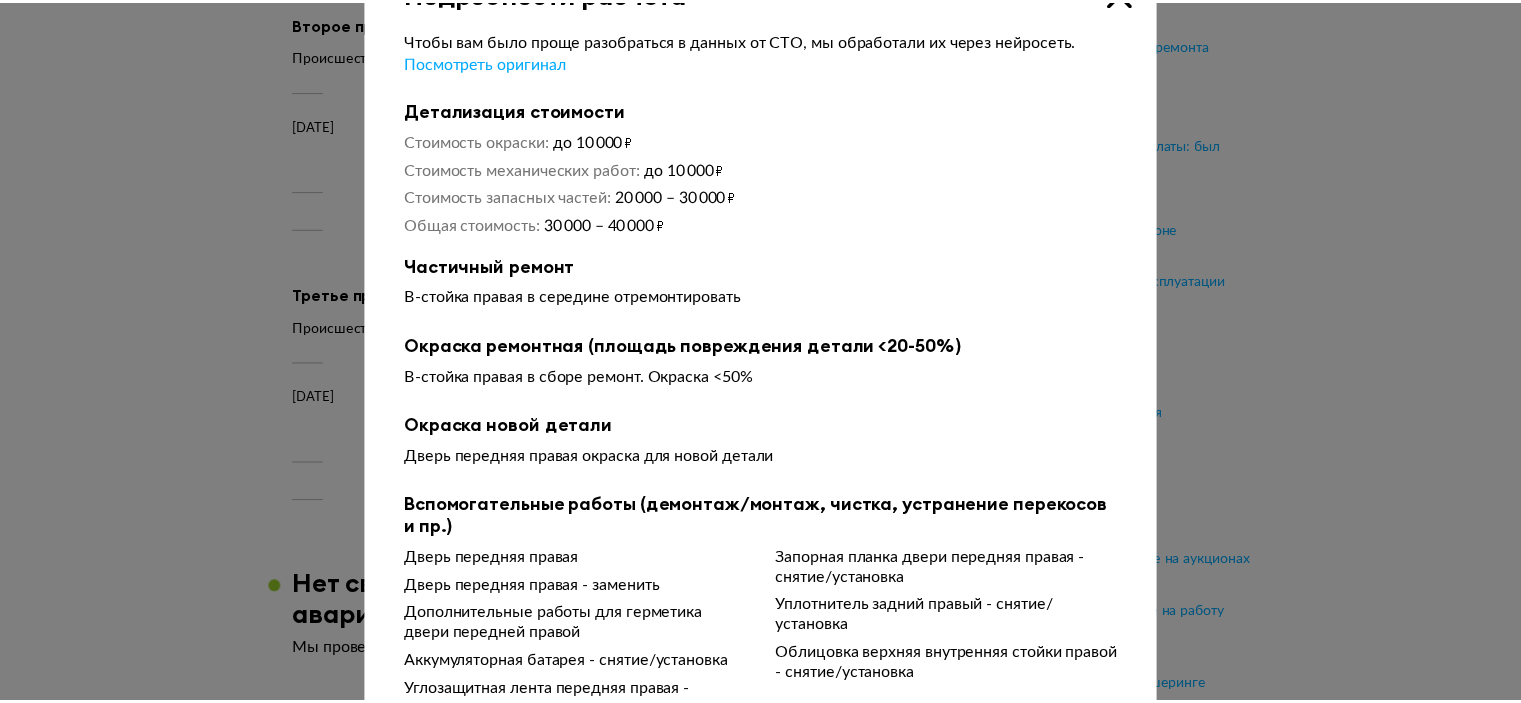 scroll, scrollTop: 128, scrollLeft: 0, axis: vertical 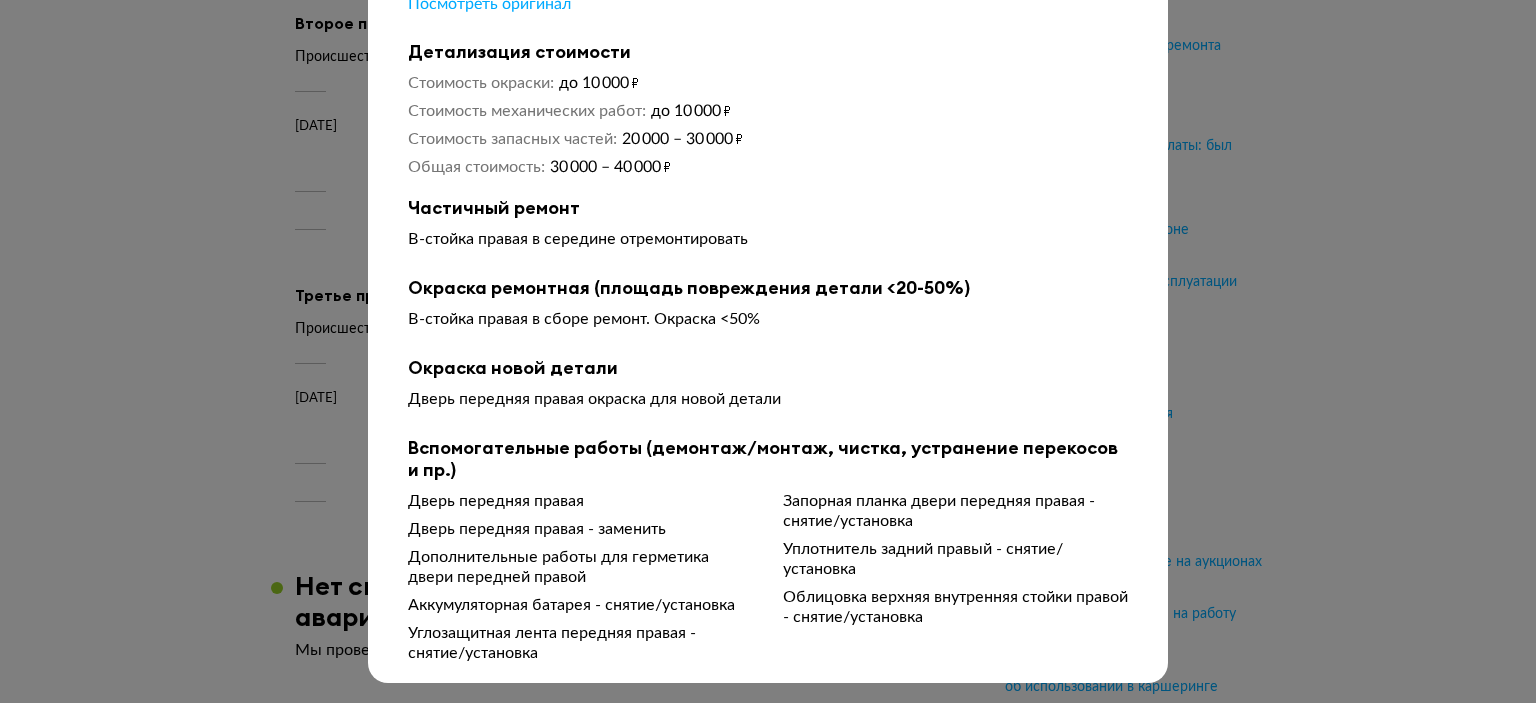 click at bounding box center [768, 228] 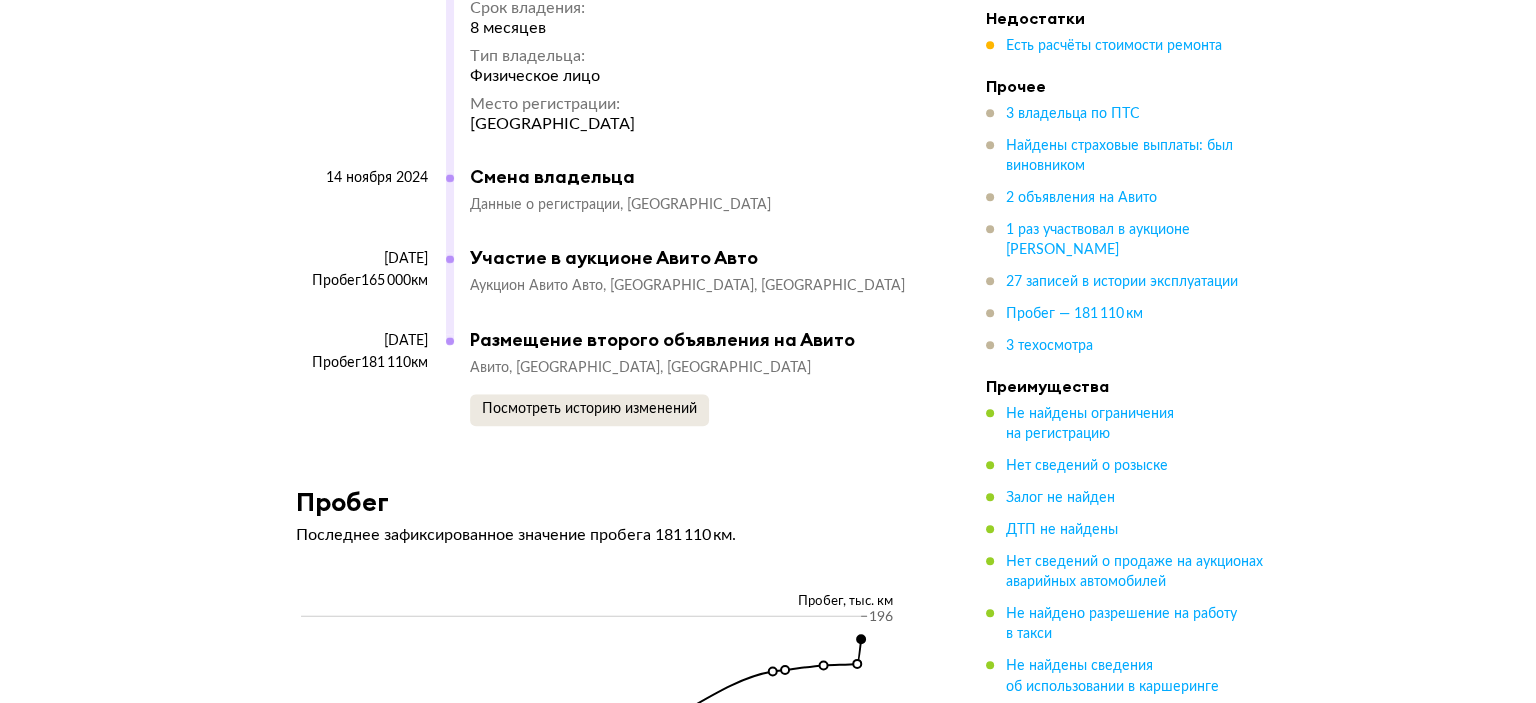 scroll, scrollTop: 9276, scrollLeft: 0, axis: vertical 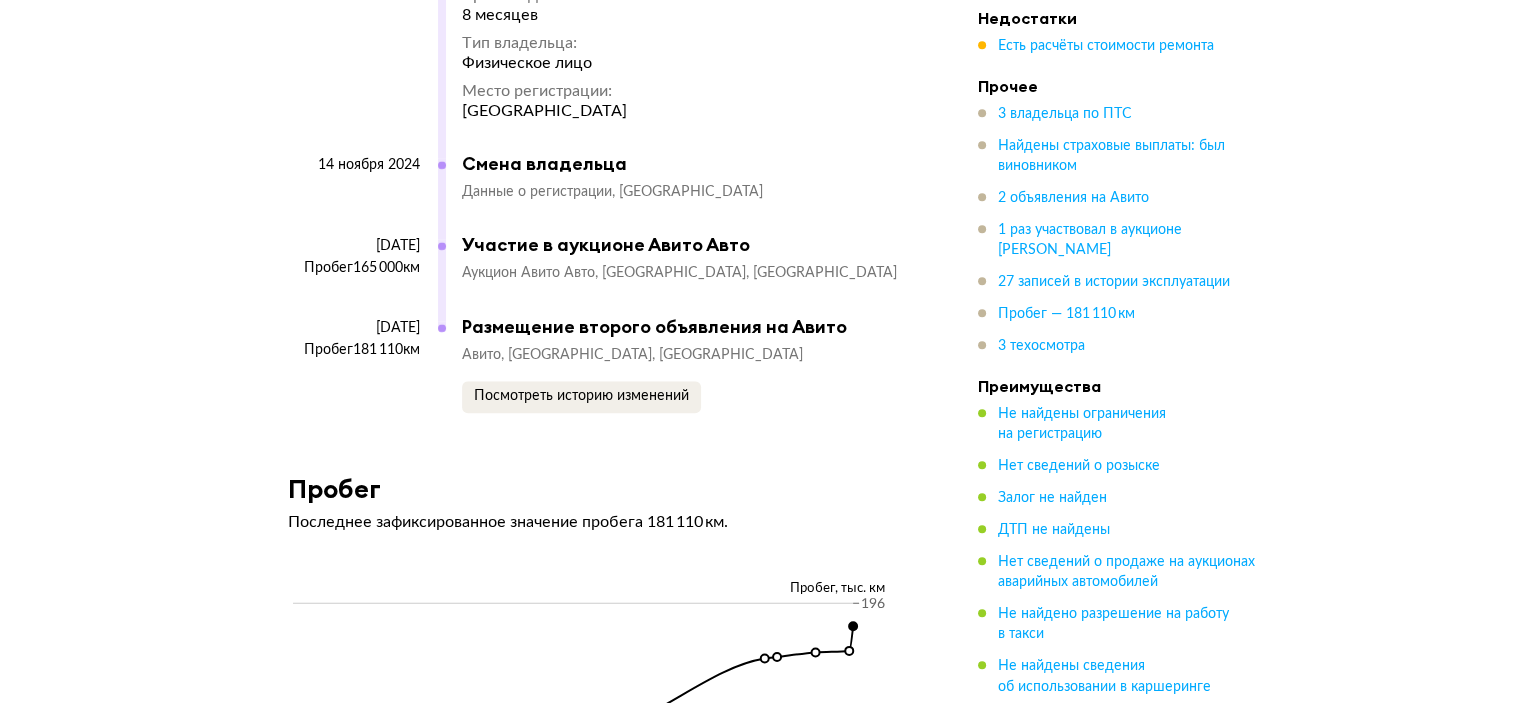 click on "Не найдены ограничения на регистрацию Мы проверили базы данных судебных приставов. Нет сведений о розыске Мы проверили официальные базы данных. Залог не найден Информация получена из единой информационной системы нотариата (ФНП), последнее обновление 10.07.2025 11:25. Базы могли быть не обновлены или банки не передали информацию о залоге в ФНП, поэтому гарантированную информацию о наличии залога получите у нотариуса непосредственно перед сделкой. 3 владельца по ПТС 1-й владелец Период владения 30 января 2016 — 8 июля 2018 Срок владения 2 года 6 месяцев 8 месяцев + +" at bounding box center (603, -2391) 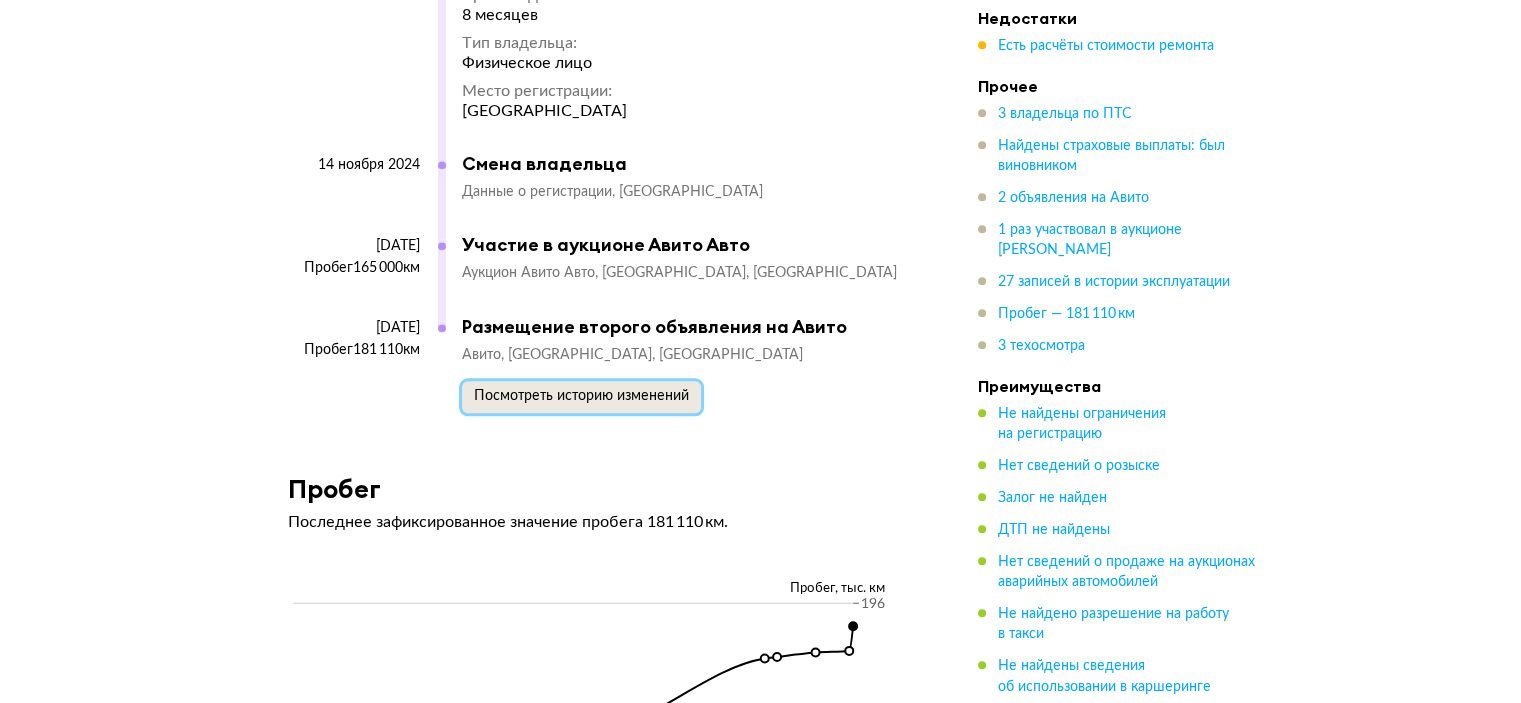 click on "Посмотреть историю изменений" at bounding box center [581, 396] 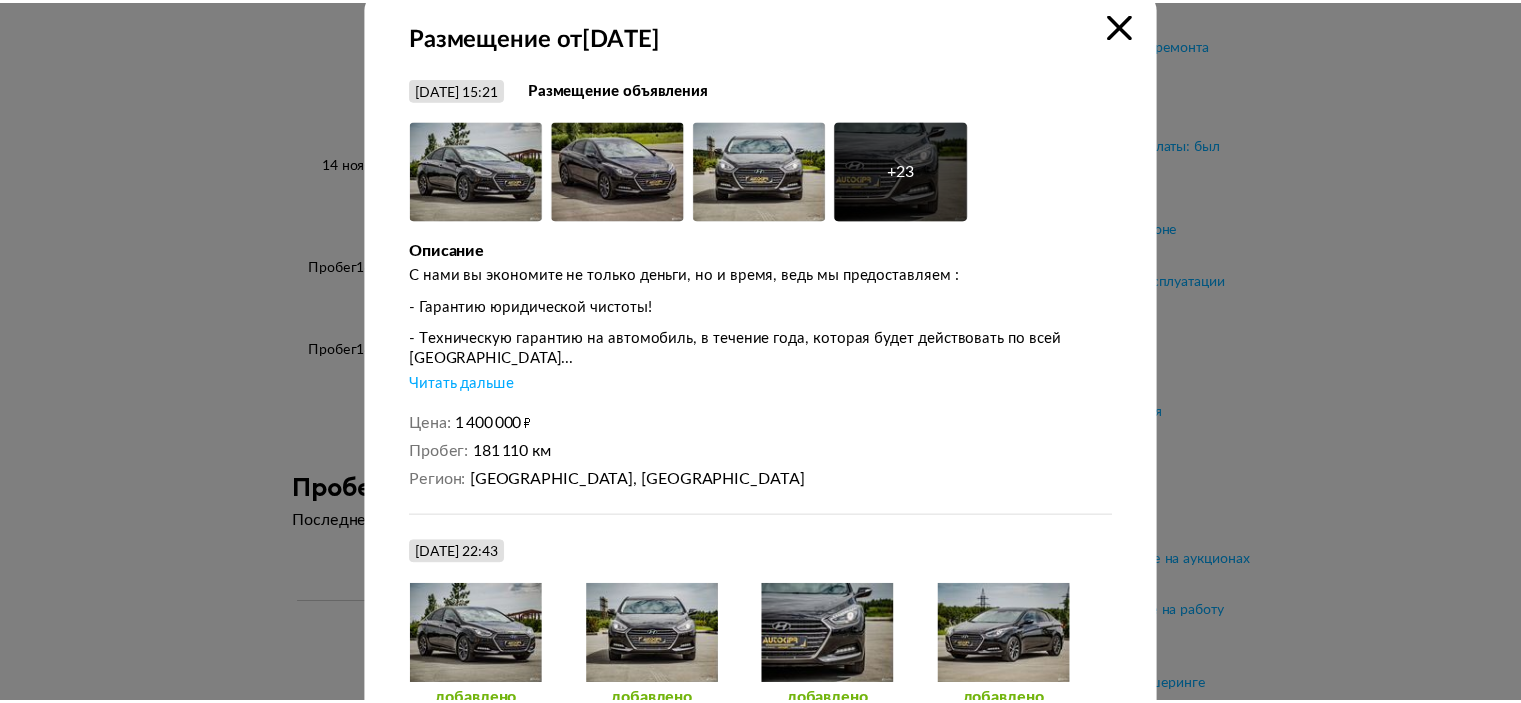 scroll, scrollTop: 0, scrollLeft: 0, axis: both 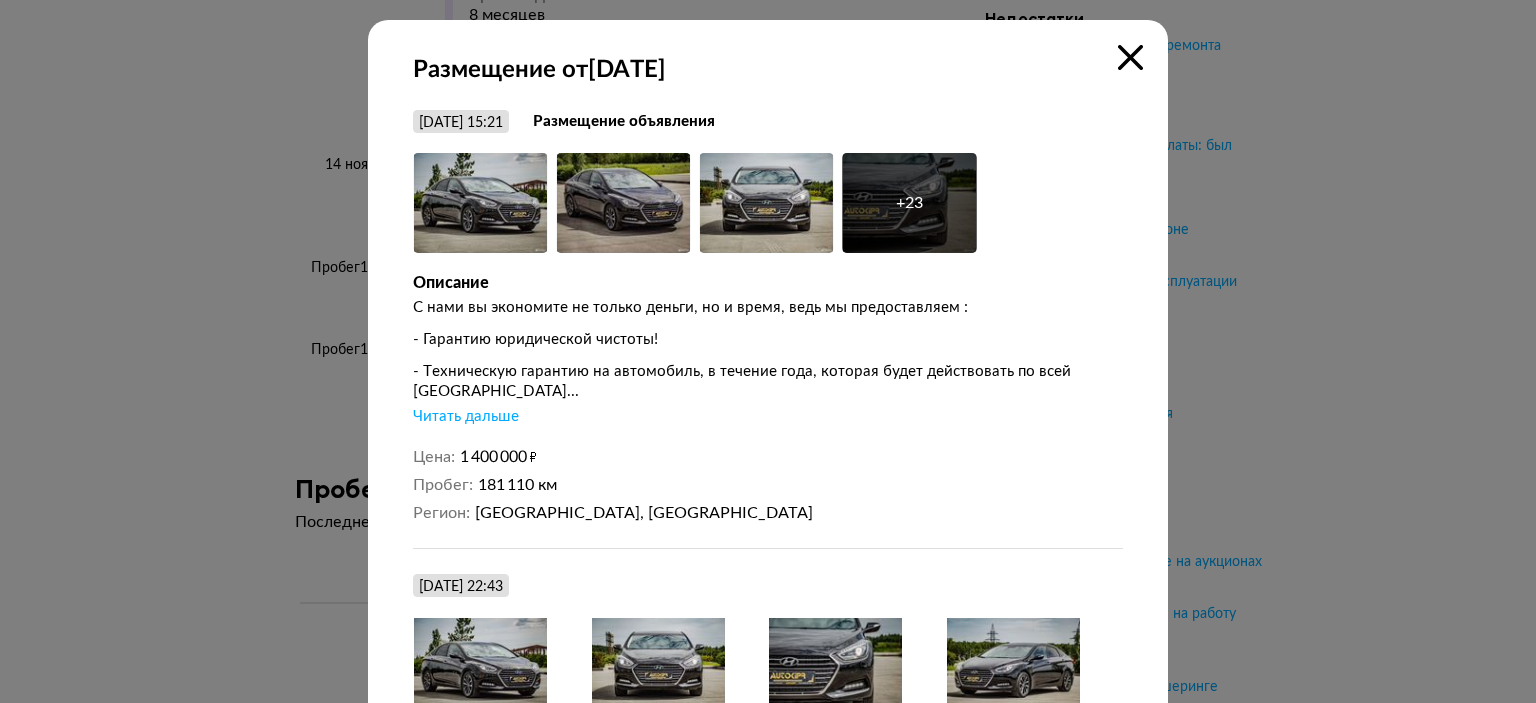 click on "Размещение от  29 июня 2025 года 29 июня 2025 г. 15:21 Размещение объявления Увеличить фото Увеличить фото Увеличить фото + 23 Увеличить фото Описание С нами вы экономите не только деньги, но и время, ведь мы предоставляем : - Гарантию юридической чистоты! - Техническую гарантию на автомобиль, в течение года, которая будет действовать по всей Росси... Читать дальше Цена 1 400 000 ₽    Пробег 181 110 км    Регион Тюменская область, Тюмень 4 июля 2025 г. 22:43 добавлено добавлено добавлено добавлено добавлено добавлено добавлено добавлено добавлено добавлено добавлено удалено" at bounding box center (768, 6122) 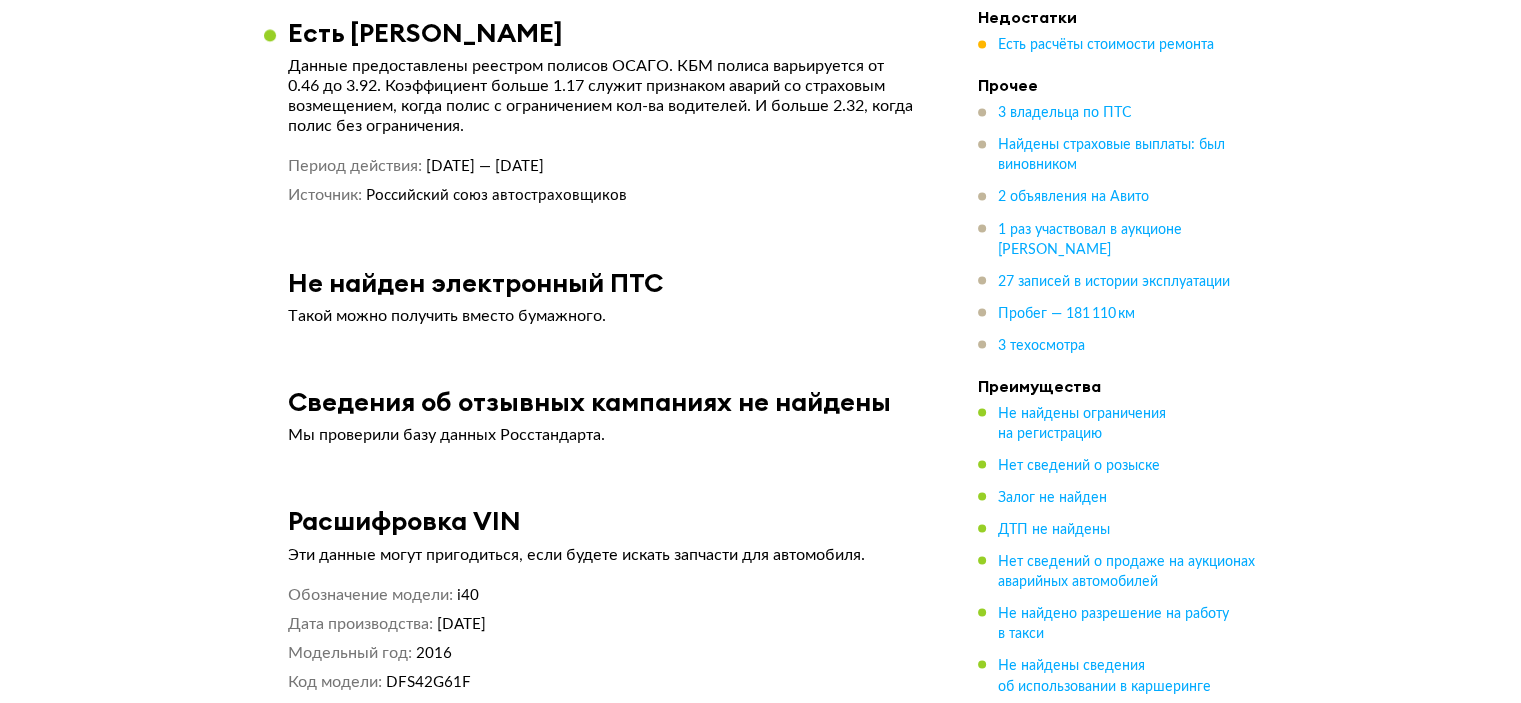 scroll, scrollTop: 11376, scrollLeft: 0, axis: vertical 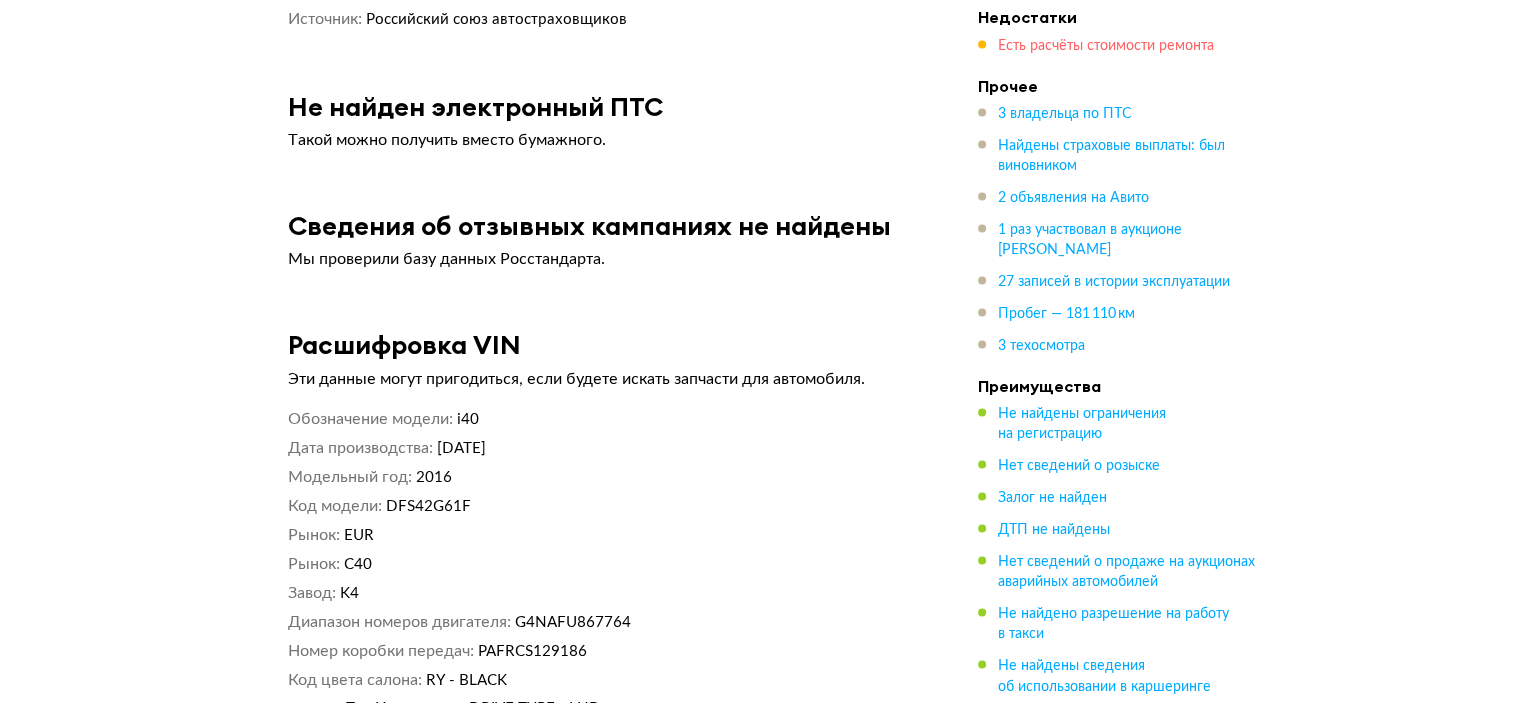 click on "Есть расчёты стоимости ремонта" at bounding box center [1106, 46] 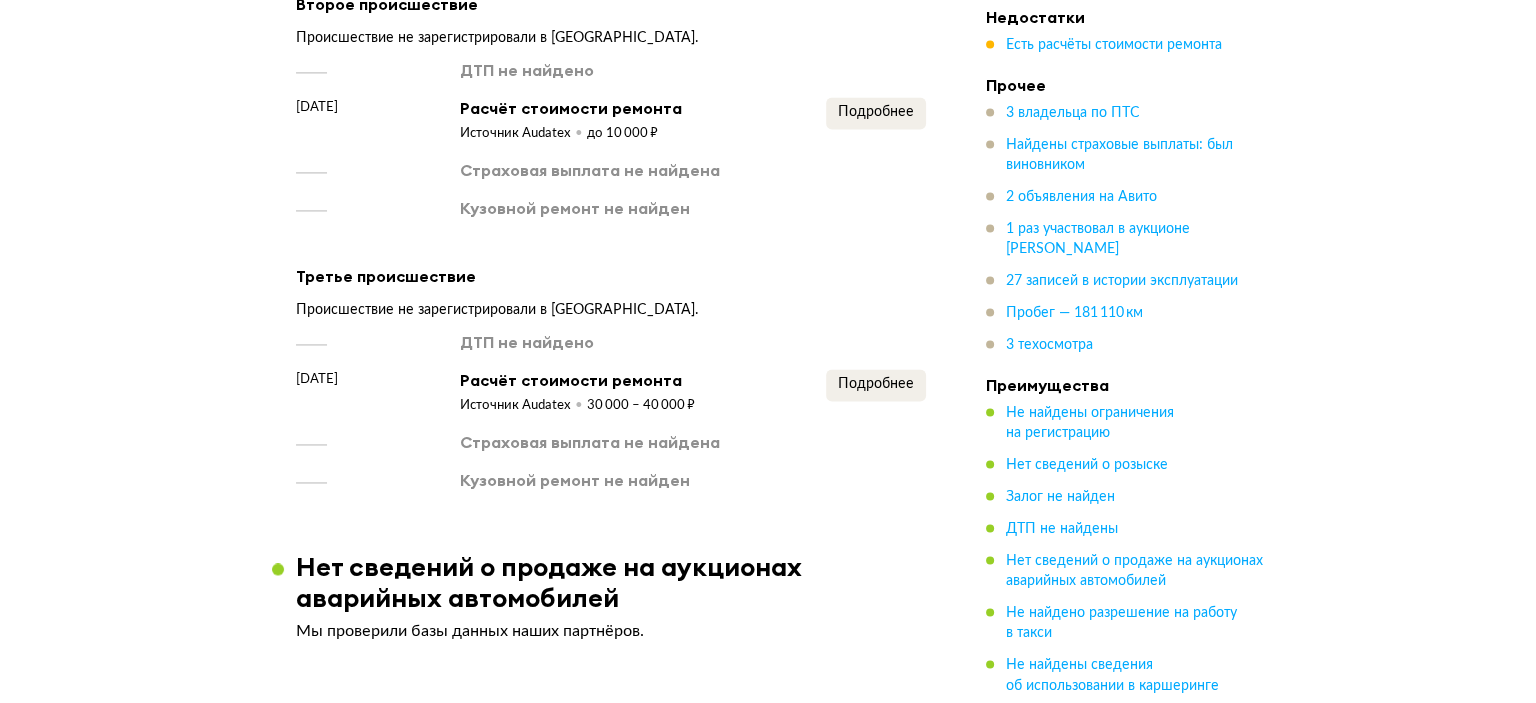 scroll, scrollTop: 2976, scrollLeft: 0, axis: vertical 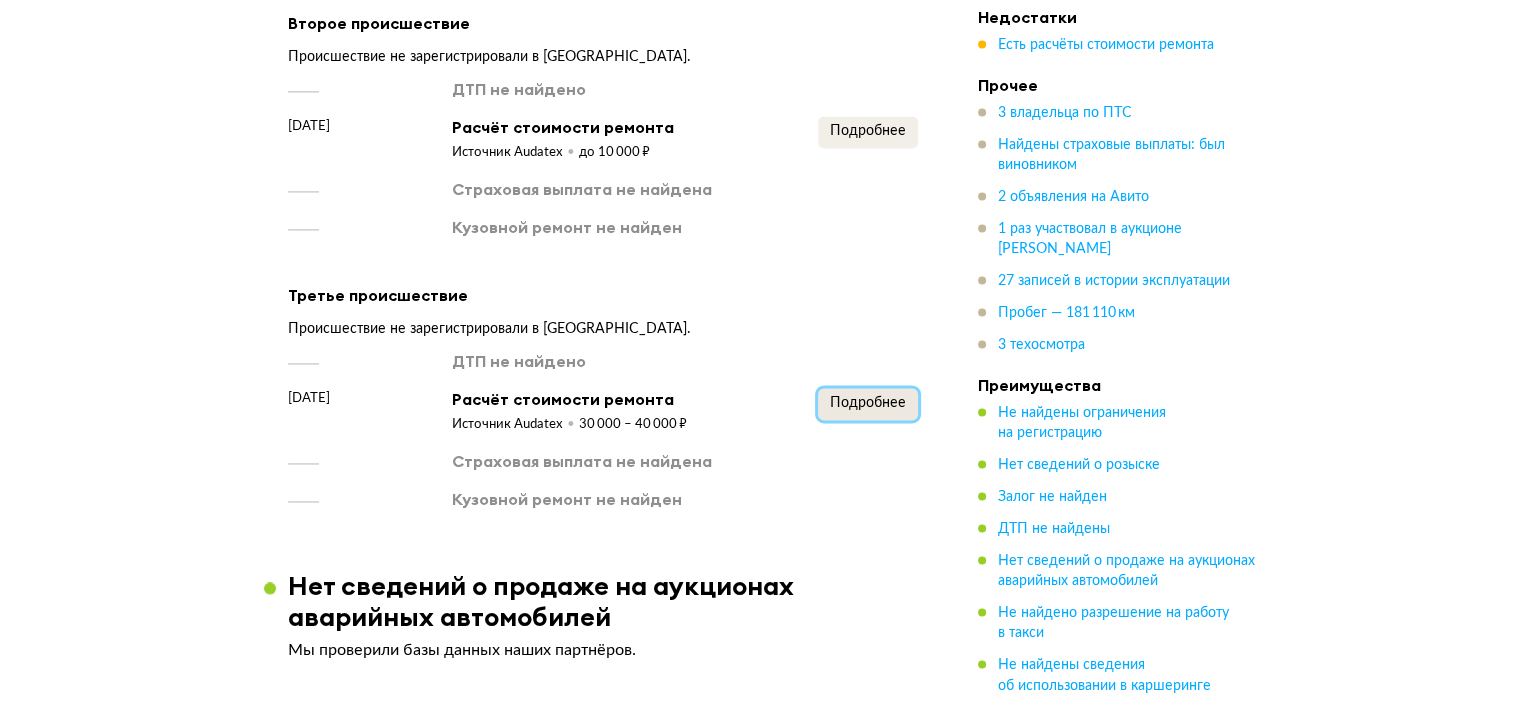 click on "Подробнее" at bounding box center [868, 403] 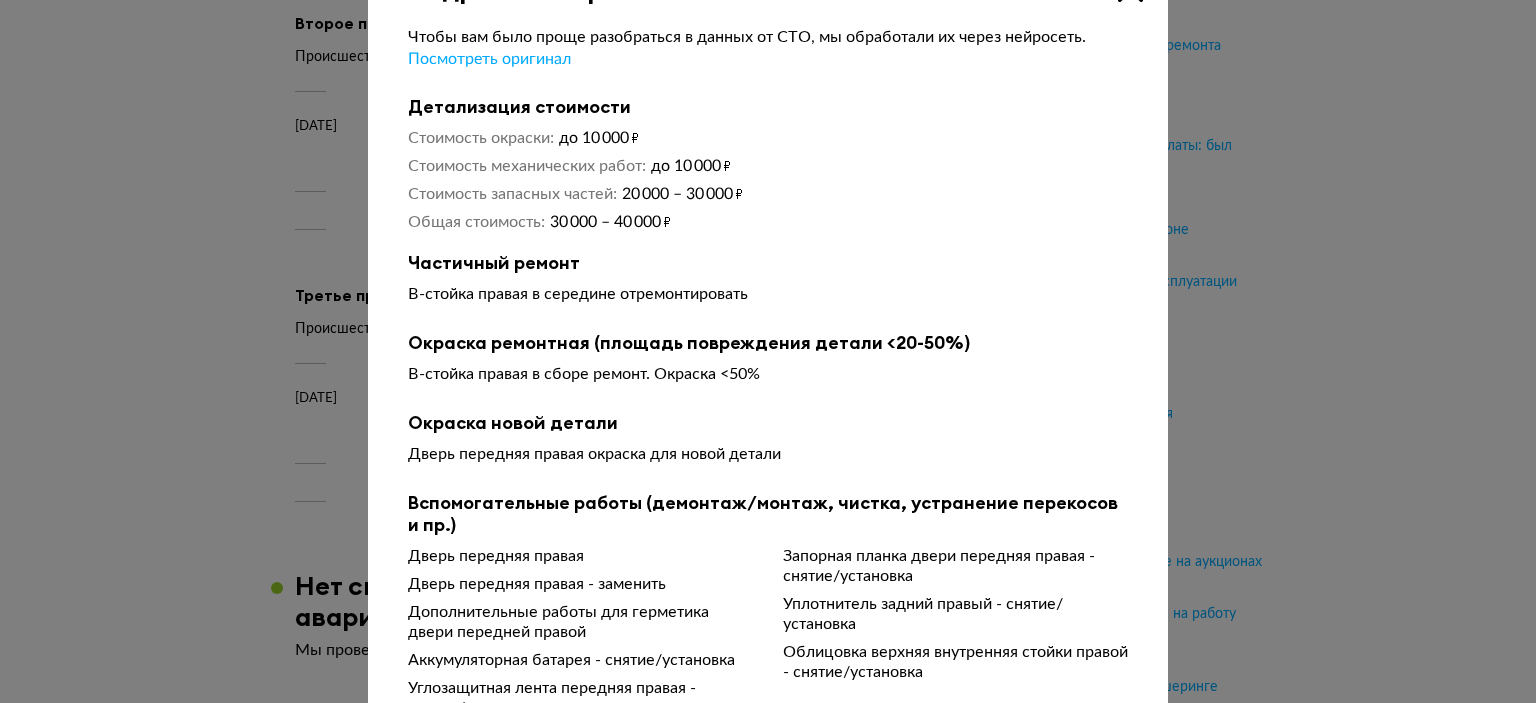 scroll, scrollTop: 128, scrollLeft: 0, axis: vertical 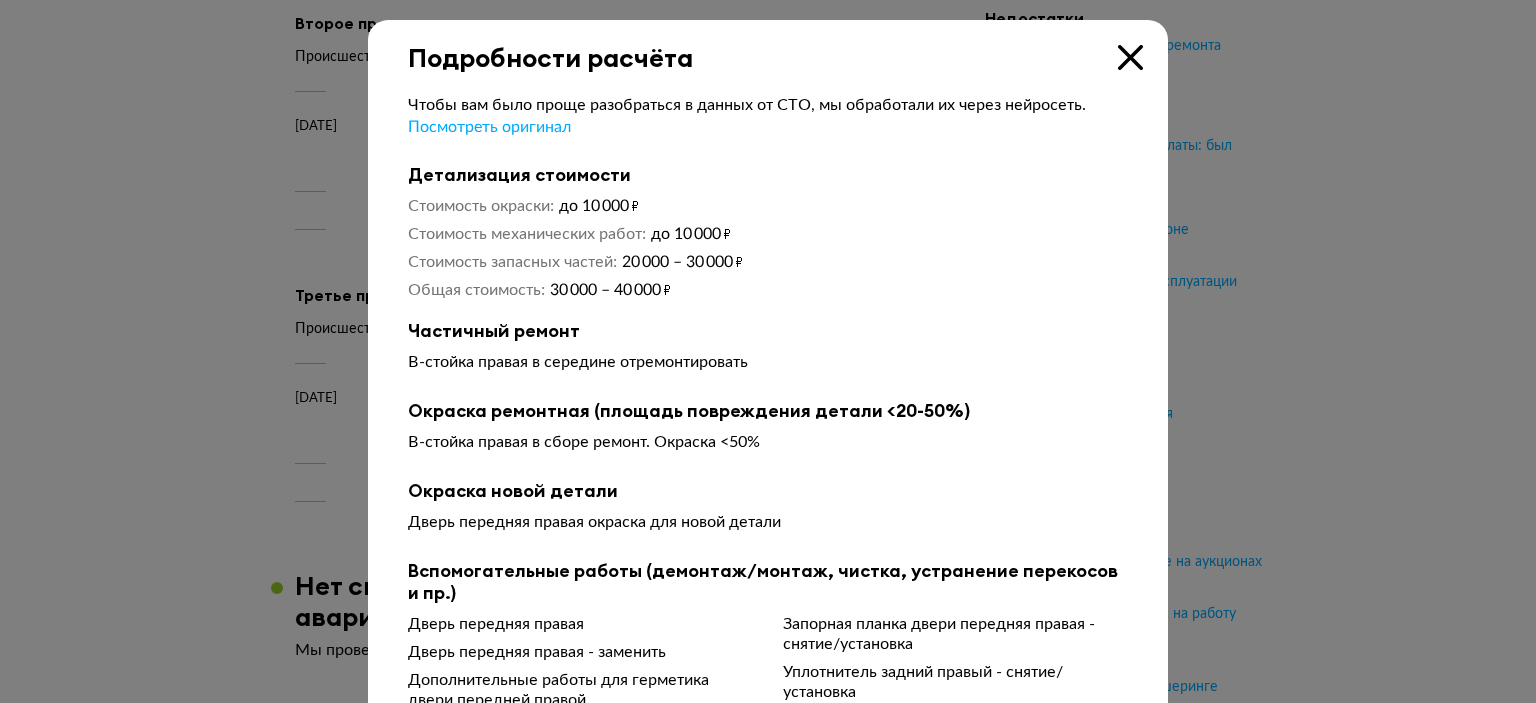 click at bounding box center [1130, 57] 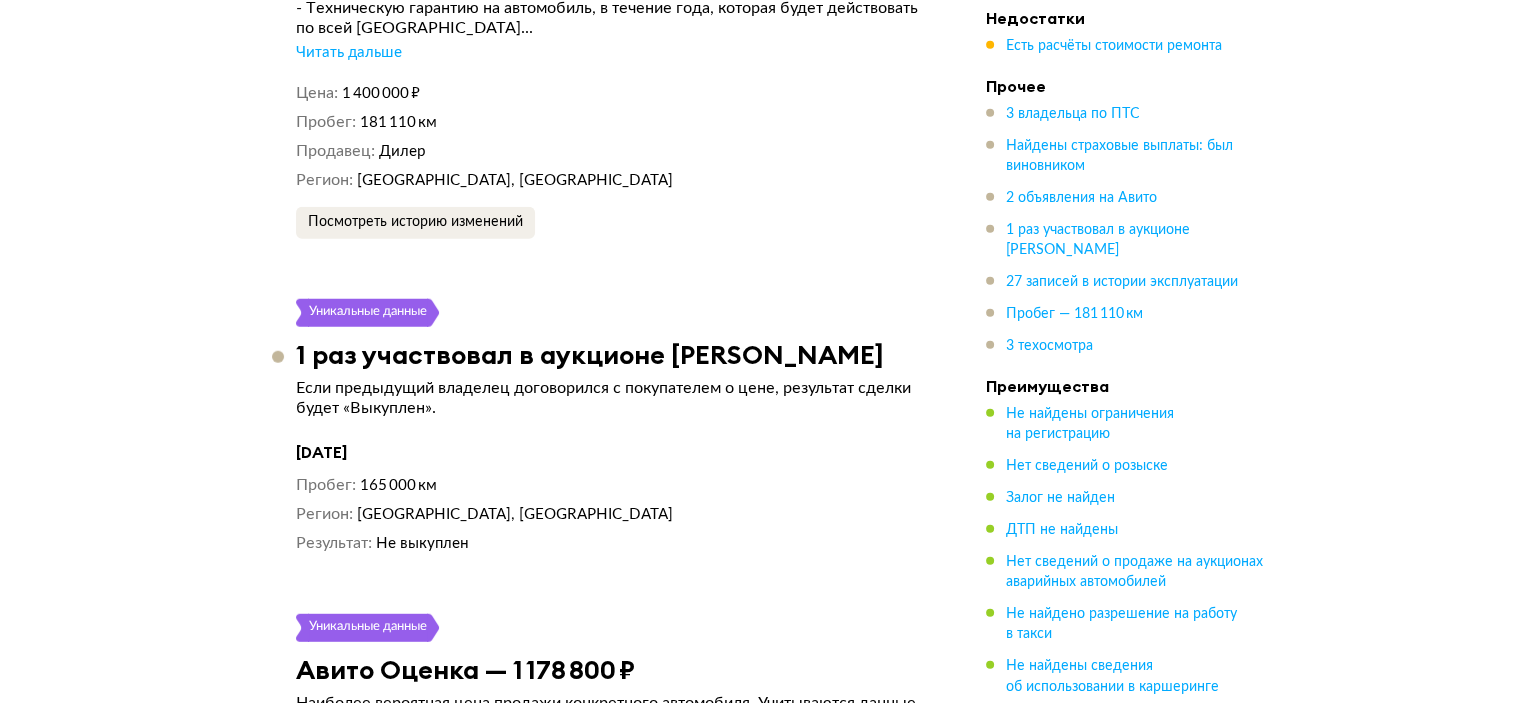 scroll, scrollTop: 5076, scrollLeft: 0, axis: vertical 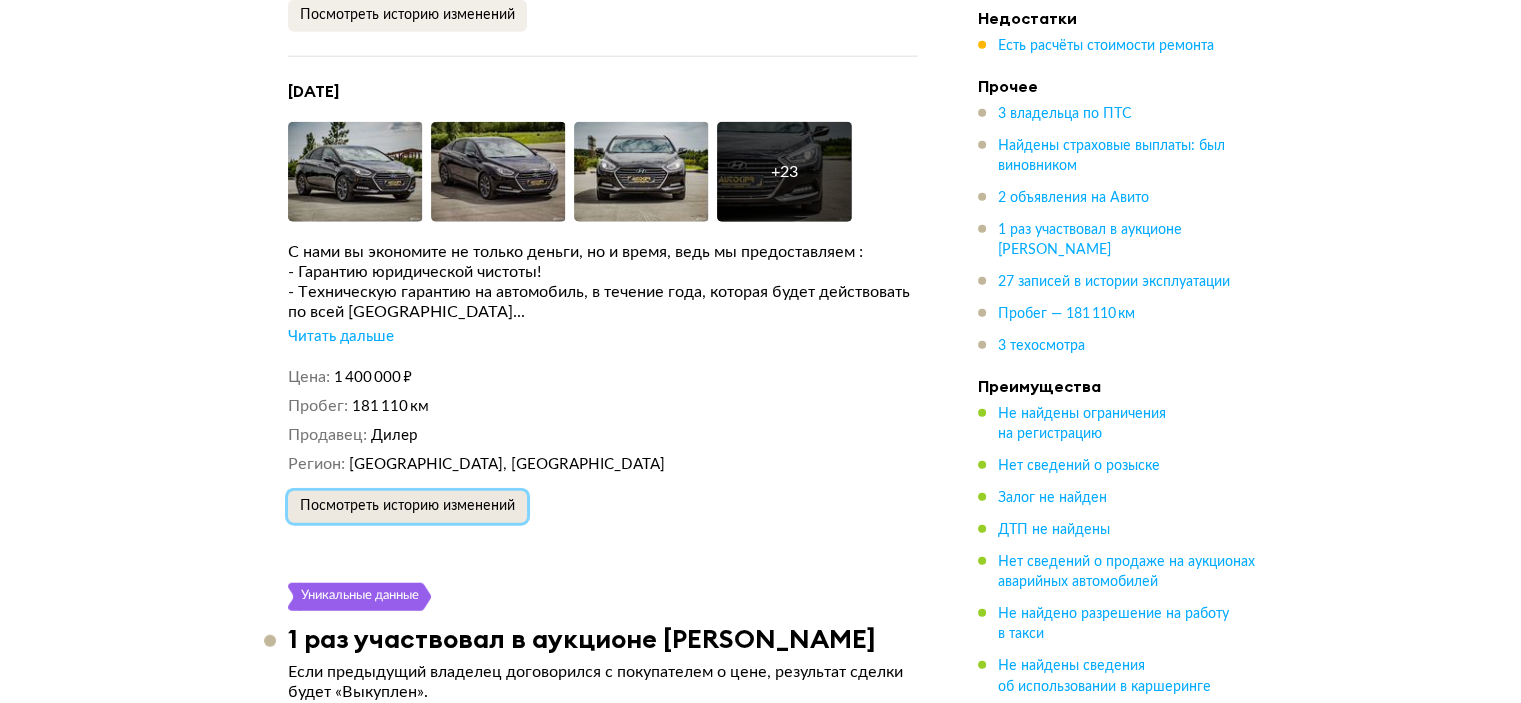click on "Посмотреть историю изменений" at bounding box center (407, 506) 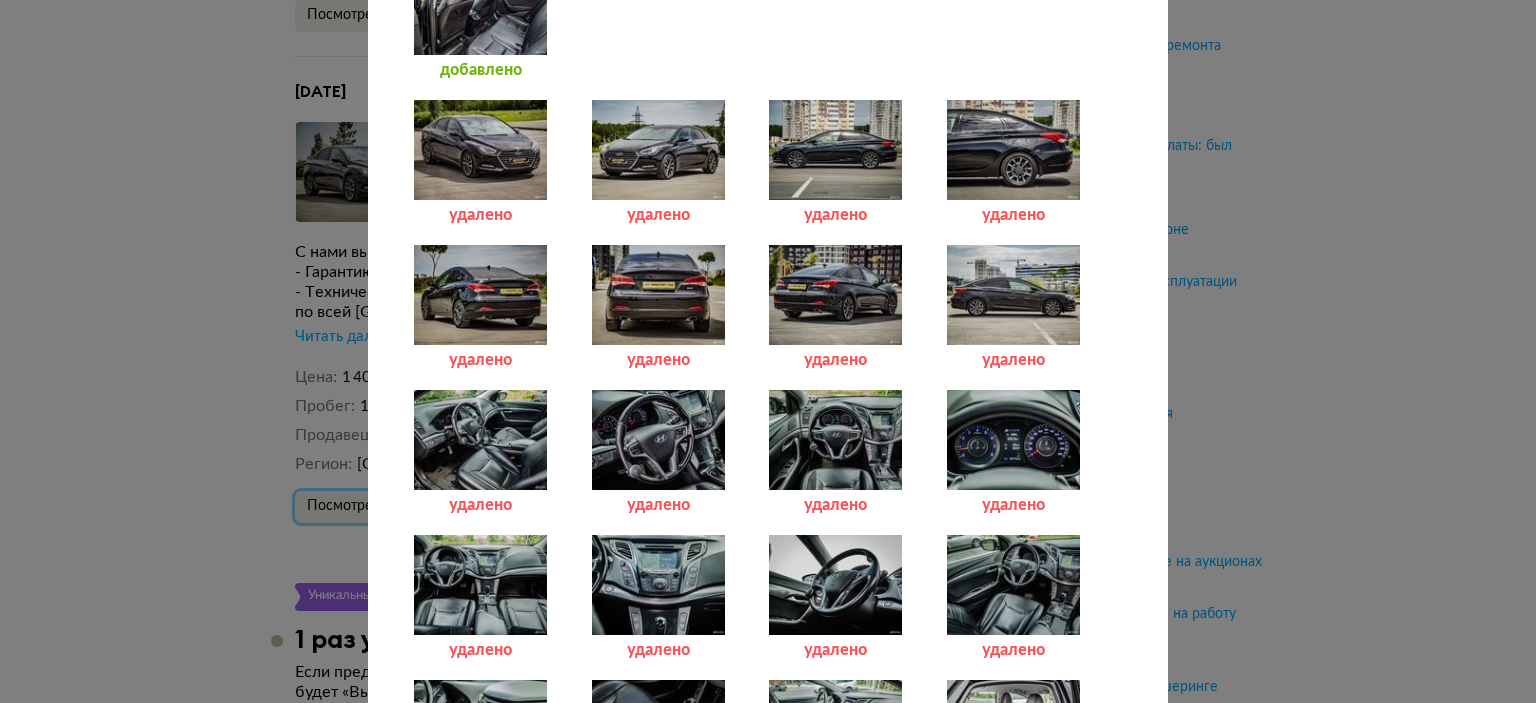scroll, scrollTop: 4800, scrollLeft: 0, axis: vertical 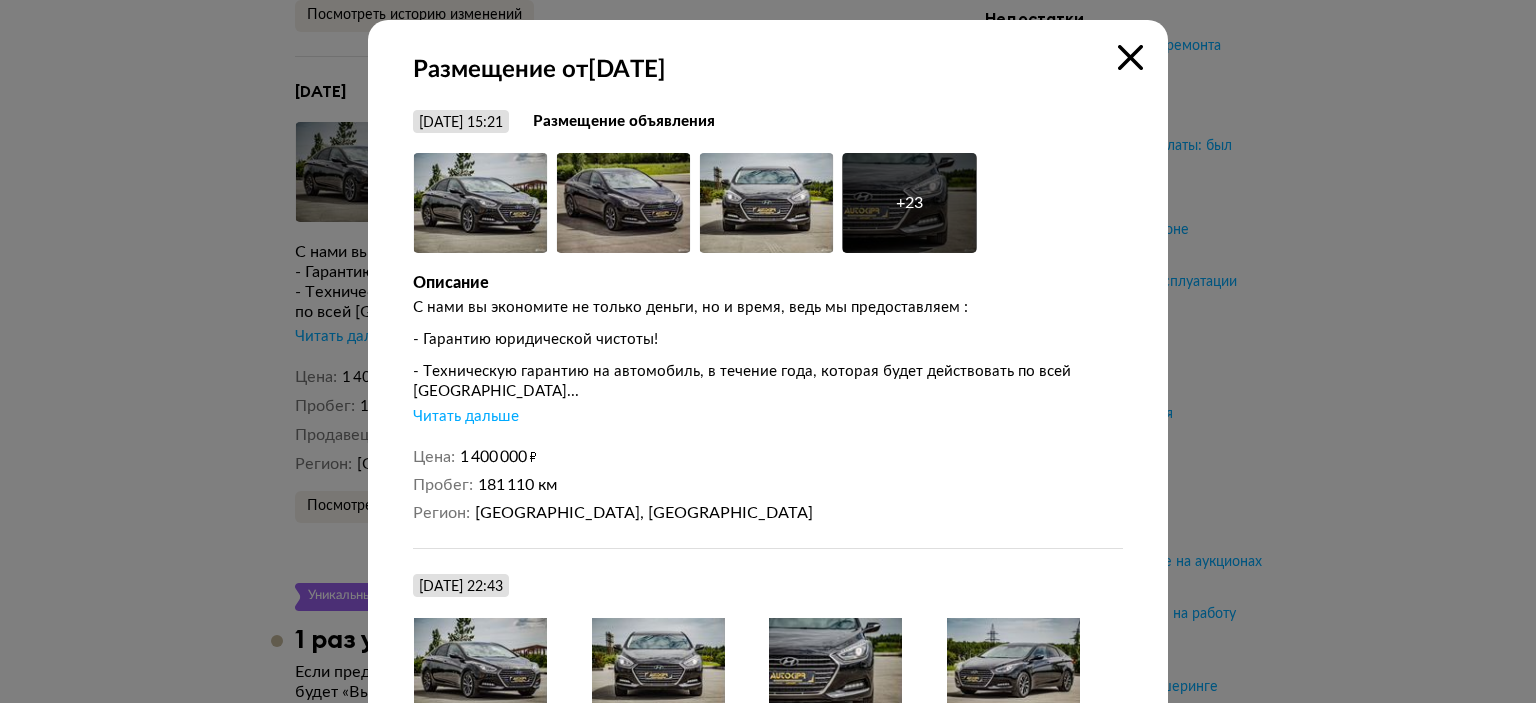 click at bounding box center [1130, 57] 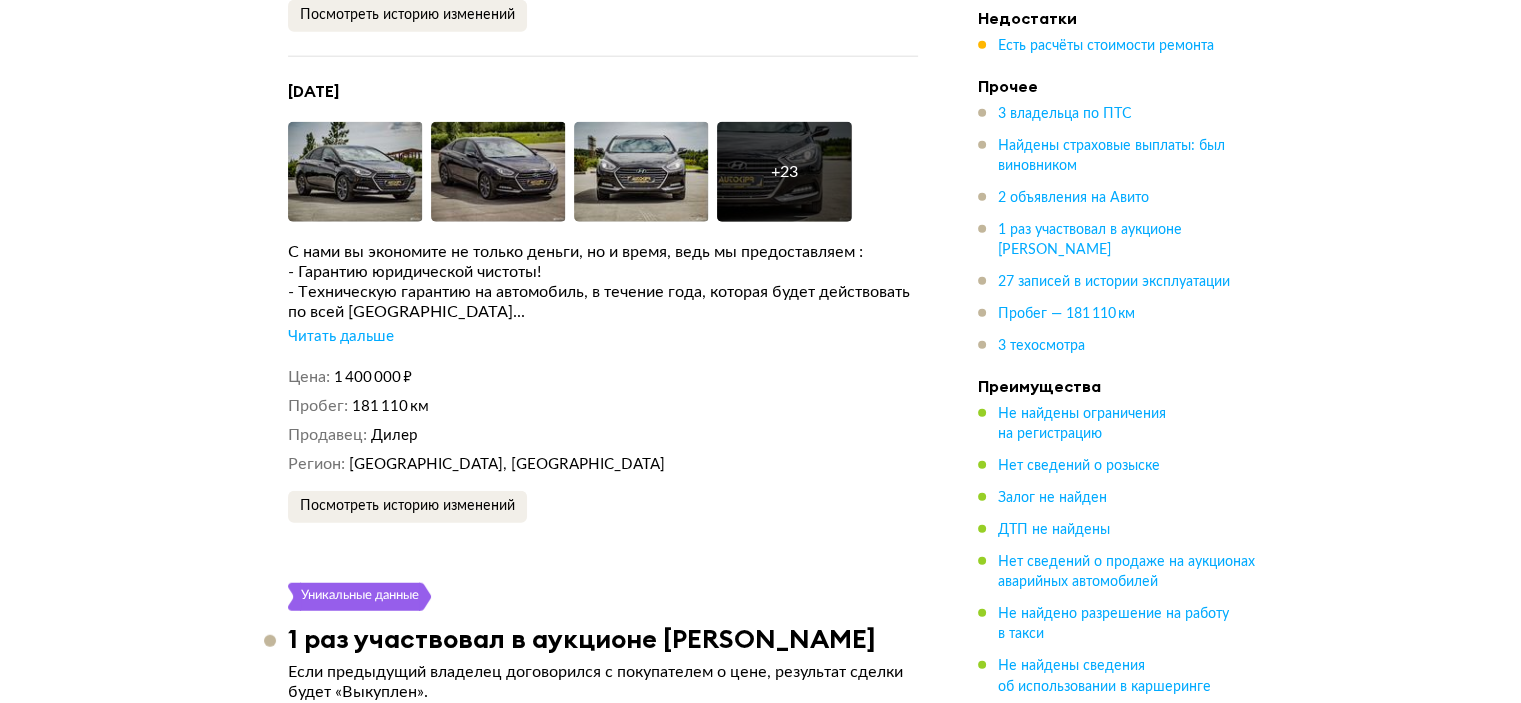 click on "- Техническую гарантию на автомобиль, в течение года, которая будет действовать по всей Росси..." at bounding box center (603, 302) 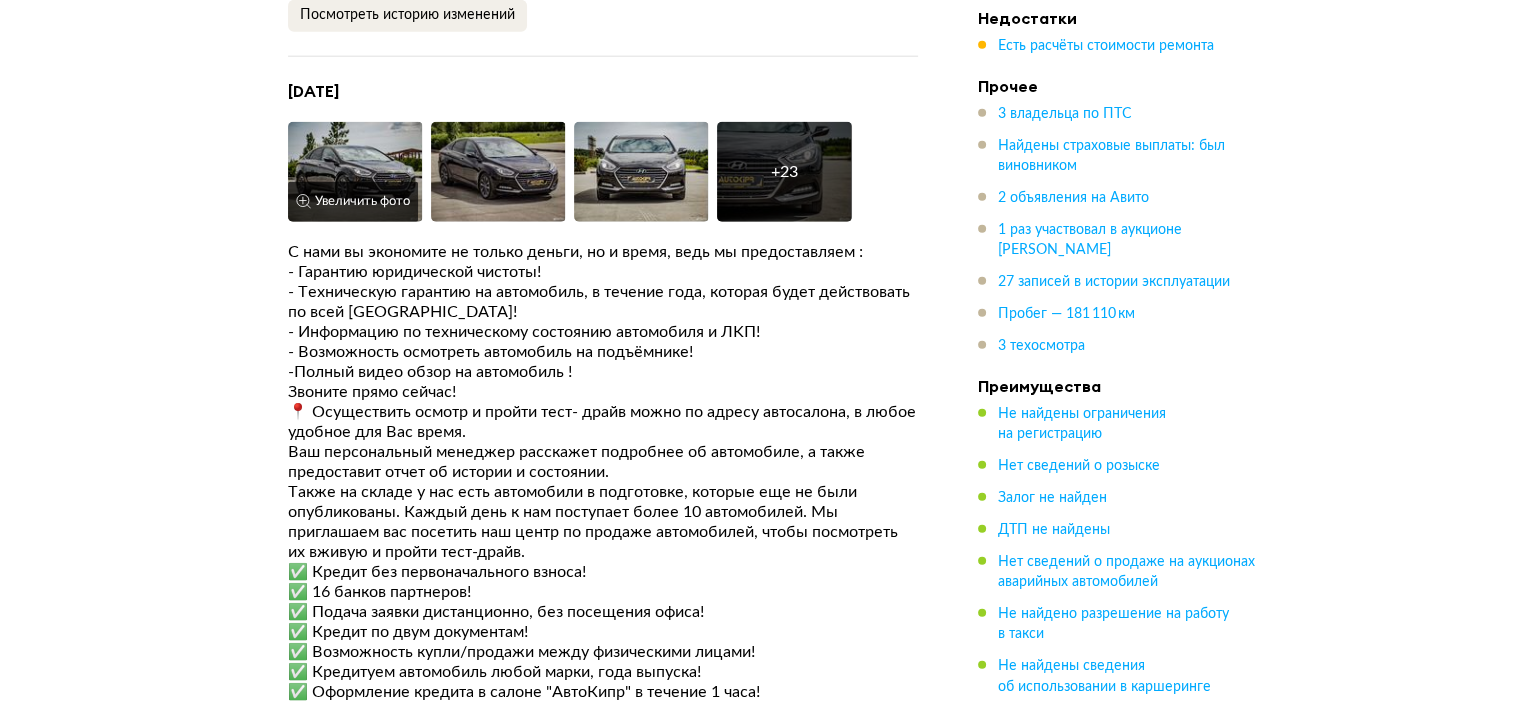 click at bounding box center [355, 172] 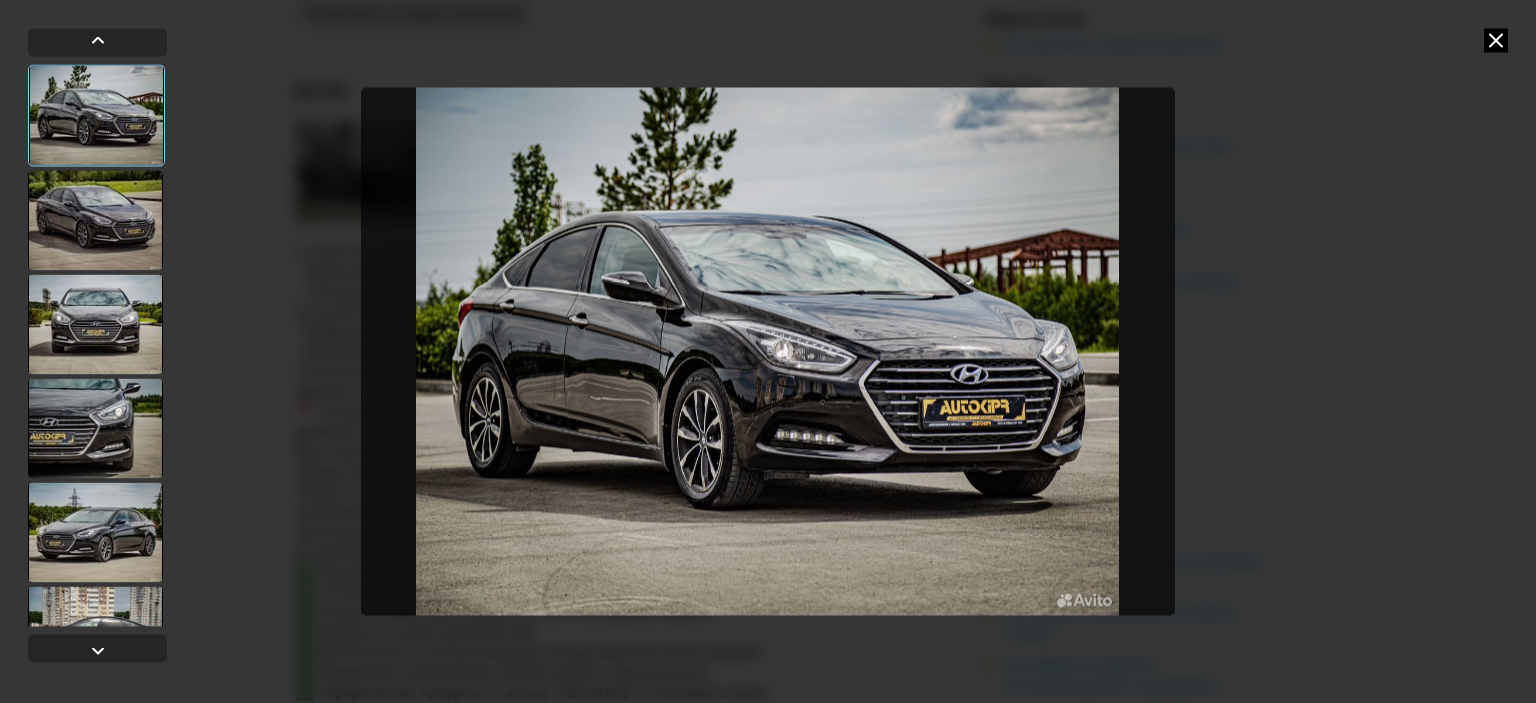 click at bounding box center [95, 220] 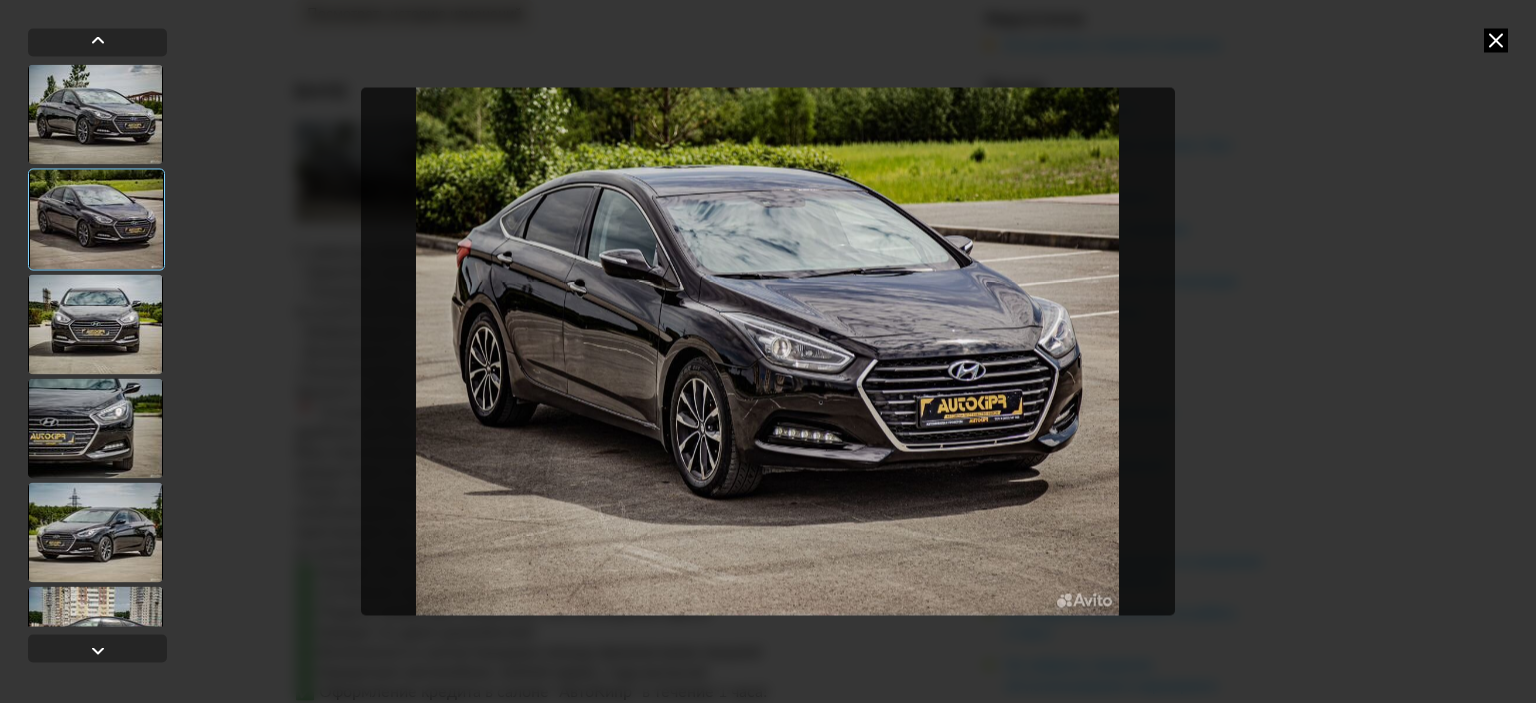 click at bounding box center [95, 324] 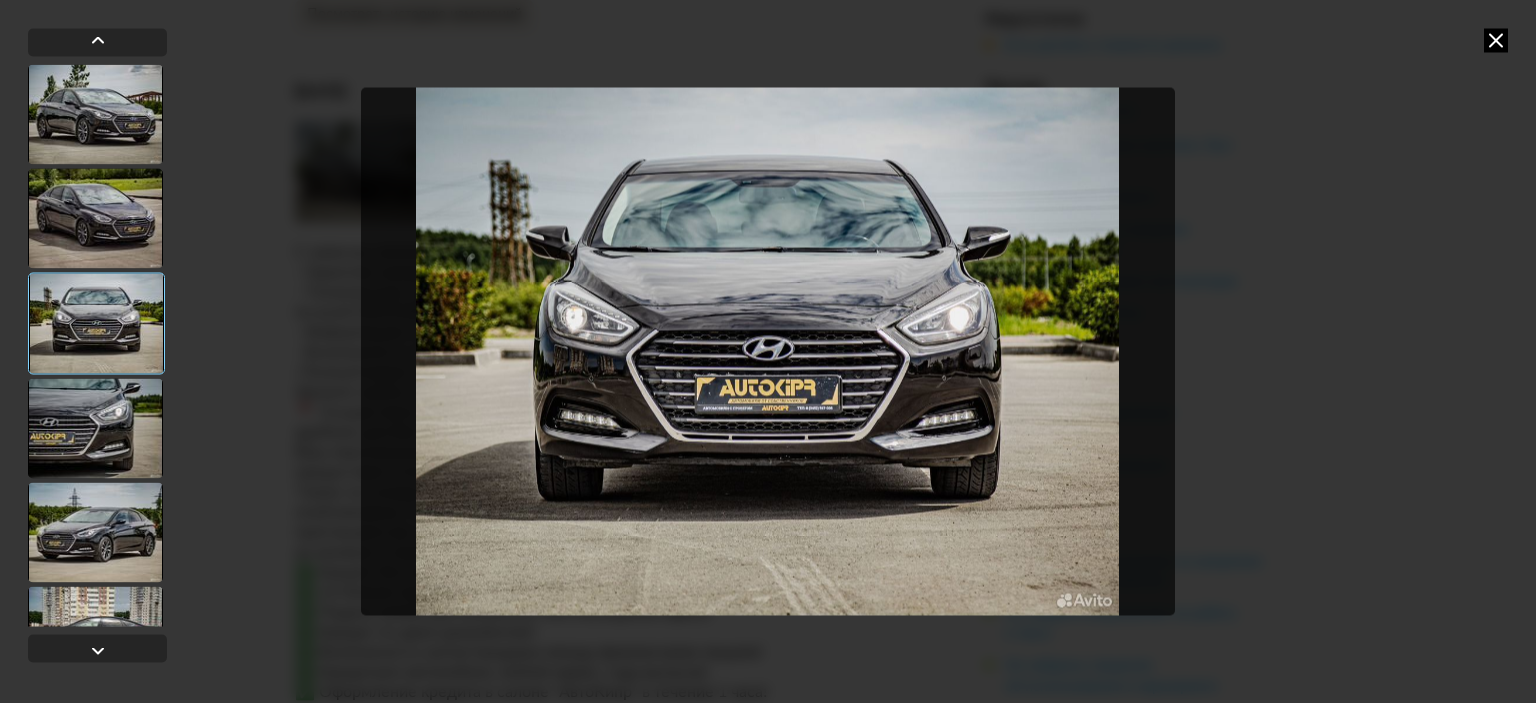 click at bounding box center (95, 428) 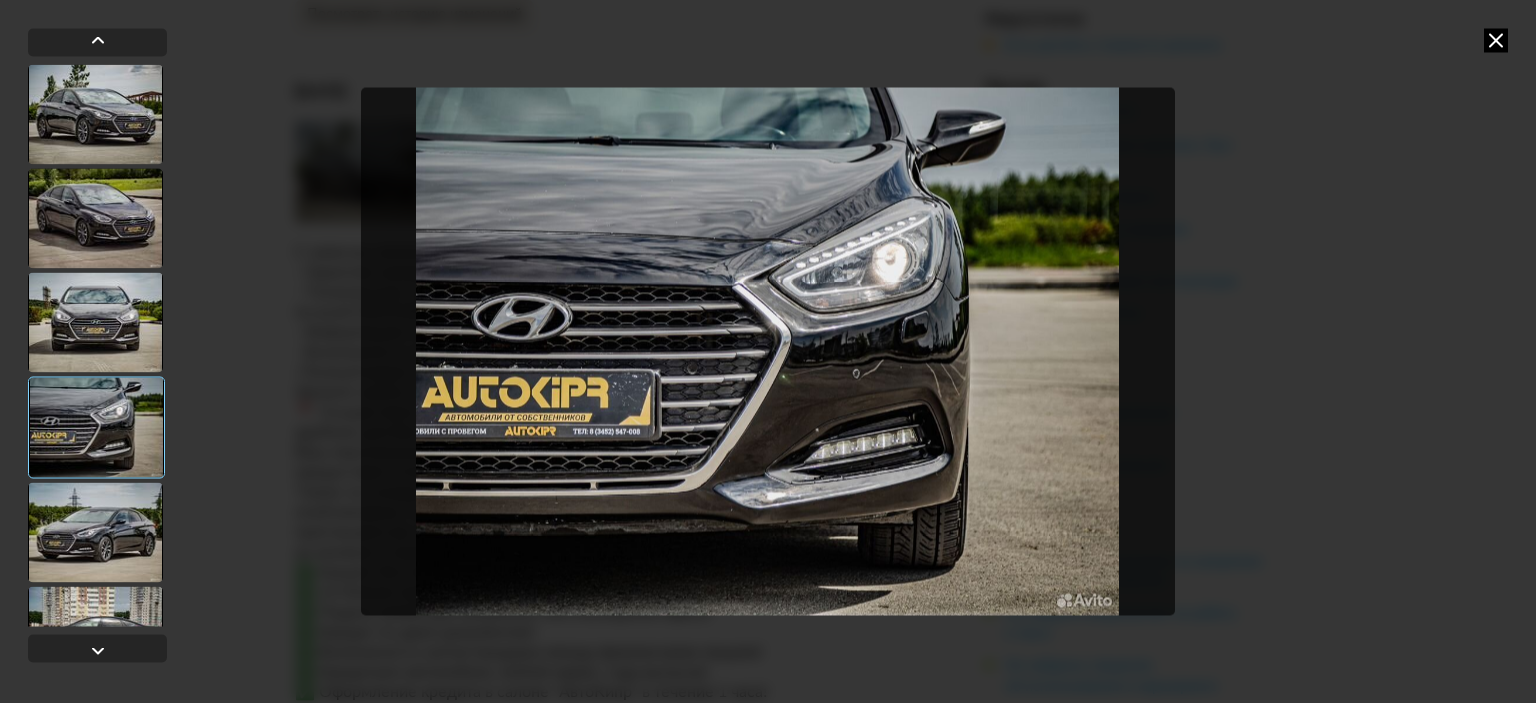 click at bounding box center [95, 532] 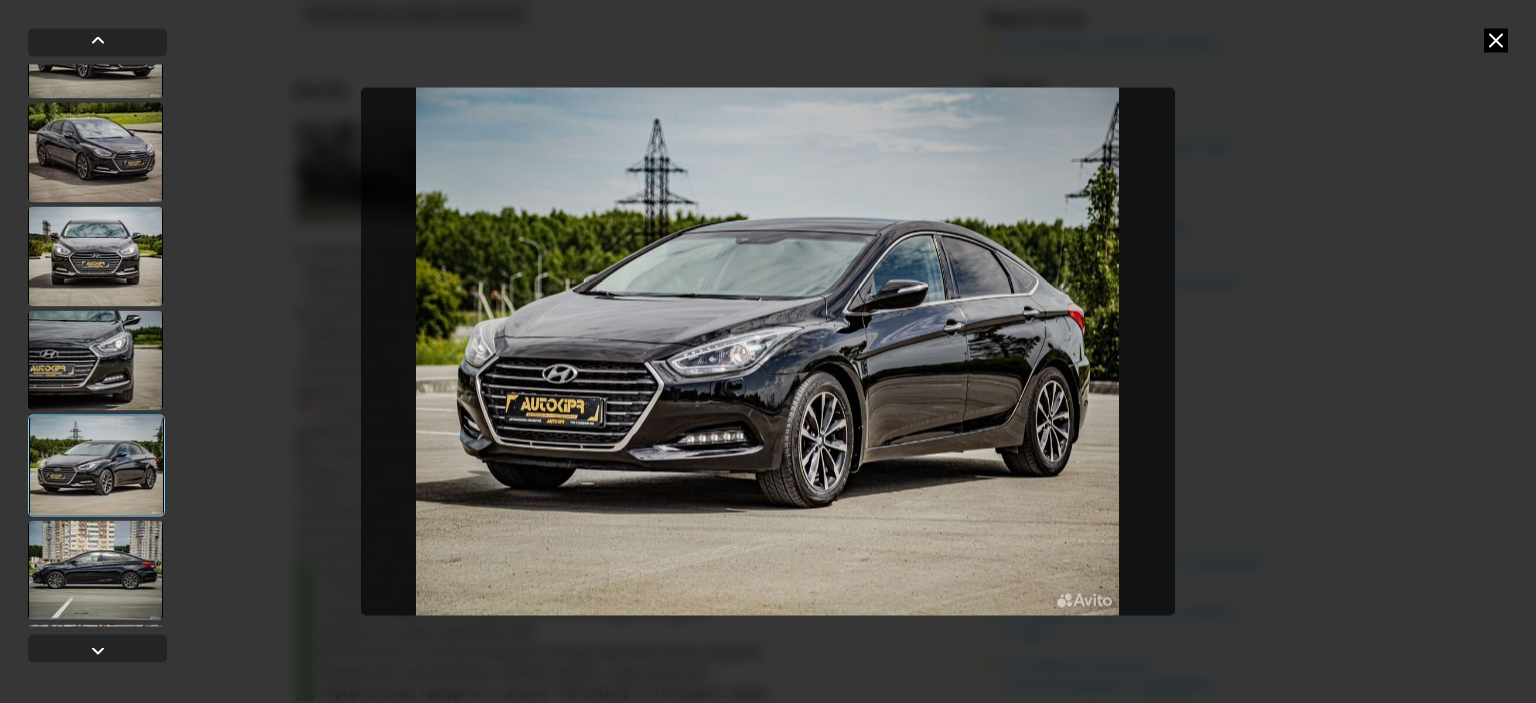scroll, scrollTop: 200, scrollLeft: 0, axis: vertical 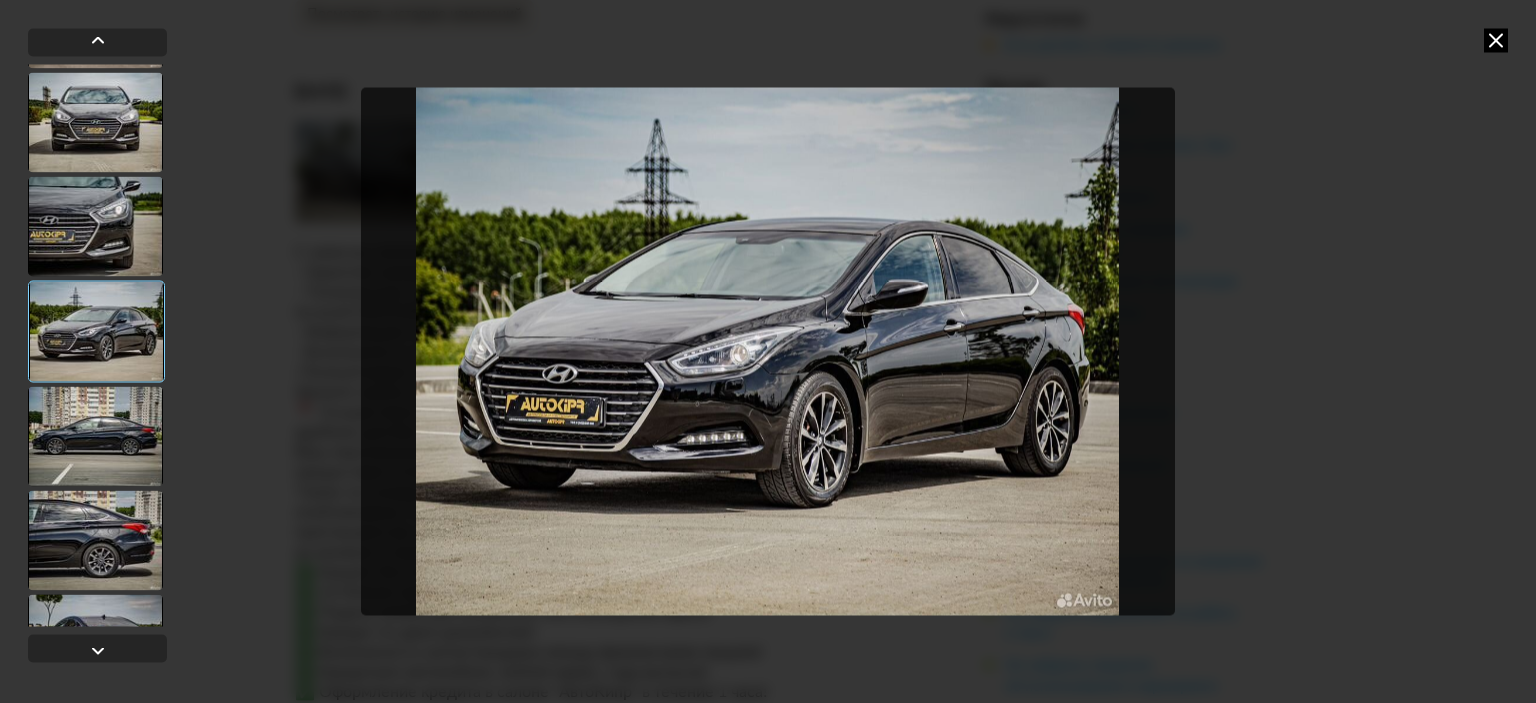 click at bounding box center [95, 436] 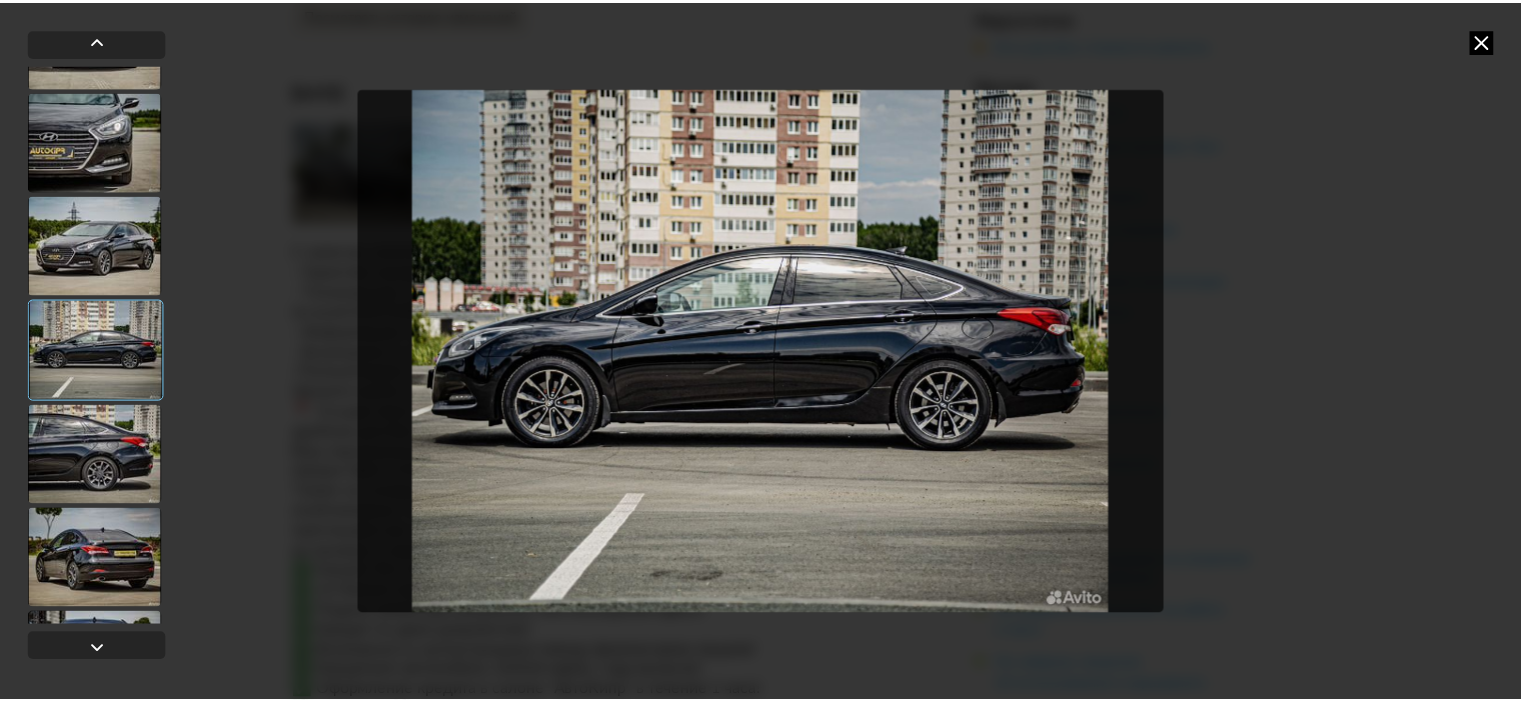 scroll, scrollTop: 400, scrollLeft: 0, axis: vertical 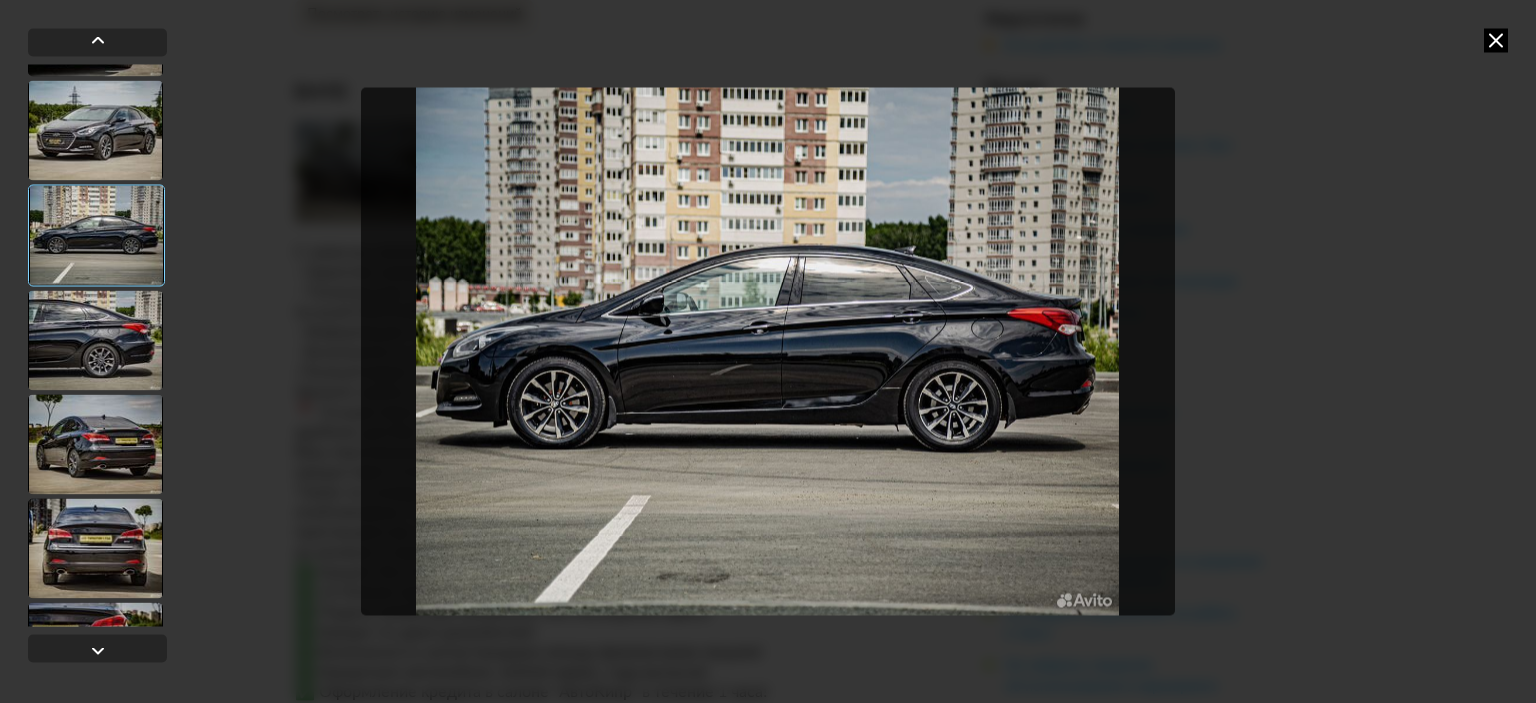 click at bounding box center (95, 340) 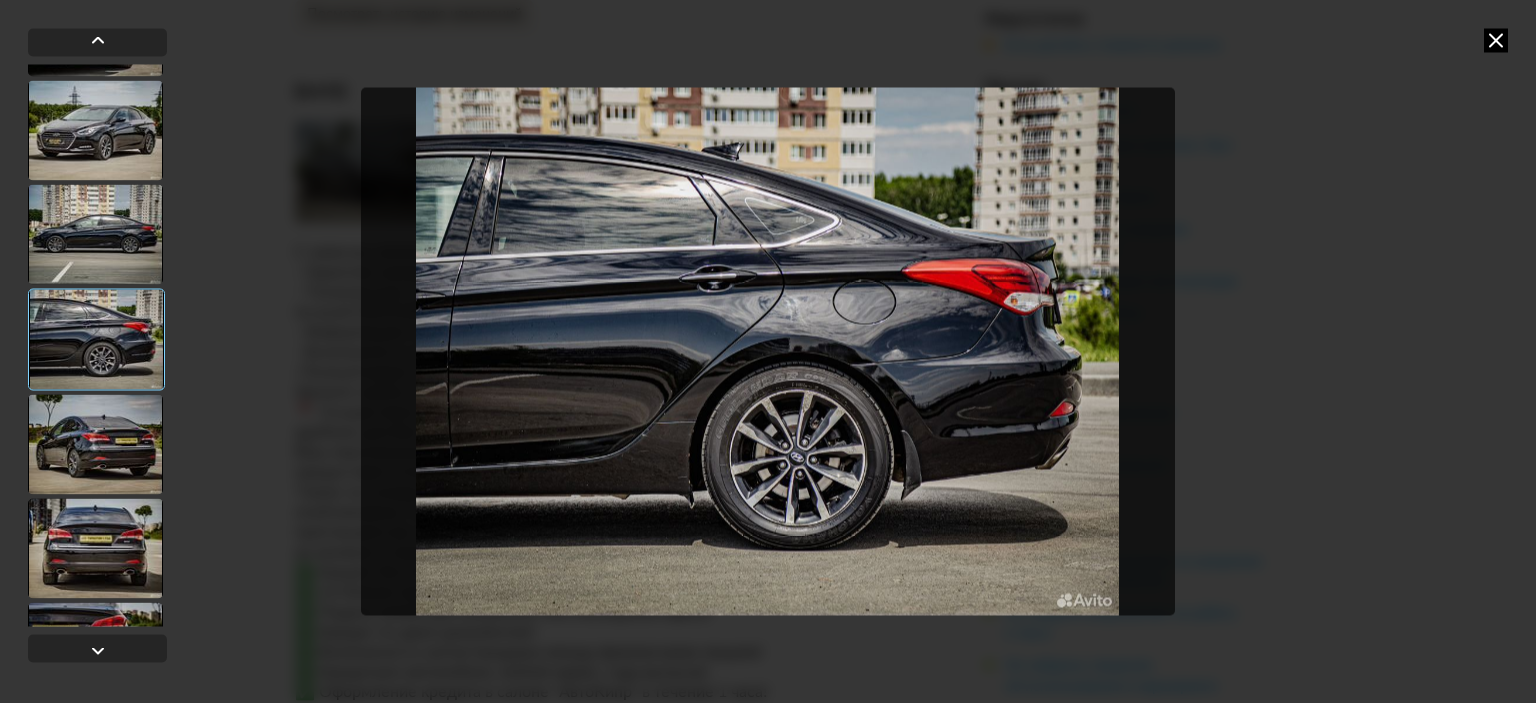 click at bounding box center [1496, 40] 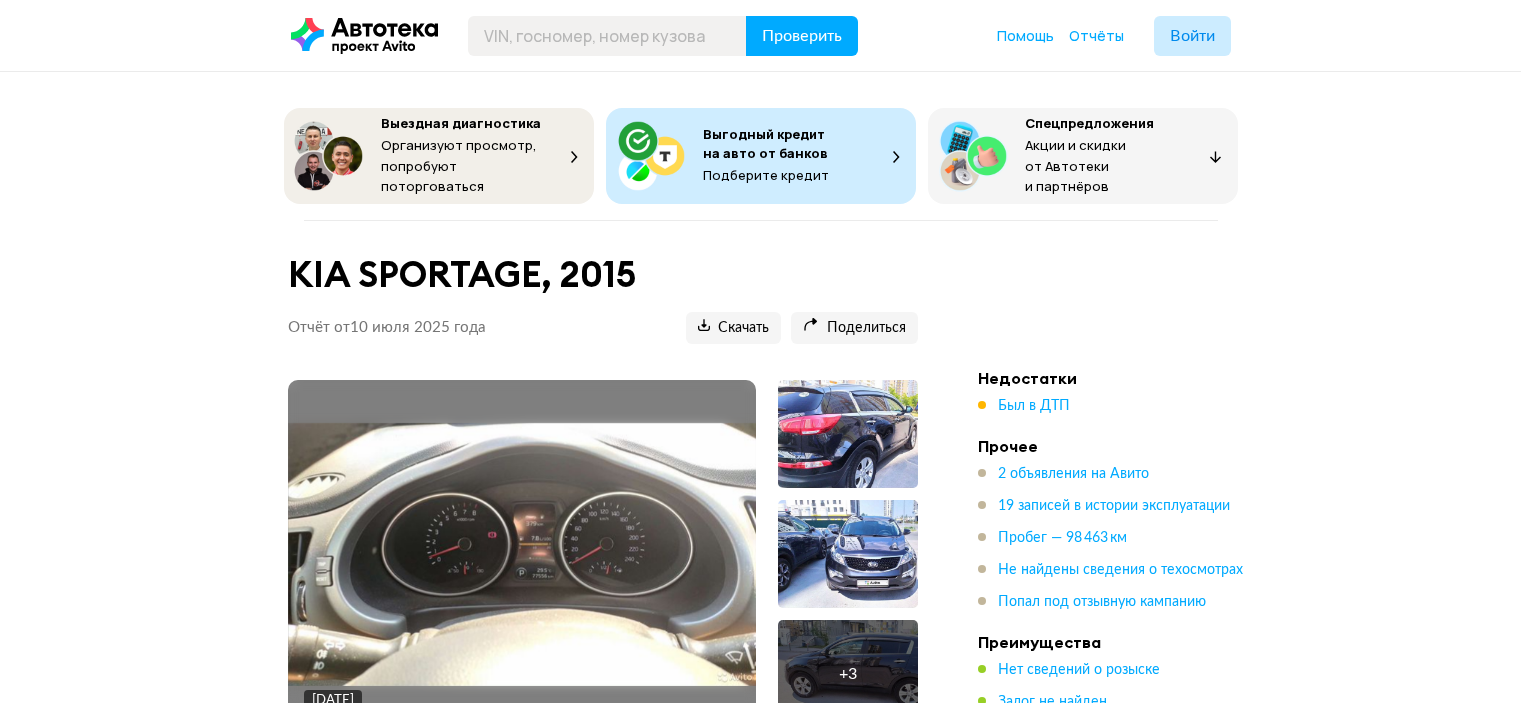 scroll, scrollTop: 0, scrollLeft: 0, axis: both 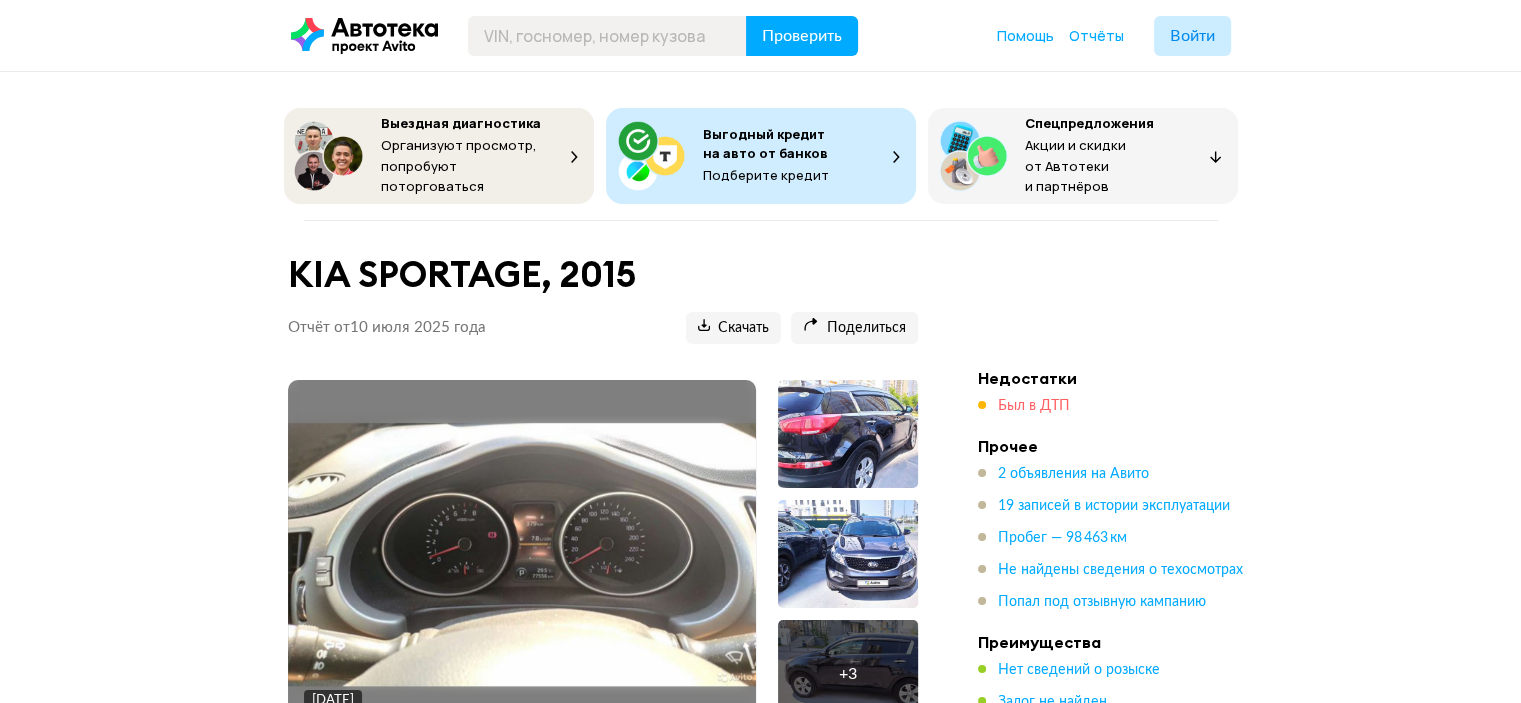 click on "Был в ДТП" at bounding box center (1034, 406) 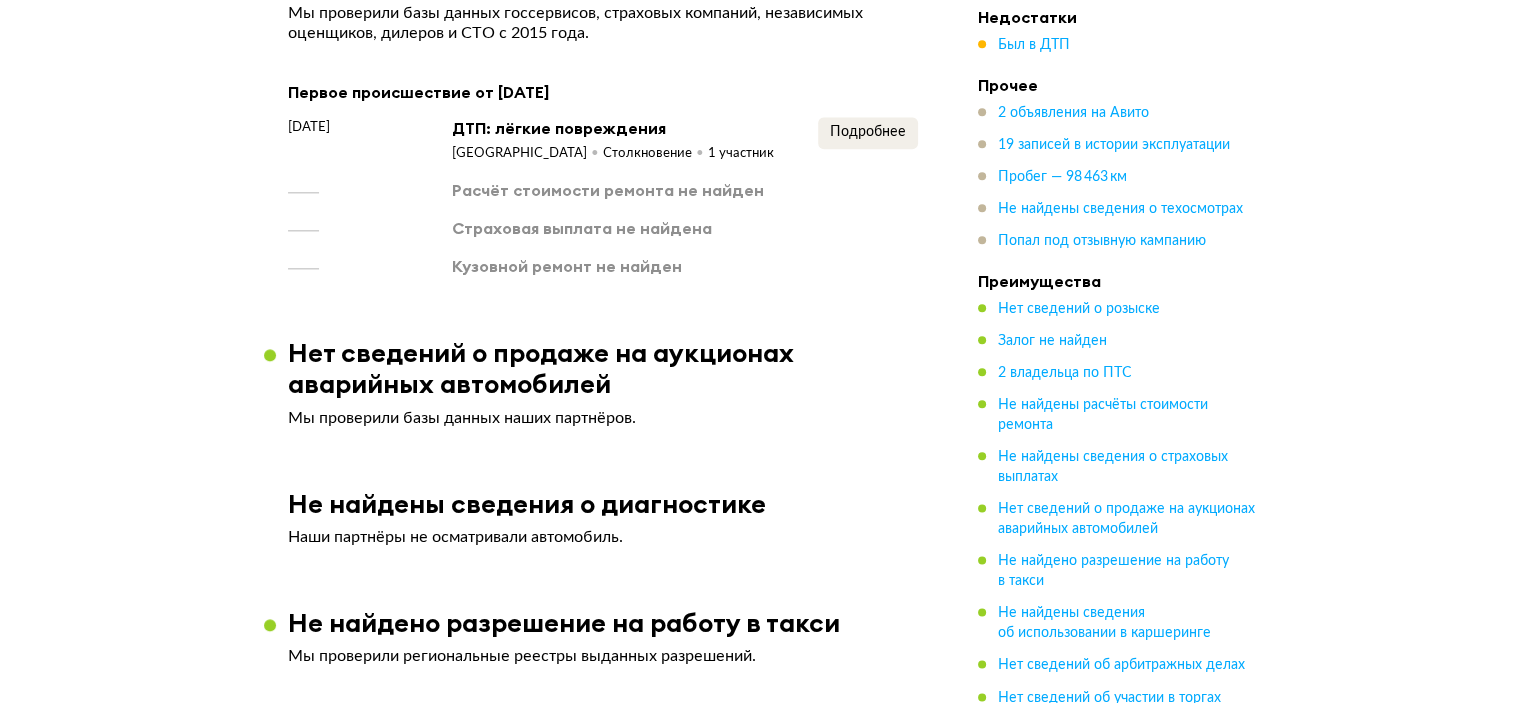 scroll, scrollTop: 2384, scrollLeft: 0, axis: vertical 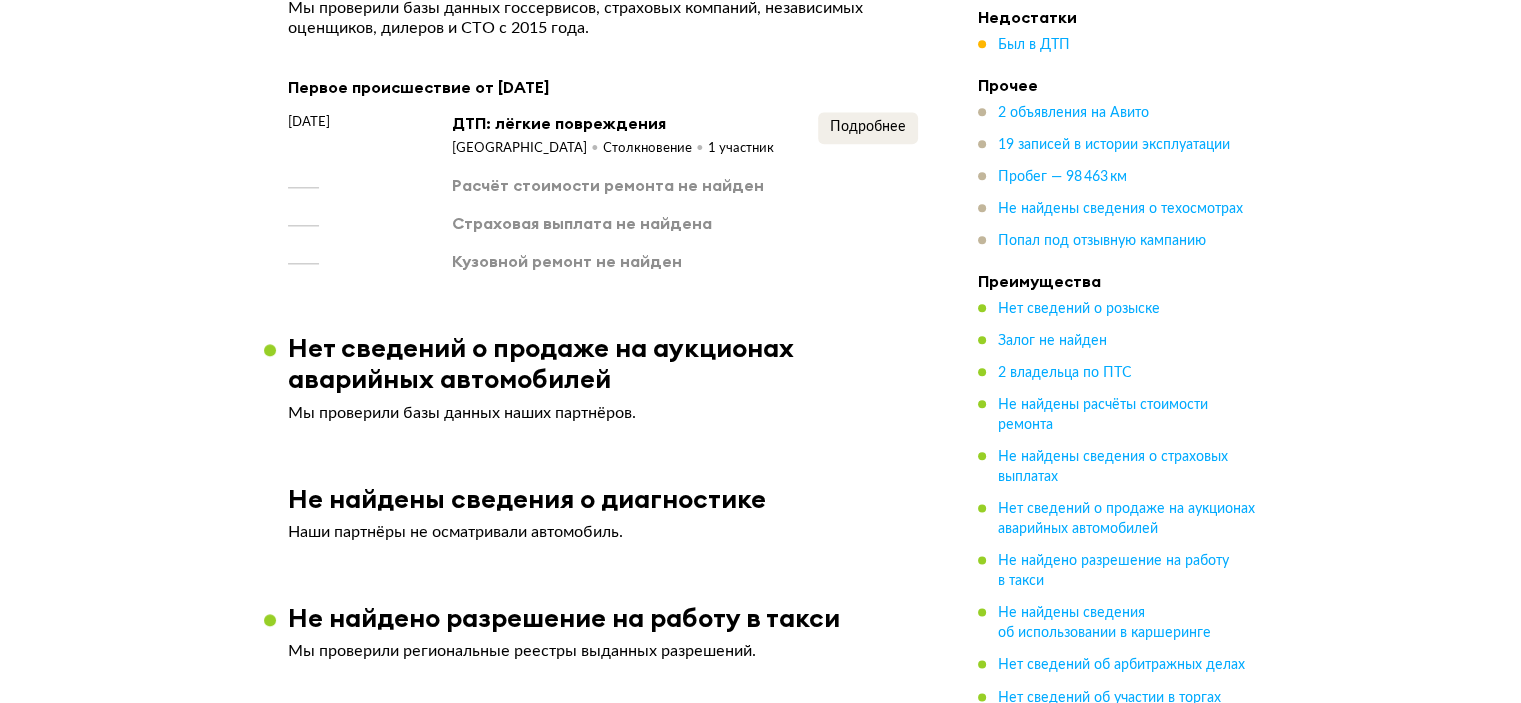 click on "Первое происшествие от [DATE]" at bounding box center [603, 87] 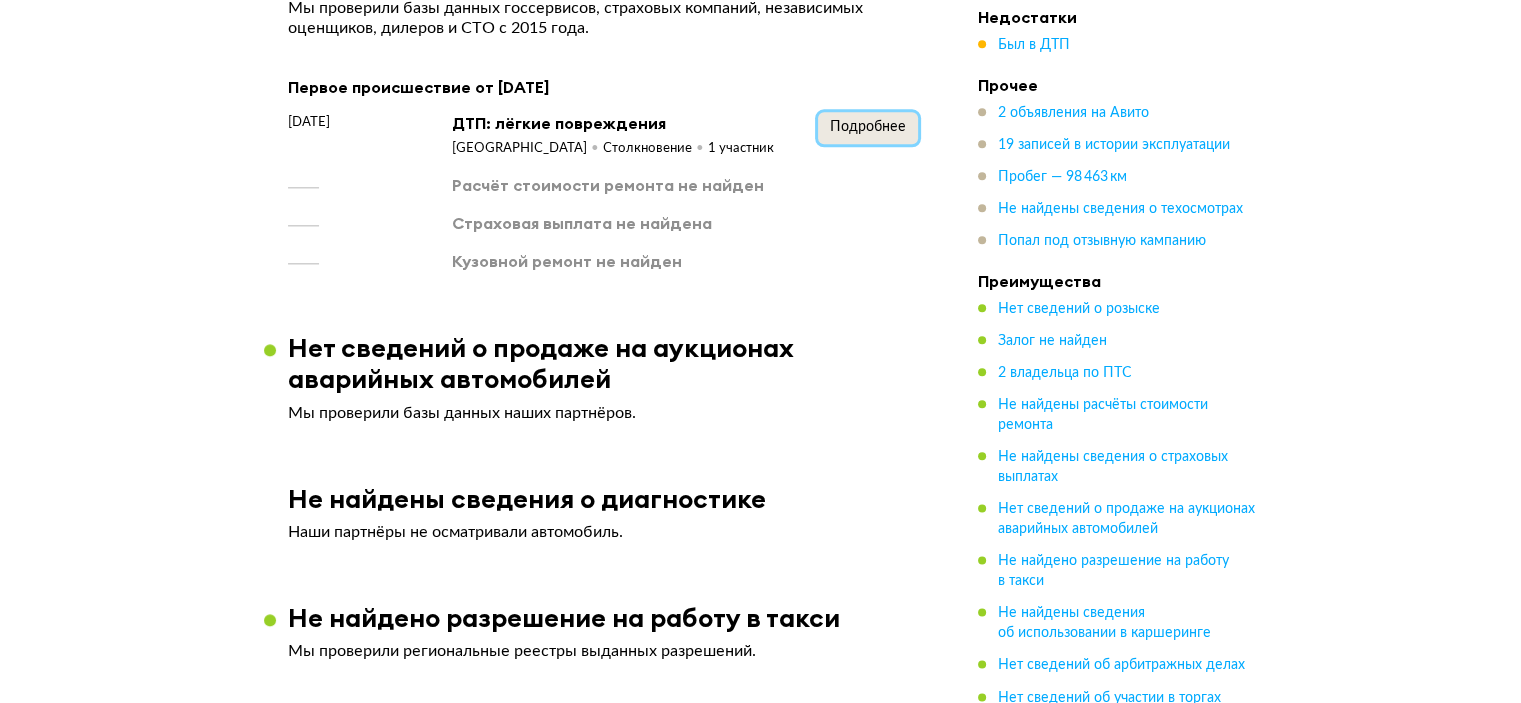 click on "Подробнее" at bounding box center [868, 128] 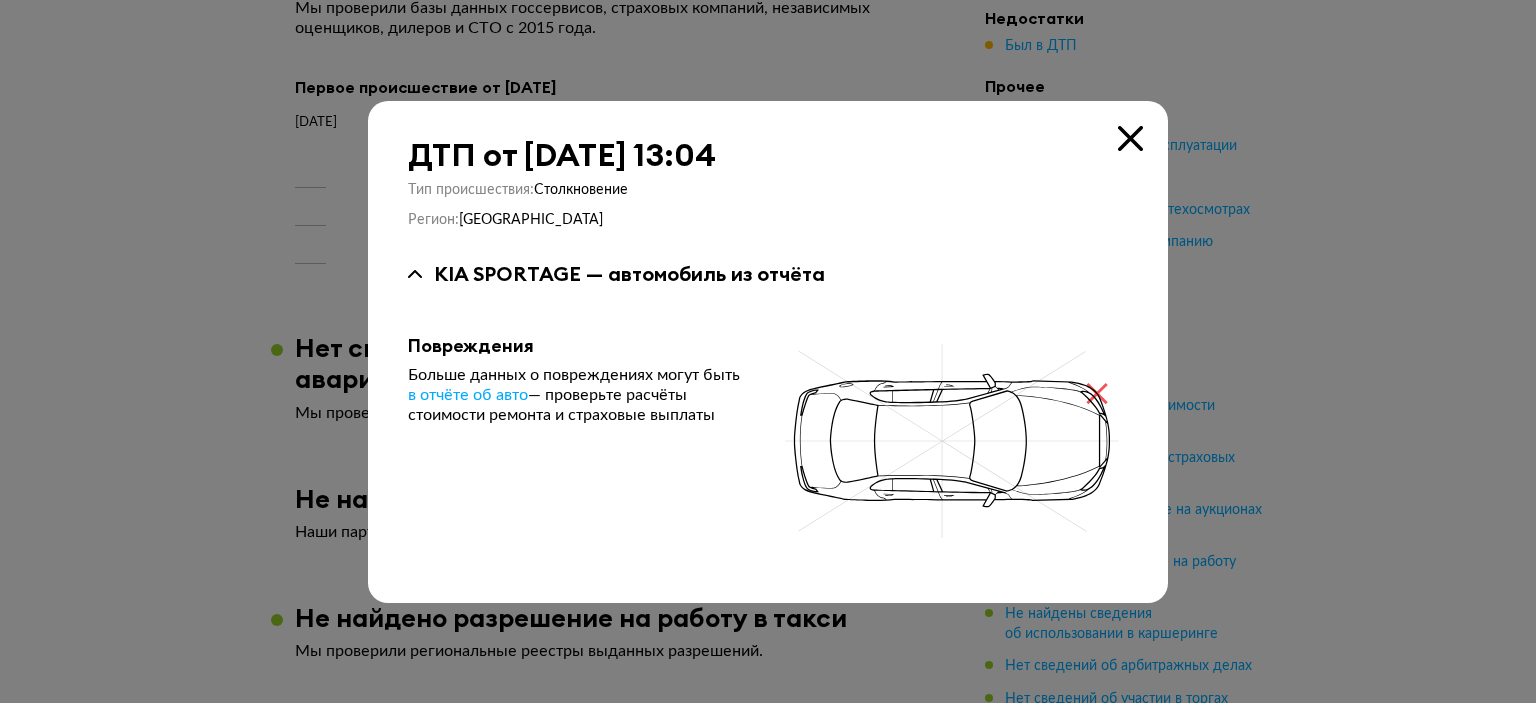 click at bounding box center (1130, 138) 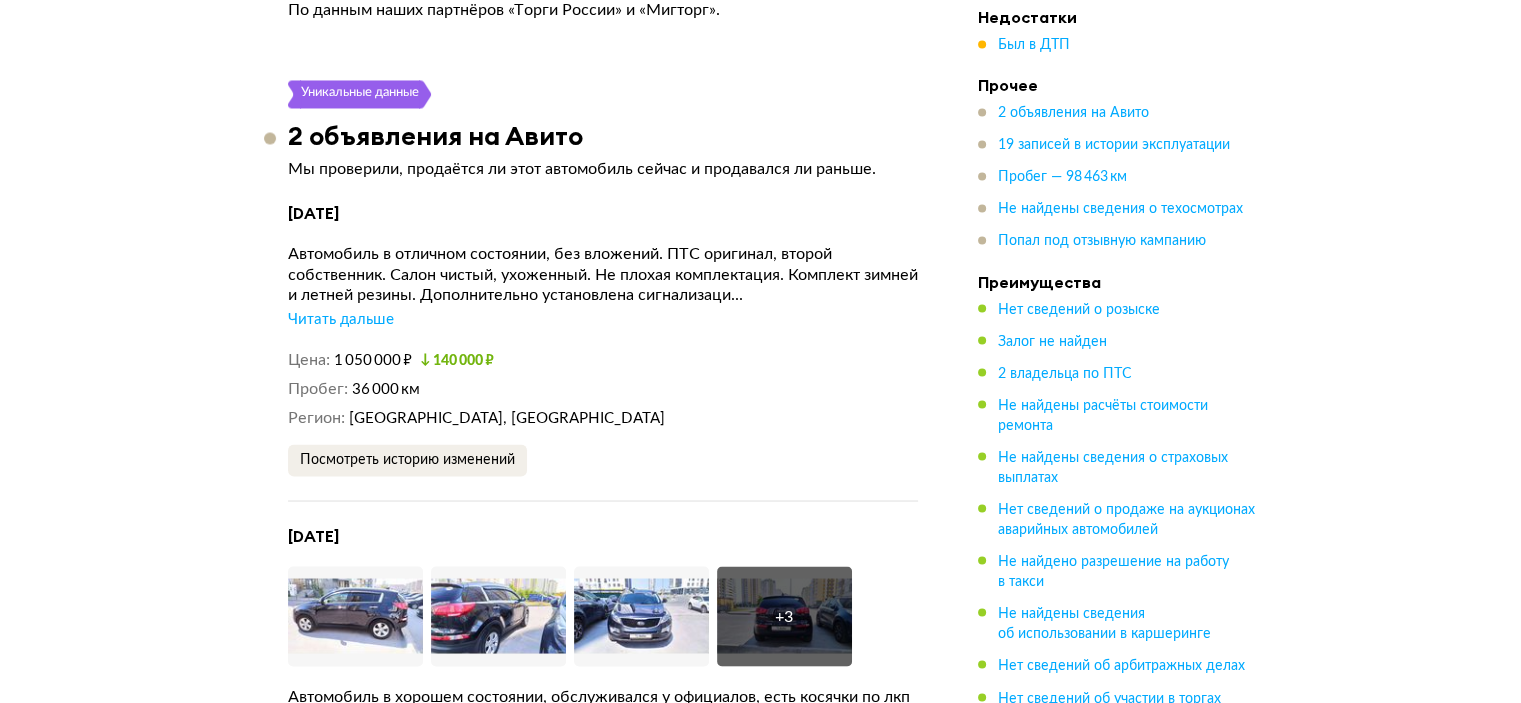 scroll, scrollTop: 3584, scrollLeft: 0, axis: vertical 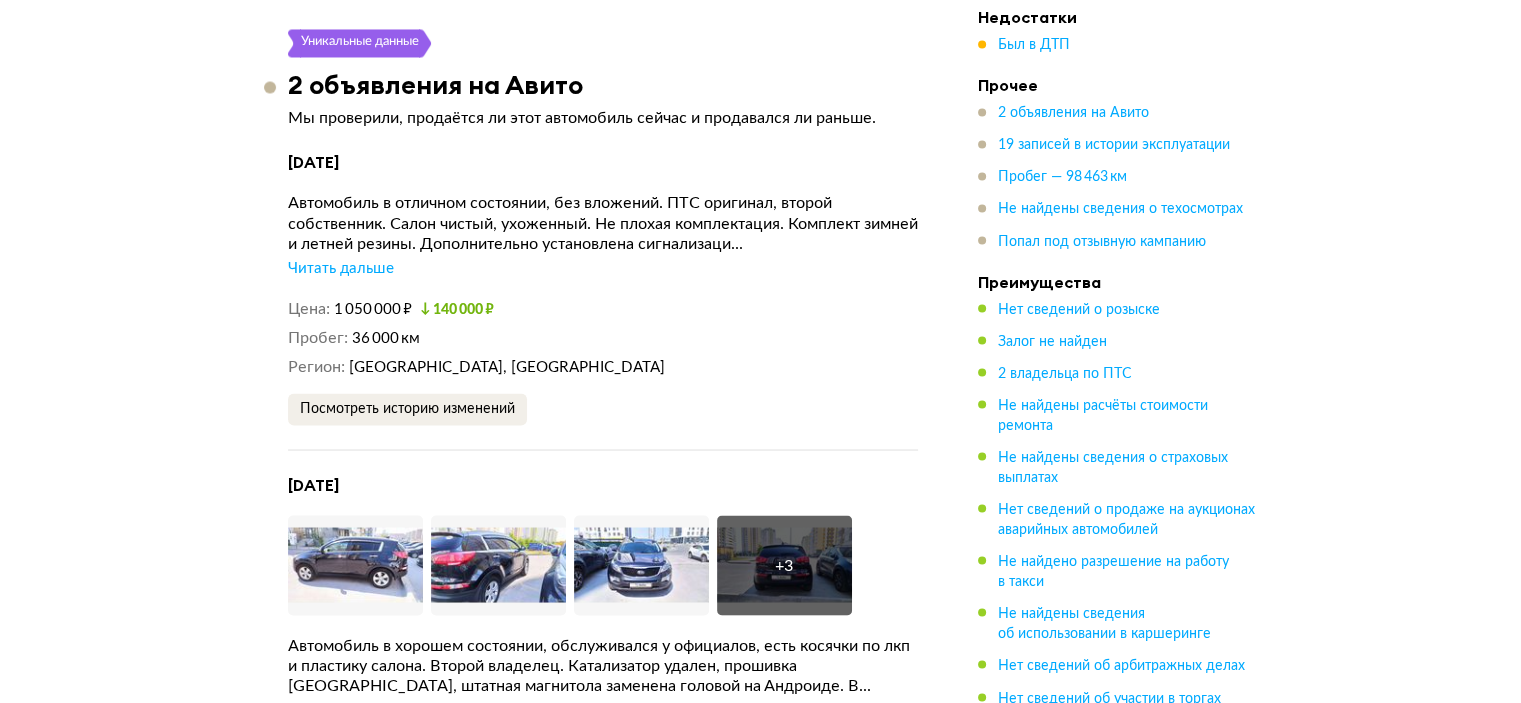 click on "Читать дальше" at bounding box center [341, 268] 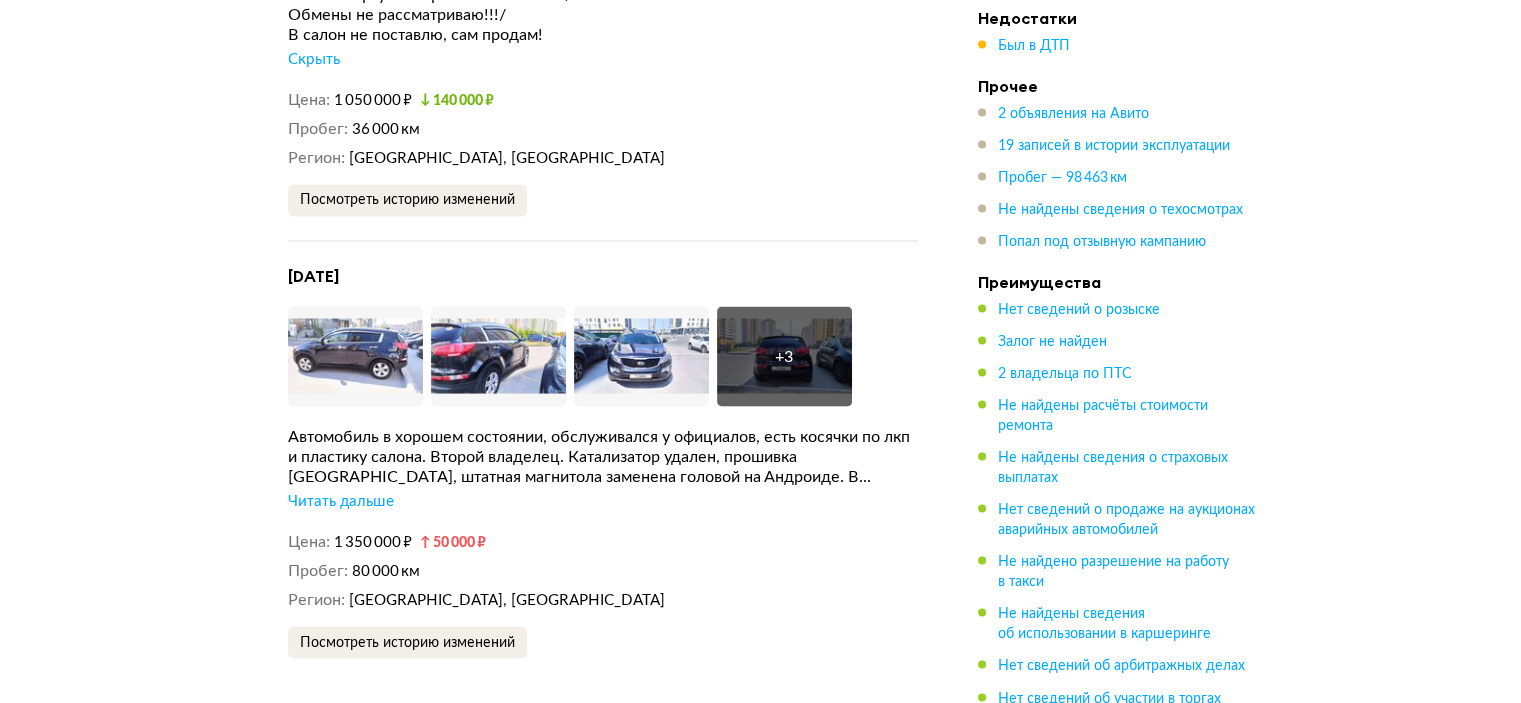 scroll, scrollTop: 3984, scrollLeft: 0, axis: vertical 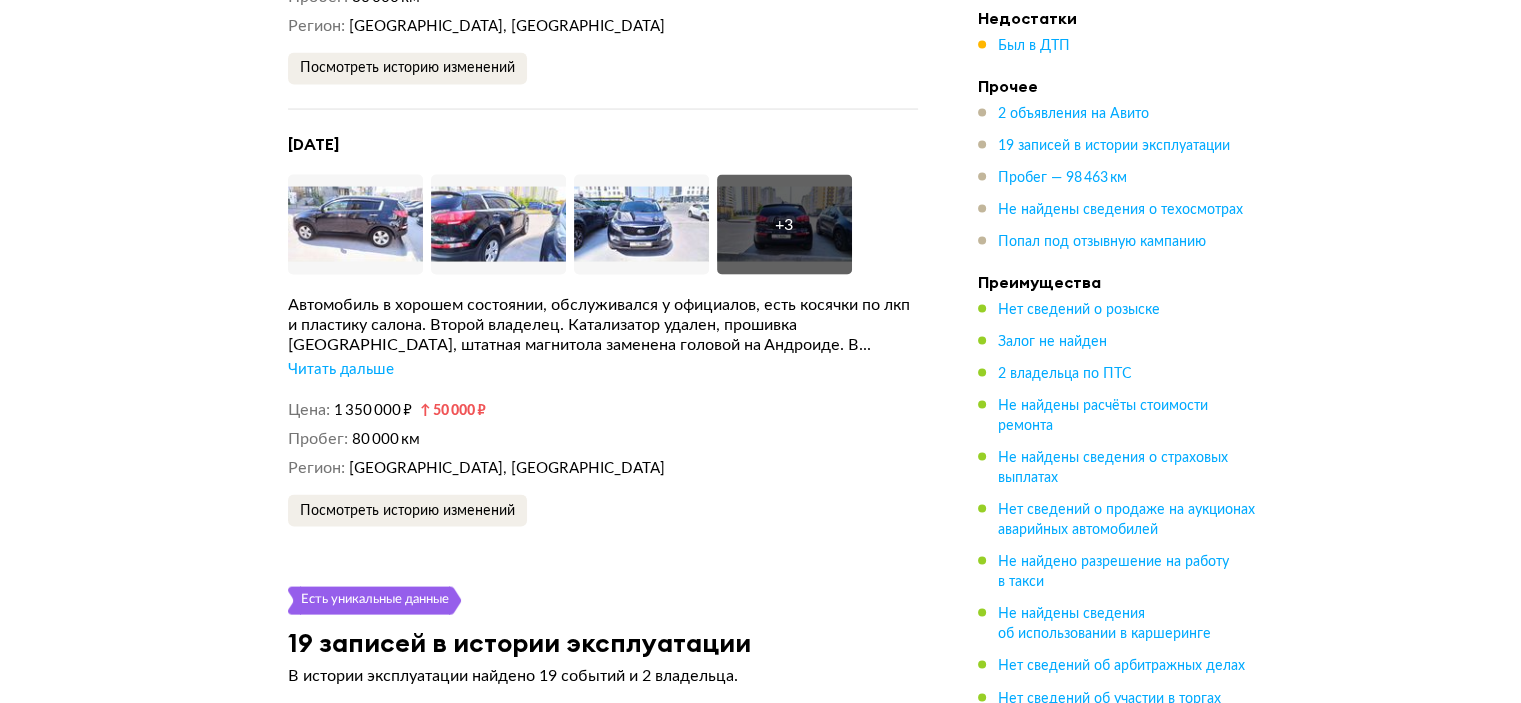 click on "Читать дальше" at bounding box center (341, 370) 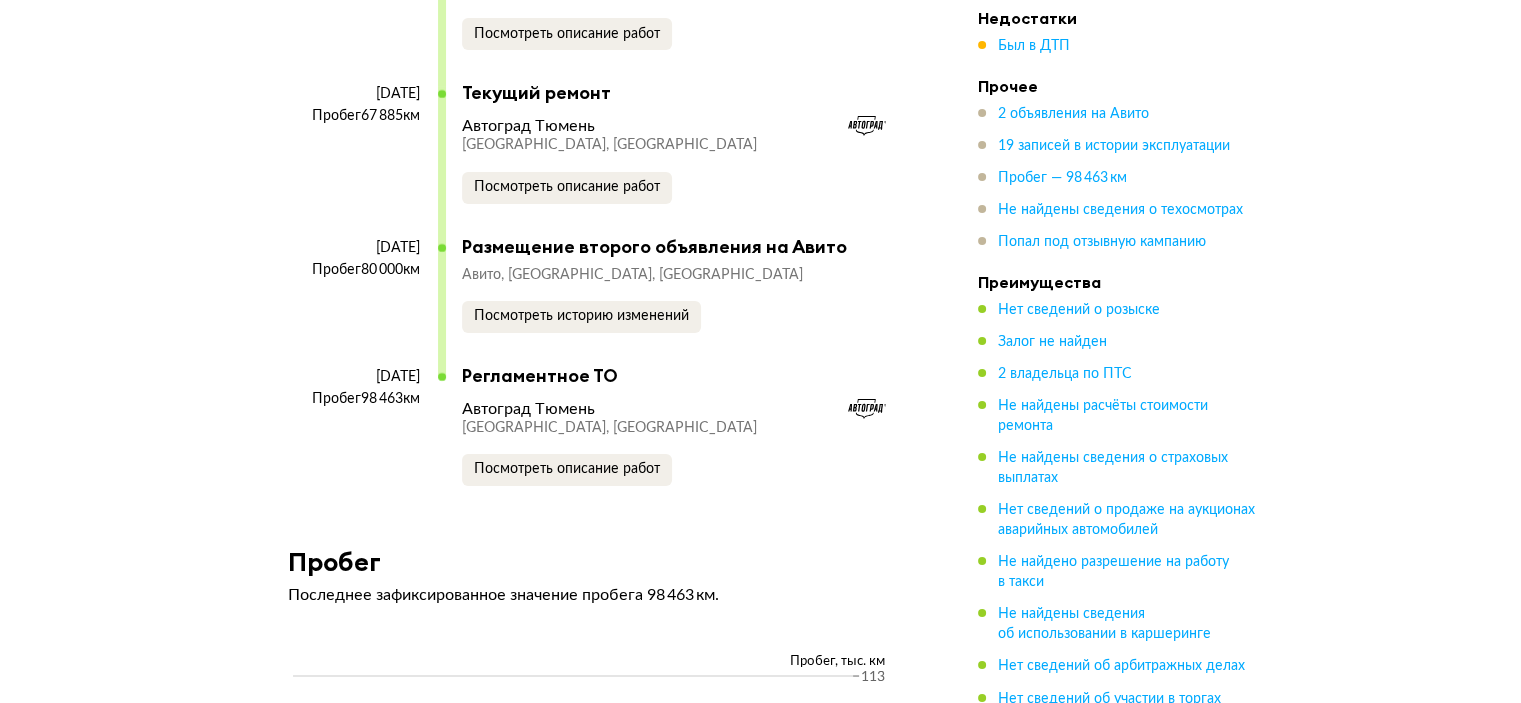 scroll, scrollTop: 7184, scrollLeft: 0, axis: vertical 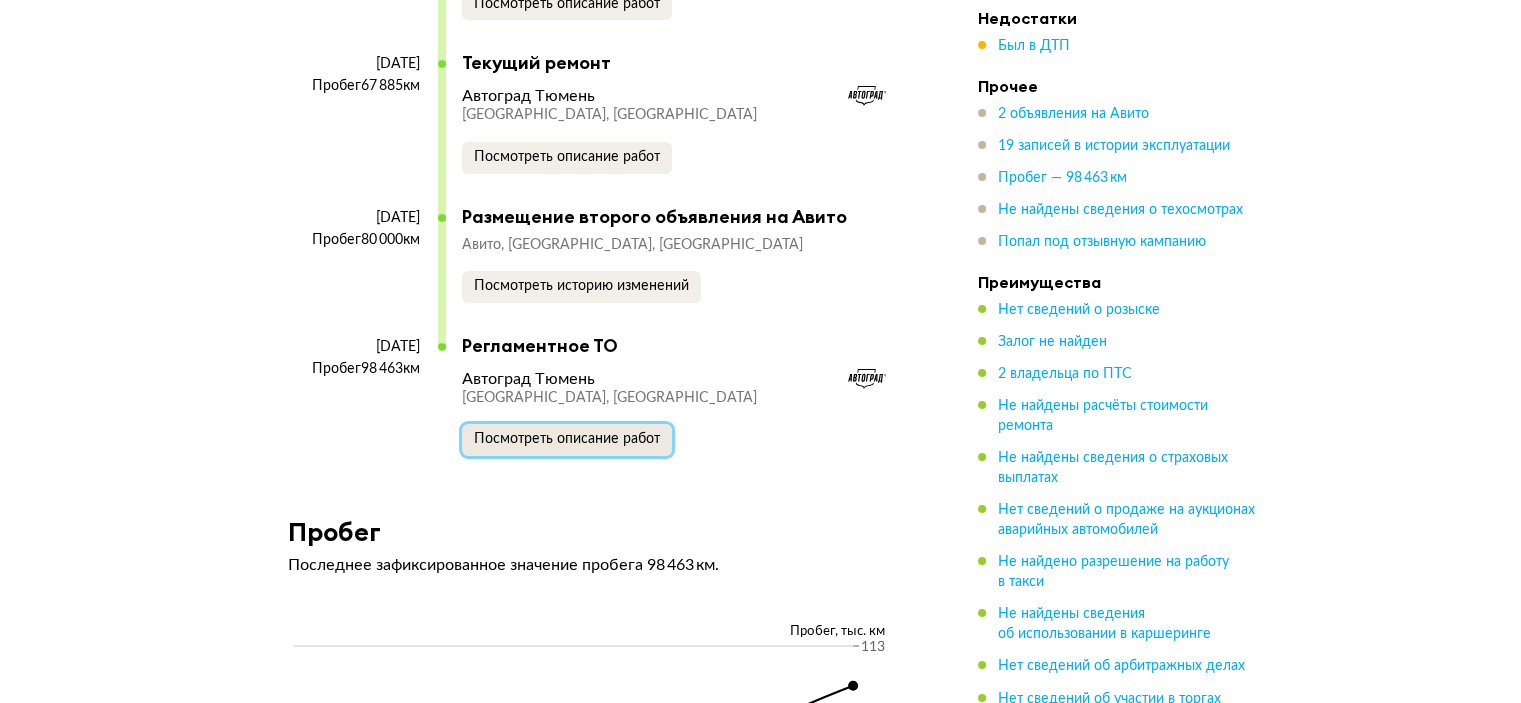 click on "Посмотреть описание работ" at bounding box center (567, 439) 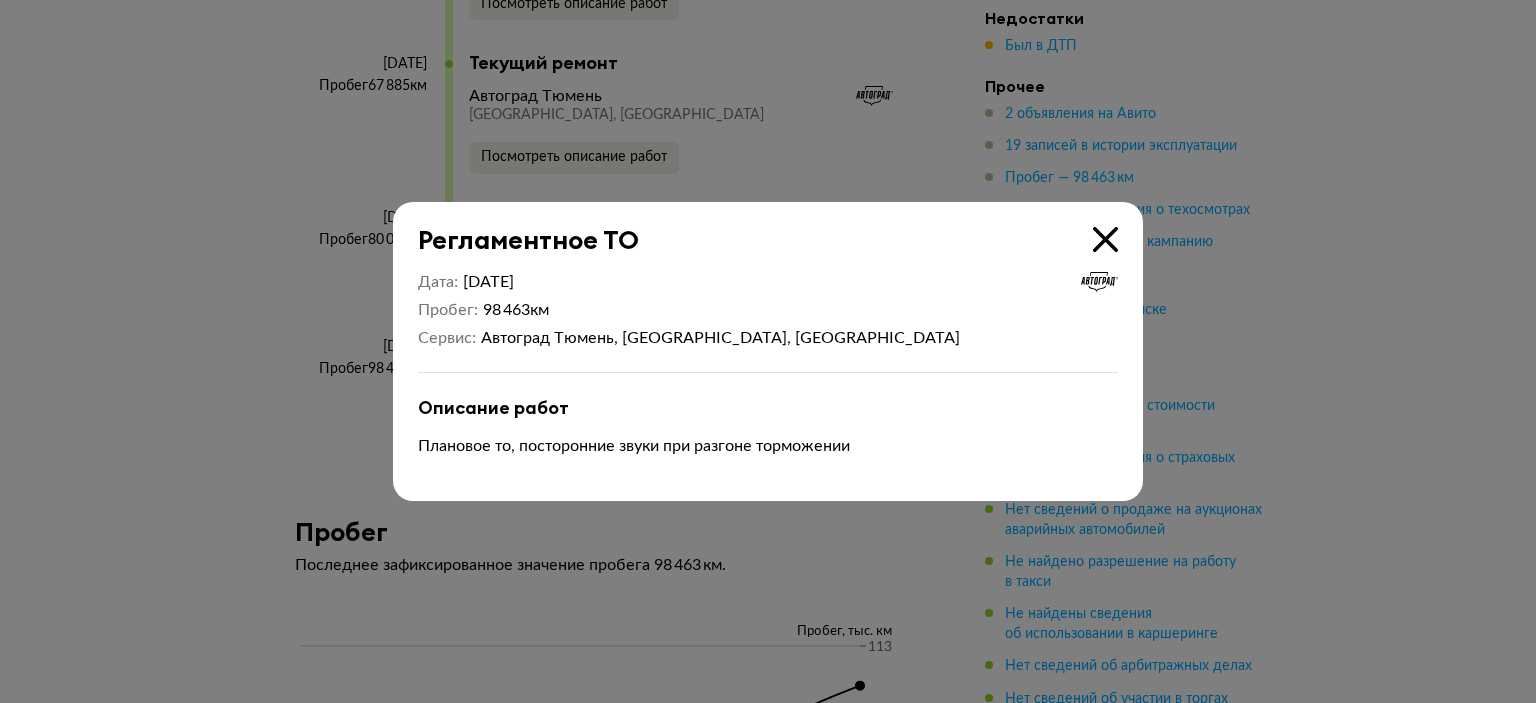 click at bounding box center (768, 351) 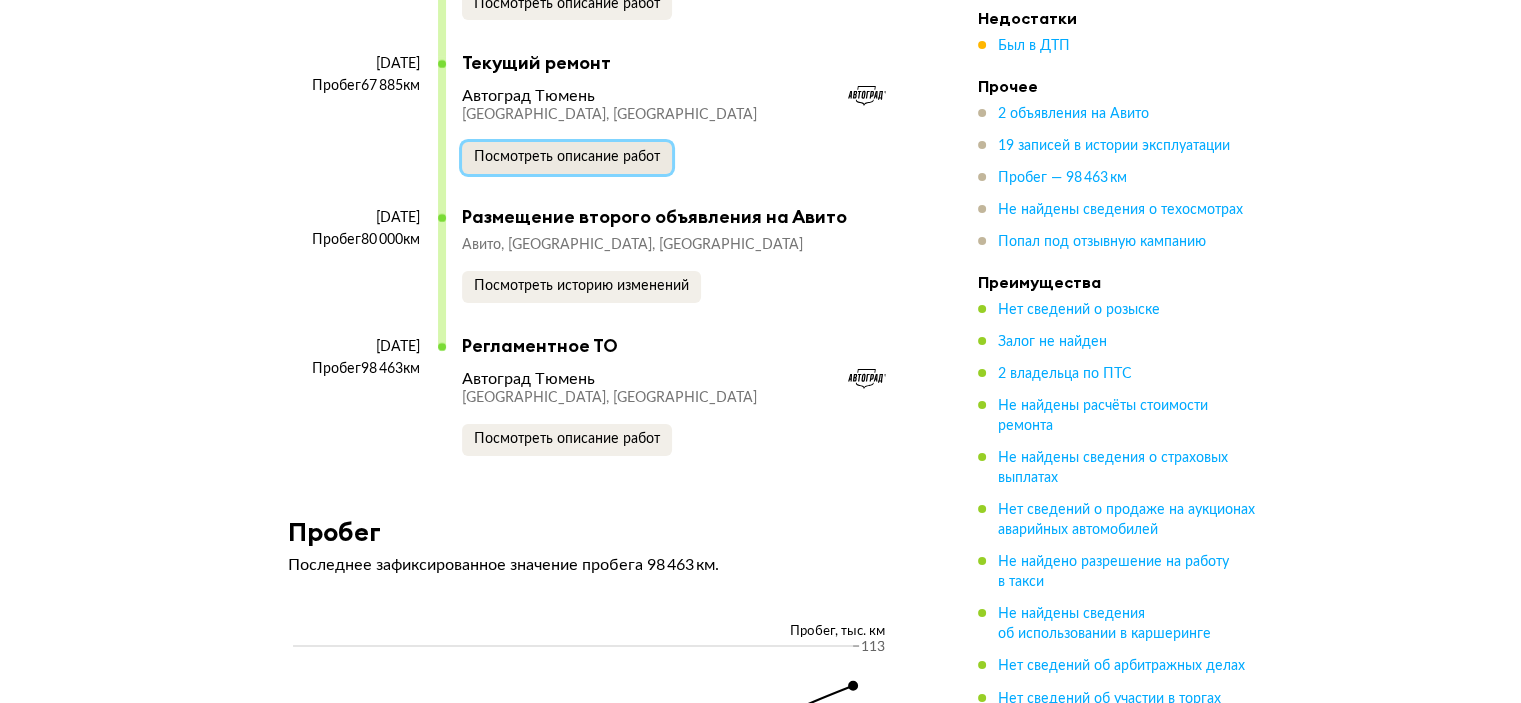 click on "Посмотреть описание работ" at bounding box center [567, 157] 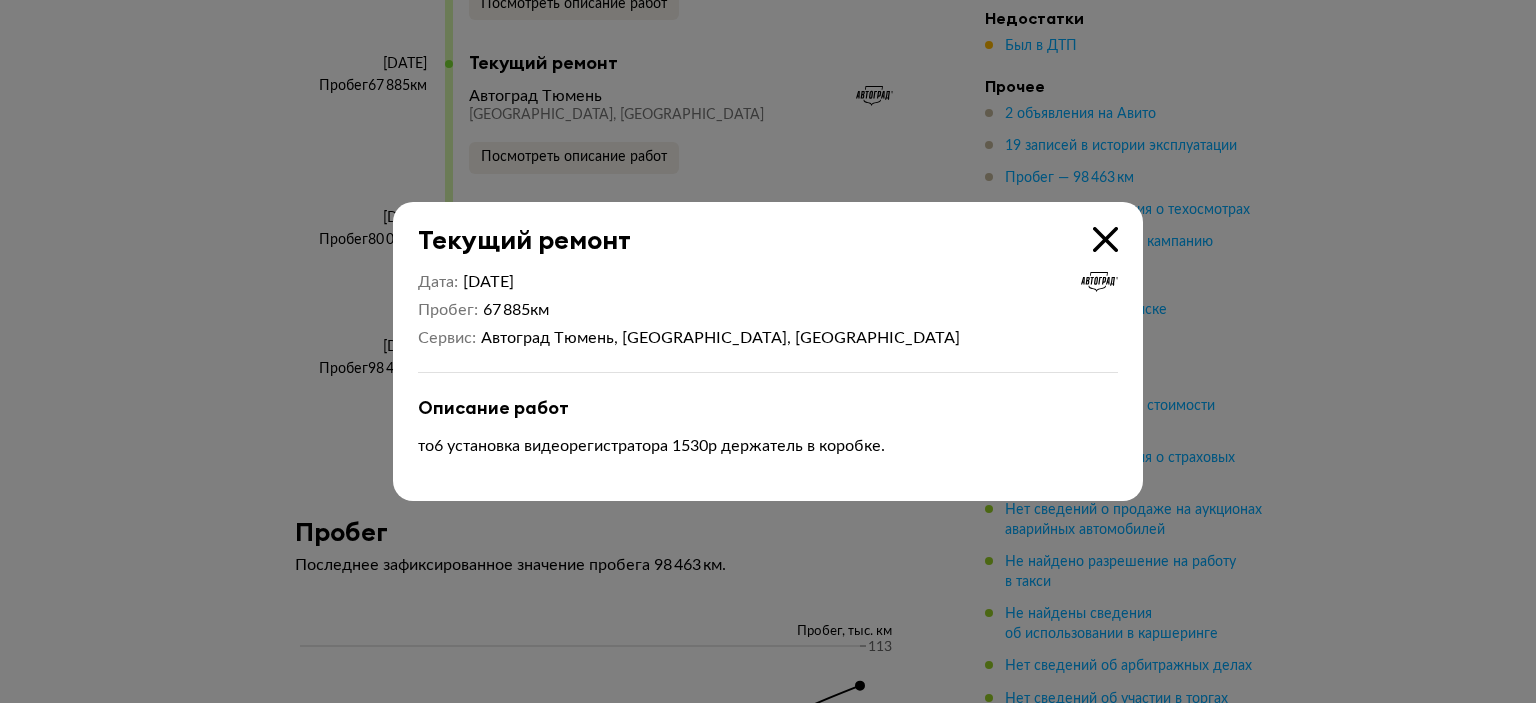 click at bounding box center (768, 351) 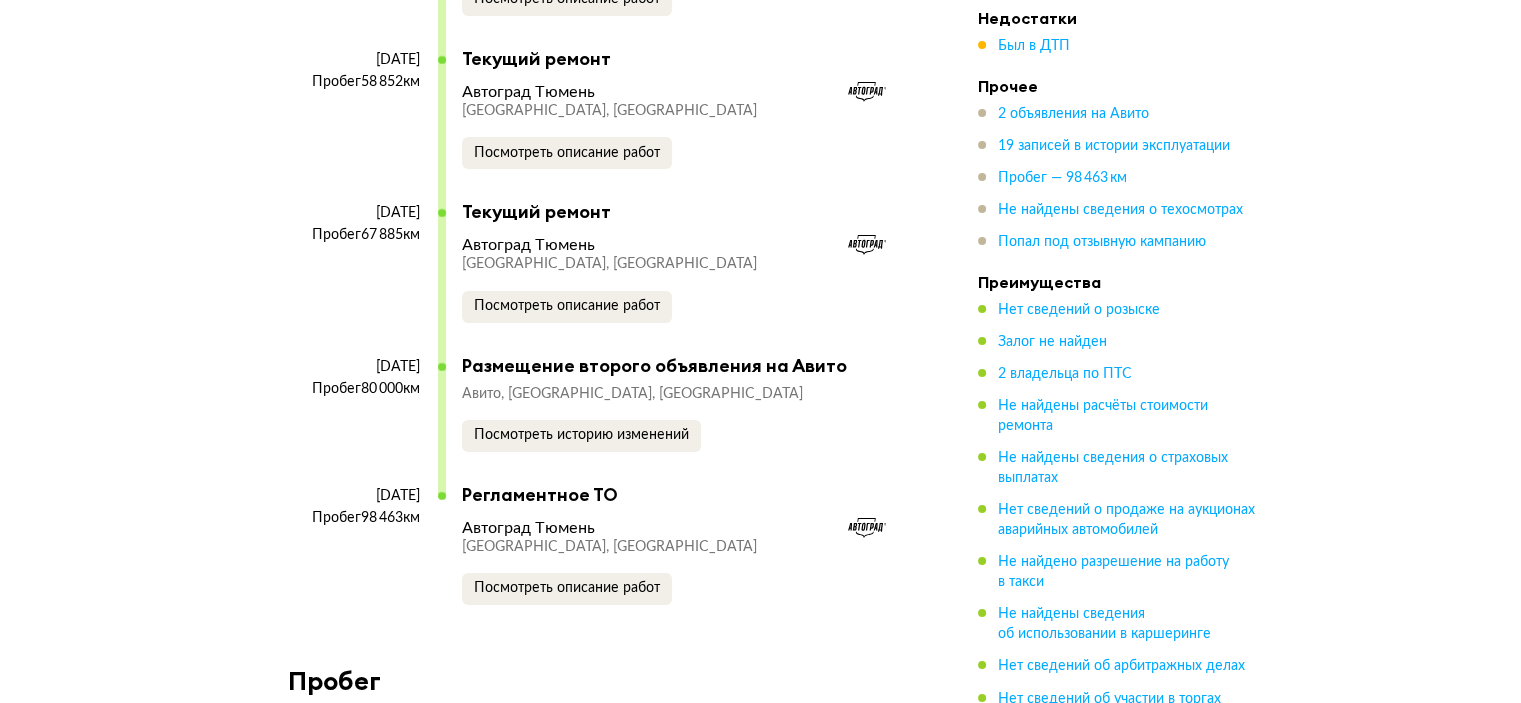 scroll, scrollTop: 6884, scrollLeft: 0, axis: vertical 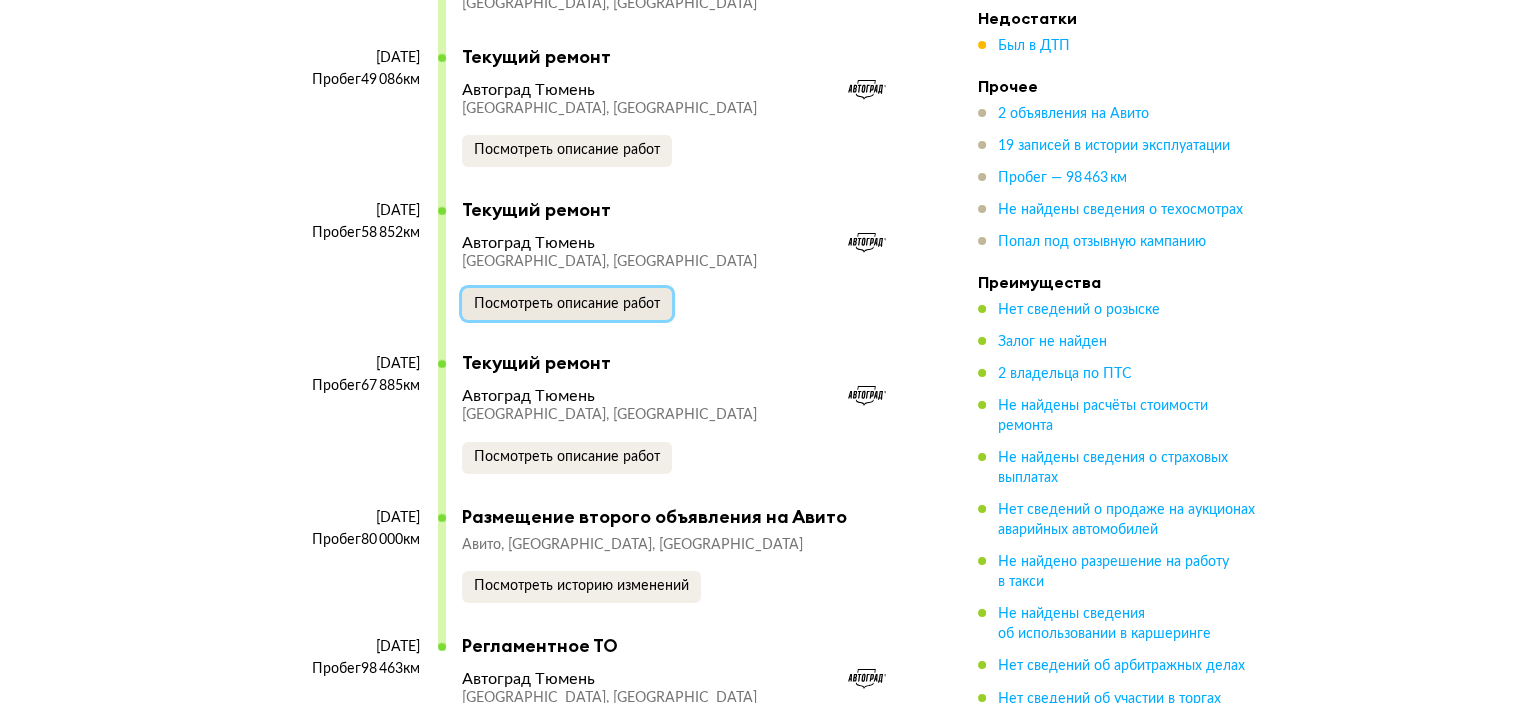 click on "Посмотреть описание работ" at bounding box center [567, 304] 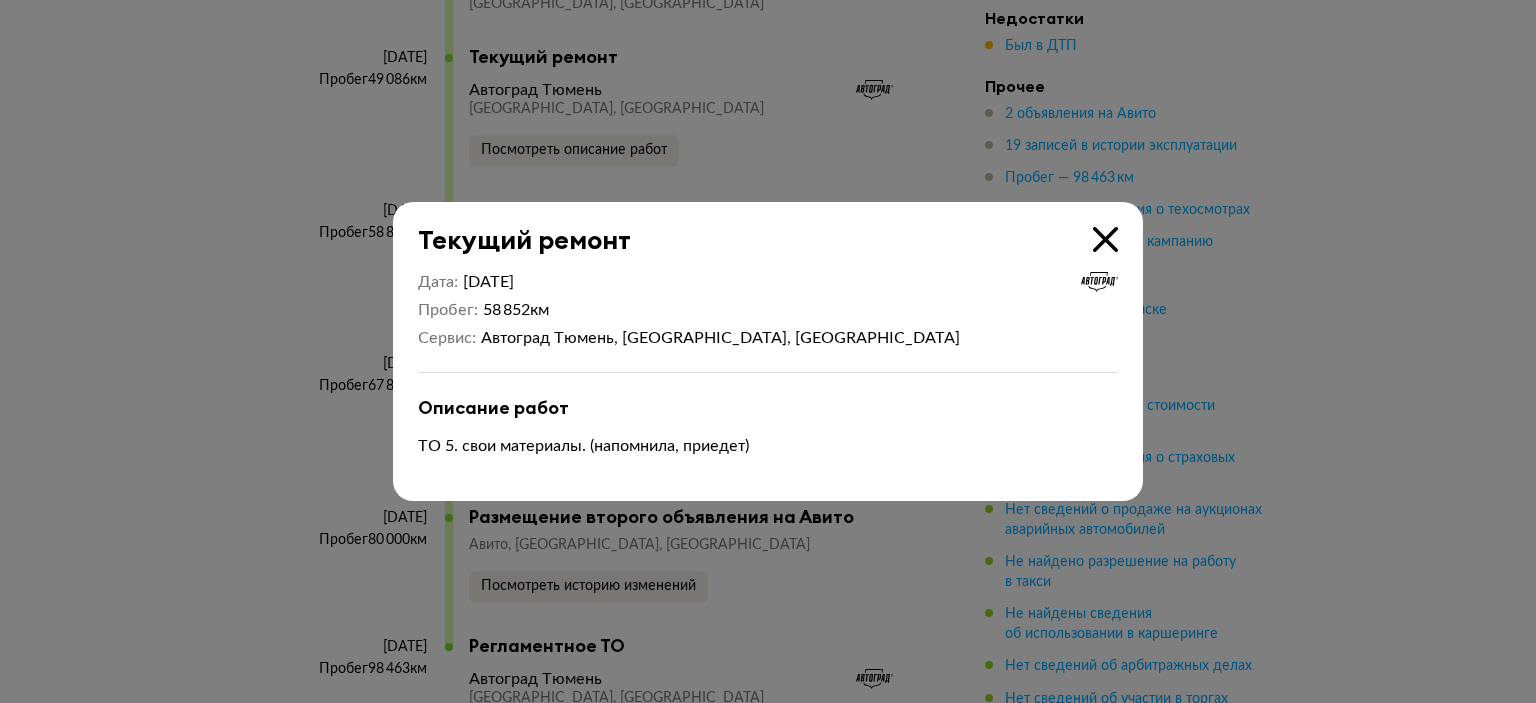 click at bounding box center [768, 351] 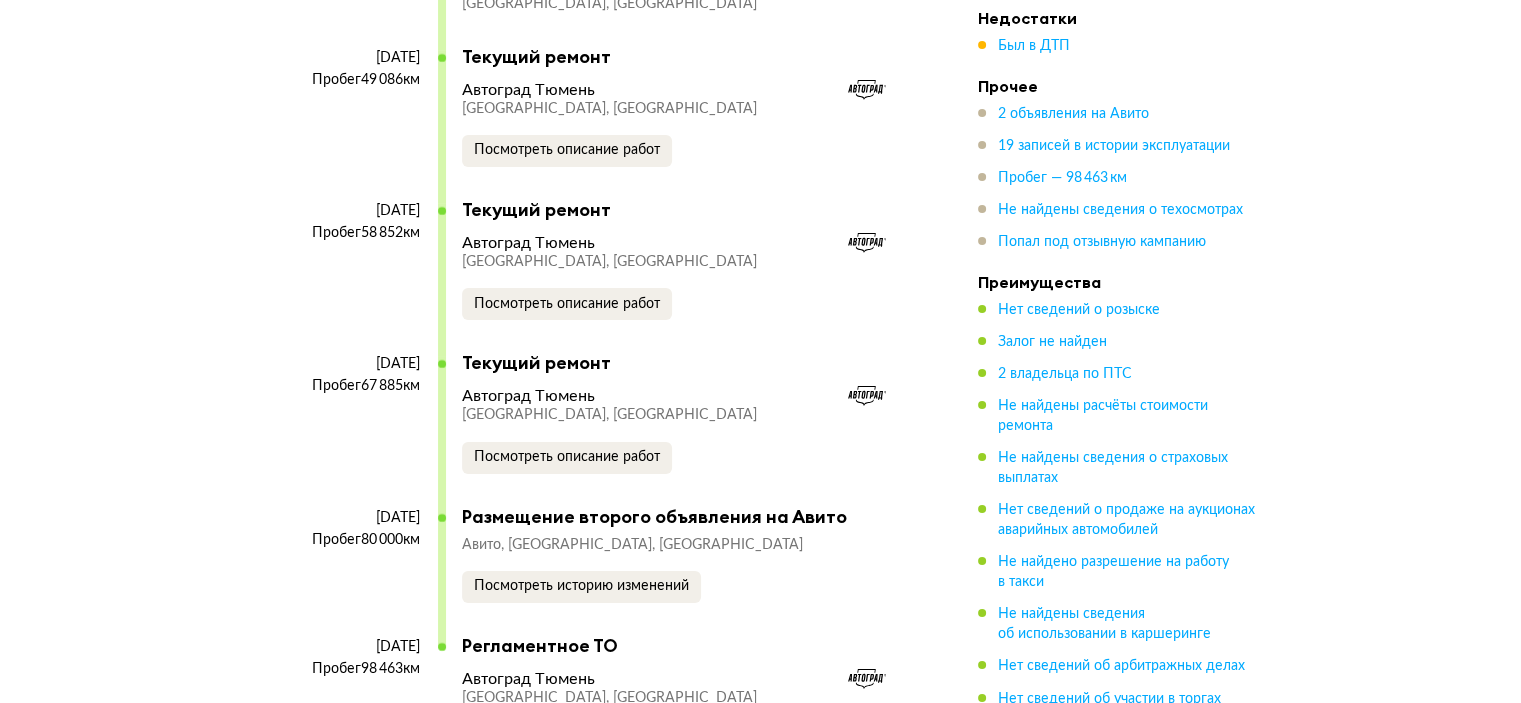 click on "Автоград Тюмень [GEOGRAPHIC_DATA], [GEOGRAPHIC_DATA] Посмотреть описание работ" at bounding box center (680, 123) 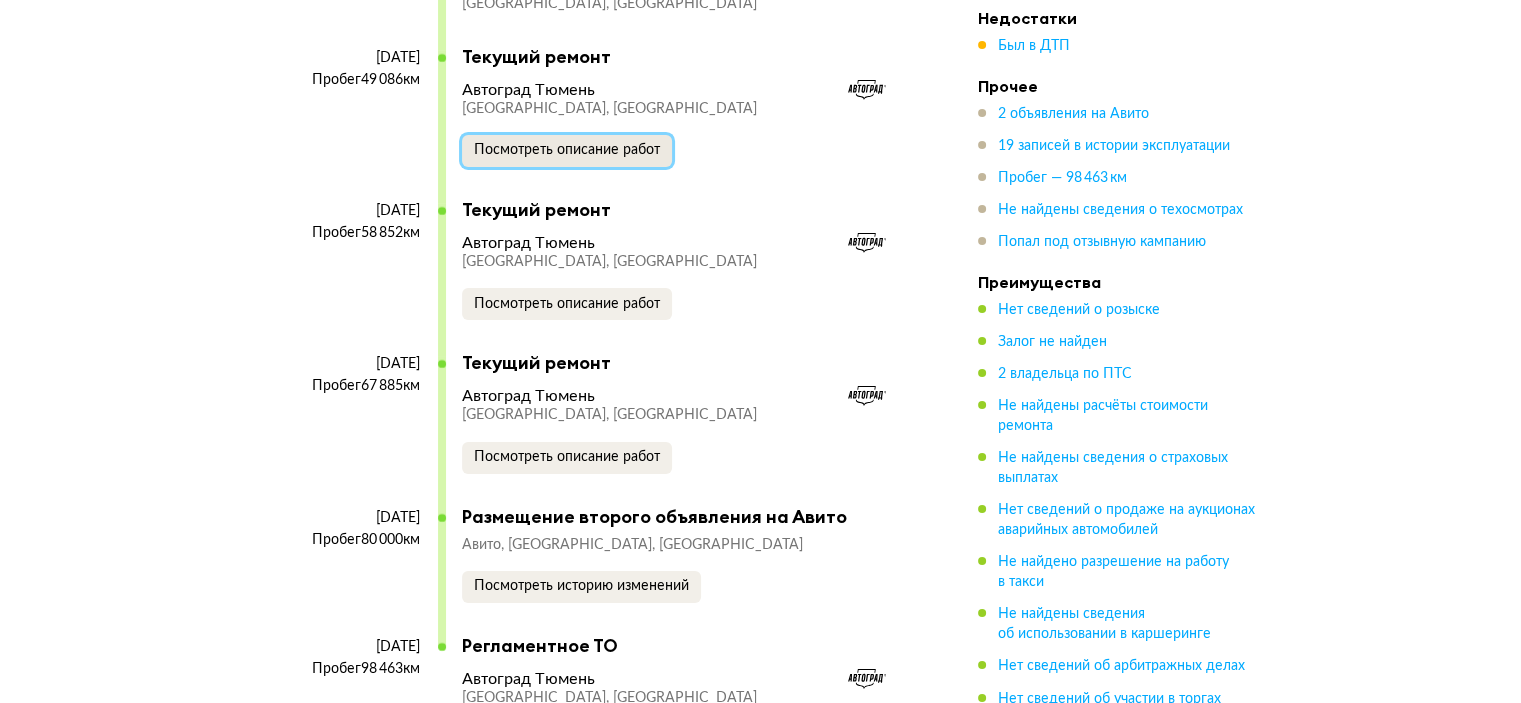 click on "Посмотреть описание работ" at bounding box center [567, 150] 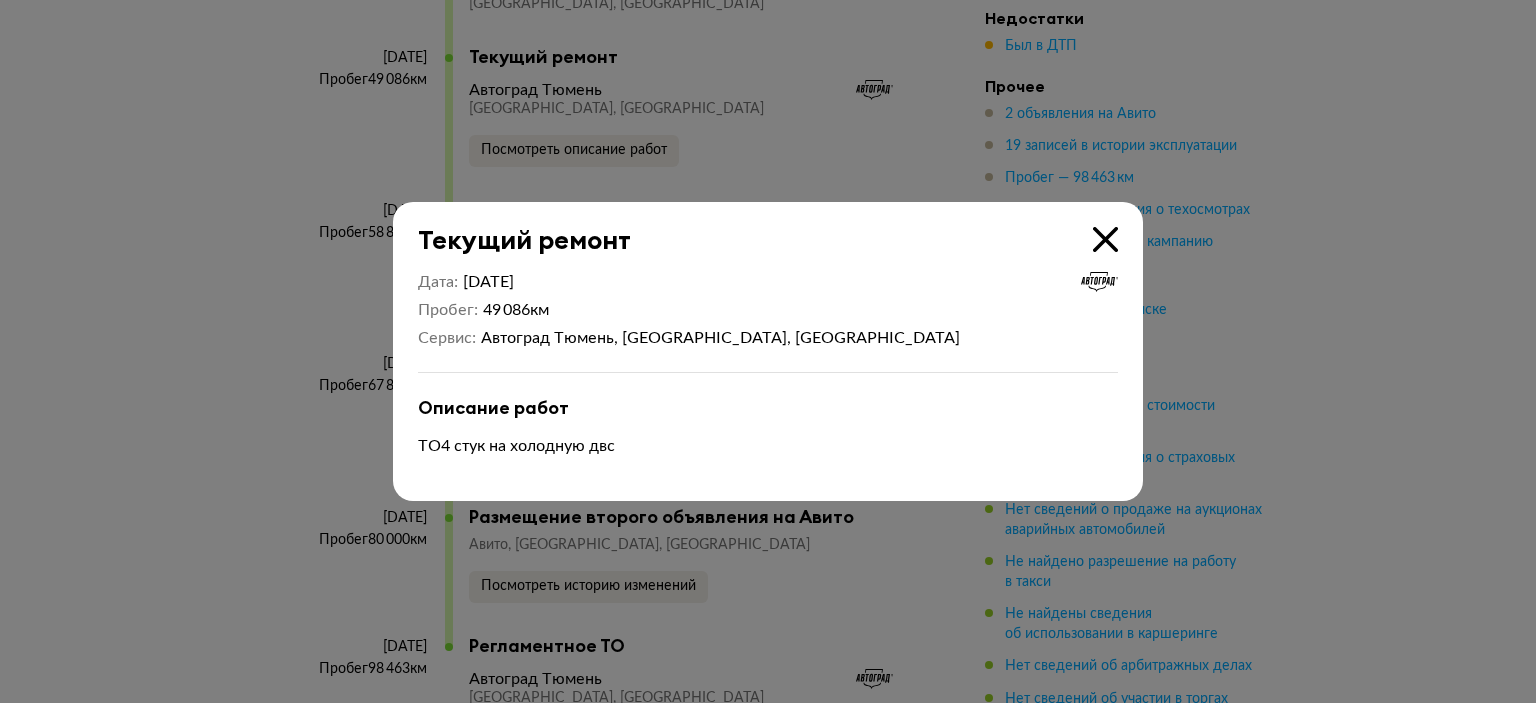 click at bounding box center [768, 351] 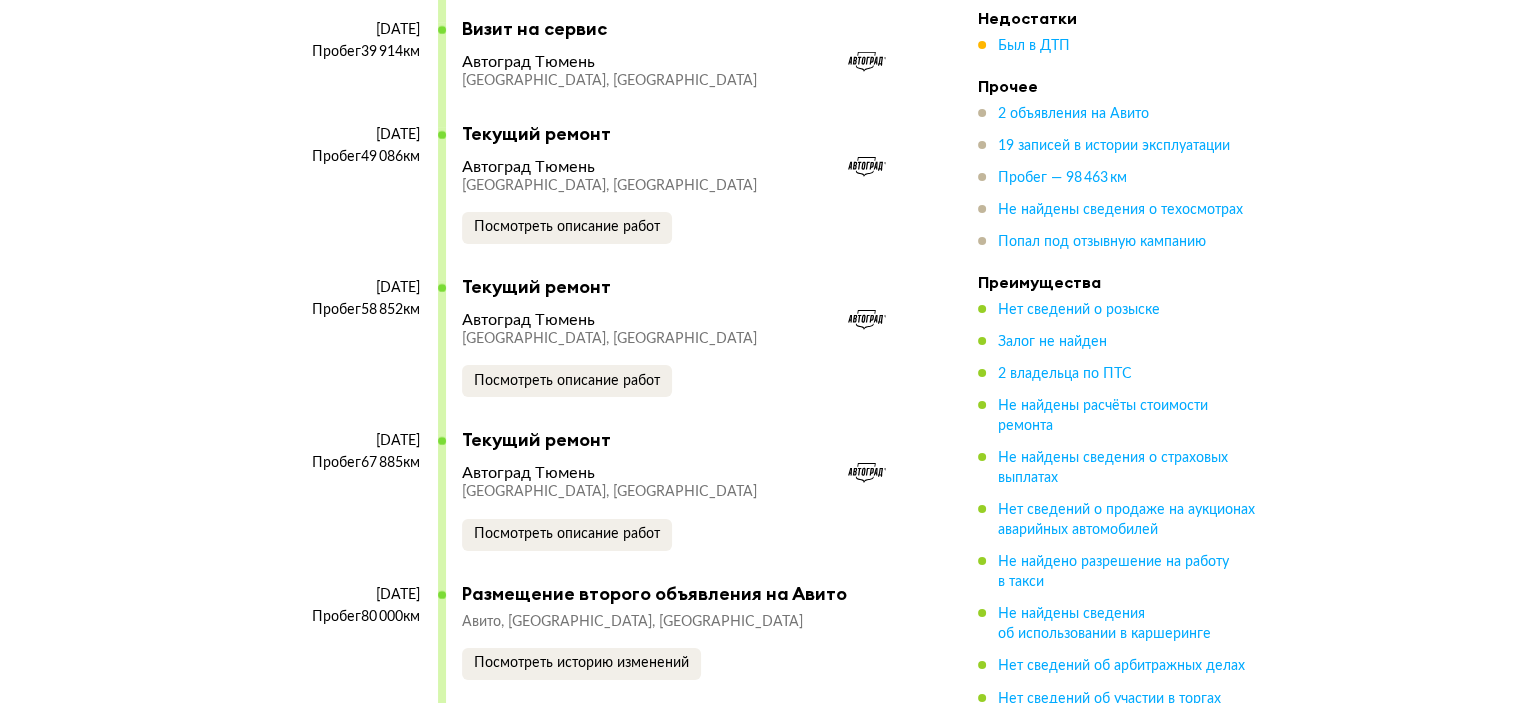scroll, scrollTop: 6684, scrollLeft: 0, axis: vertical 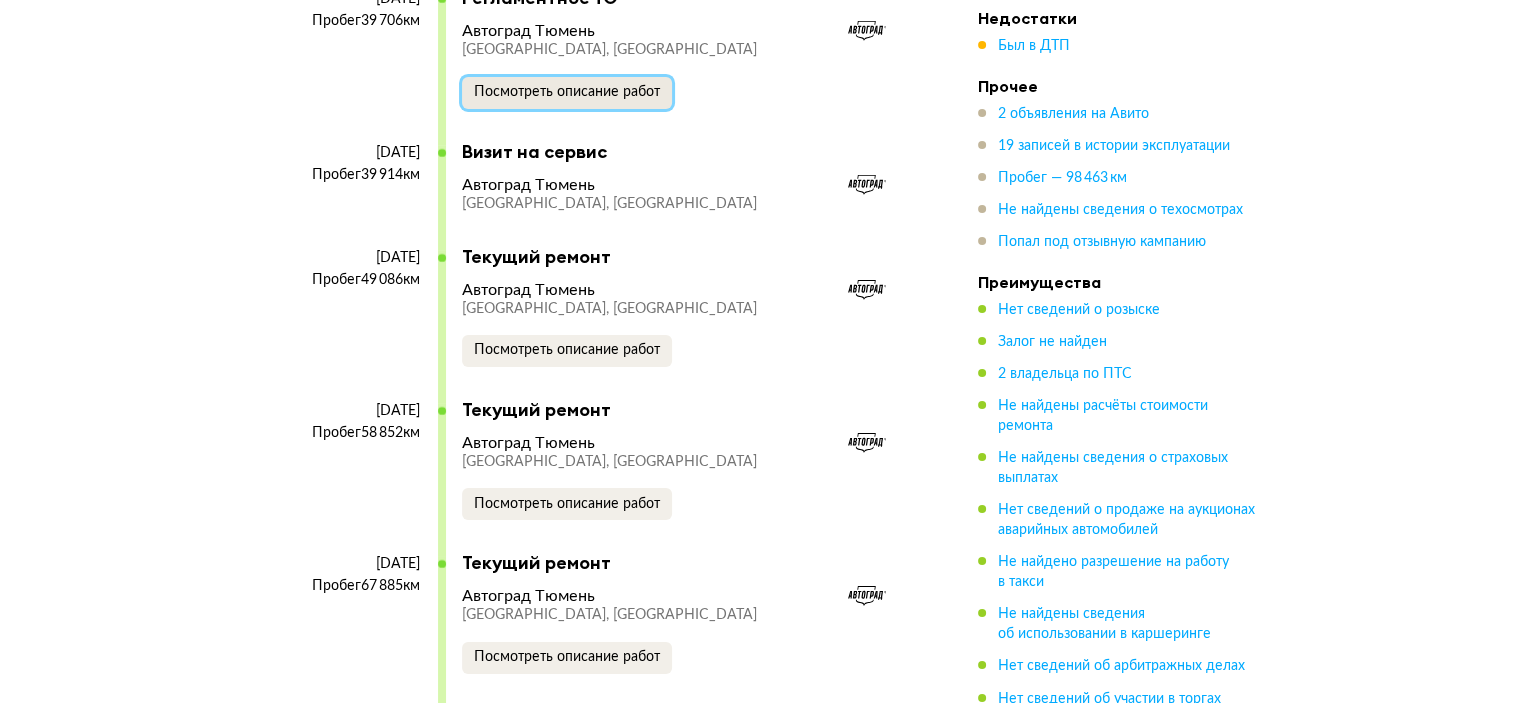 click on "Посмотреть описание работ" at bounding box center [567, 92] 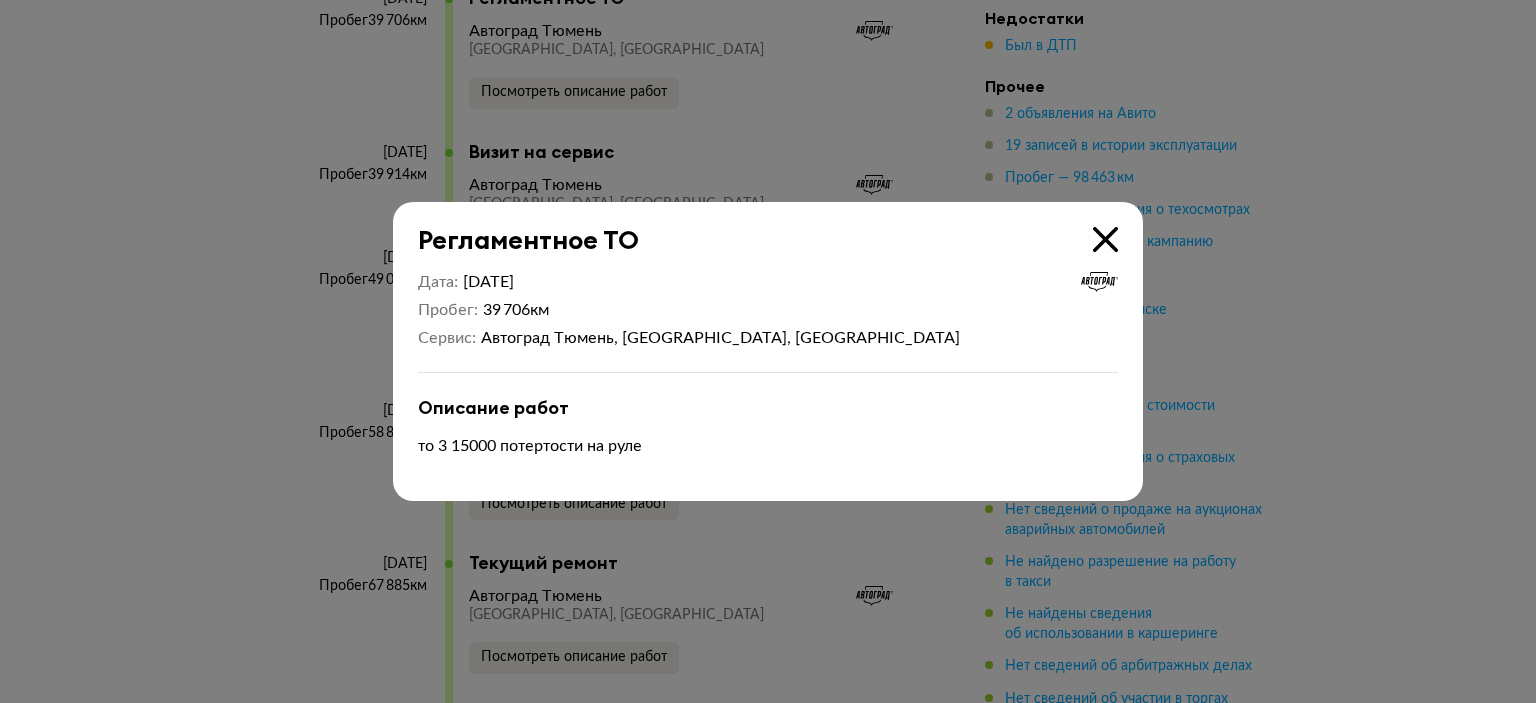 click at bounding box center (768, 351) 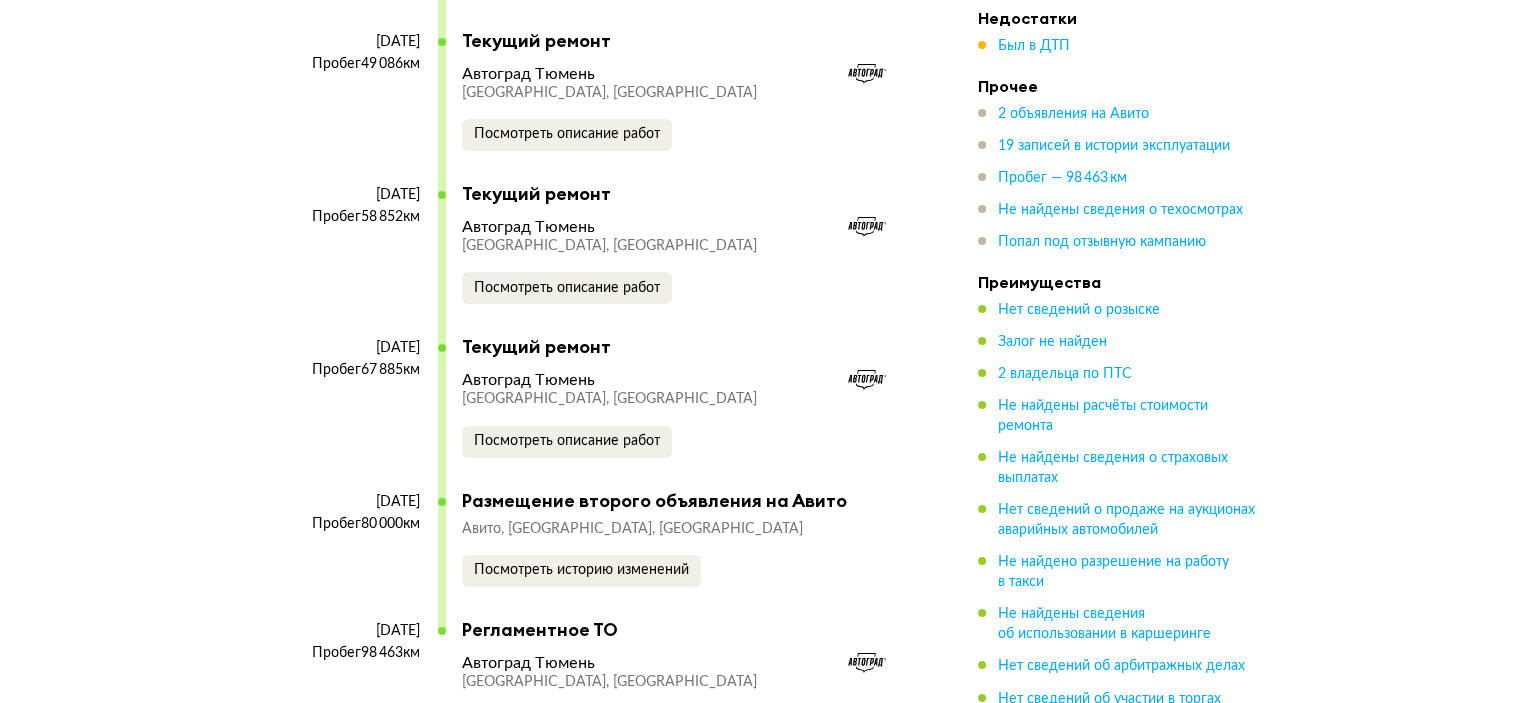scroll, scrollTop: 6784, scrollLeft: 0, axis: vertical 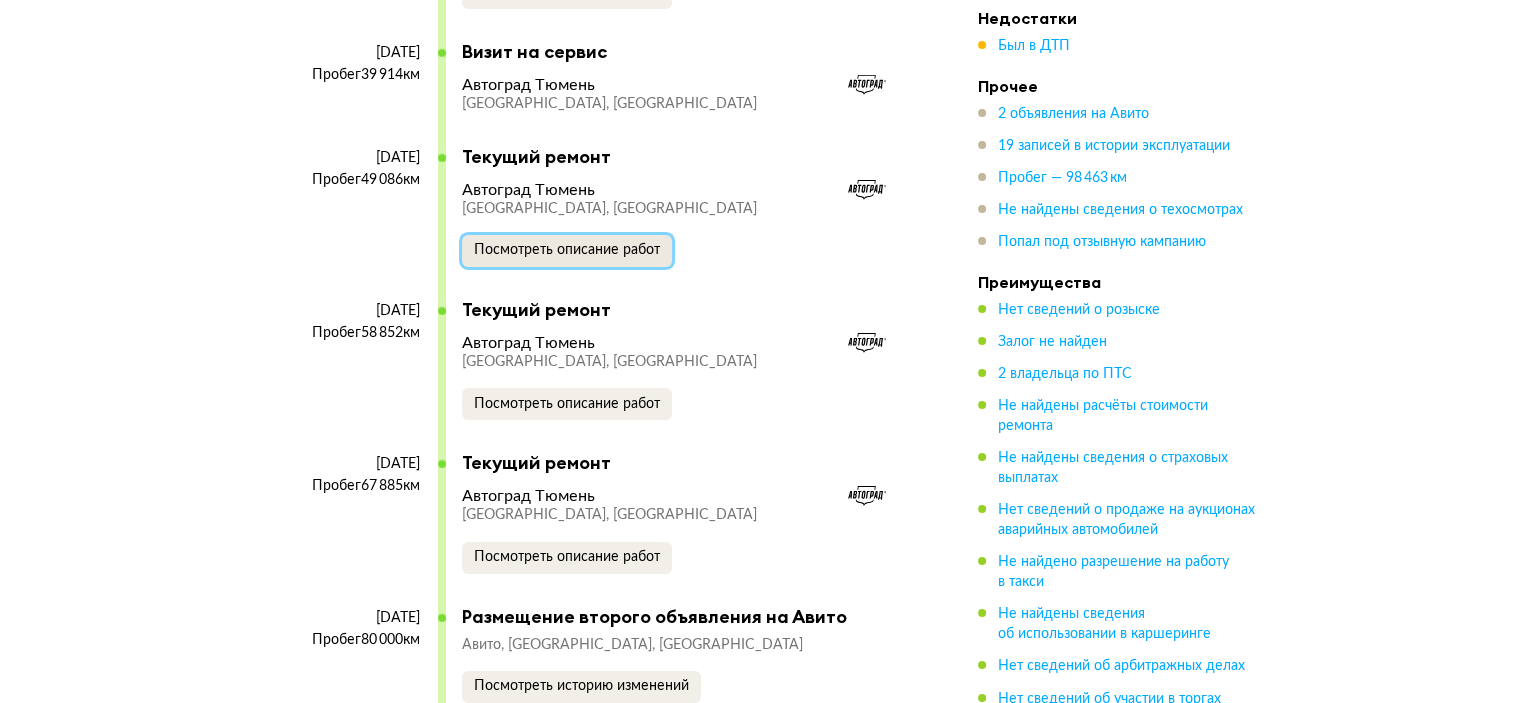 click on "Посмотреть описание работ" at bounding box center [567, 250] 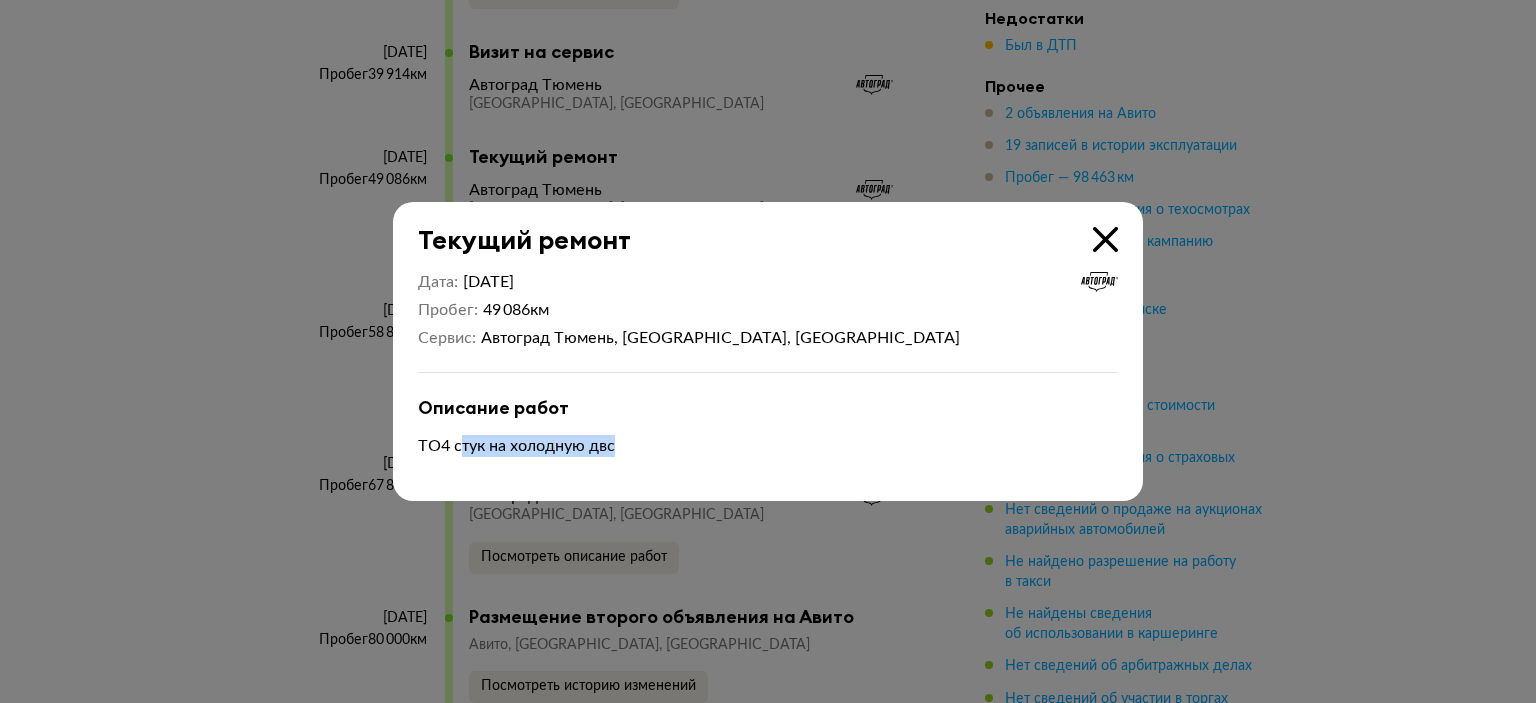 drag, startPoint x: 464, startPoint y: 451, endPoint x: 635, endPoint y: 463, distance: 171.42053 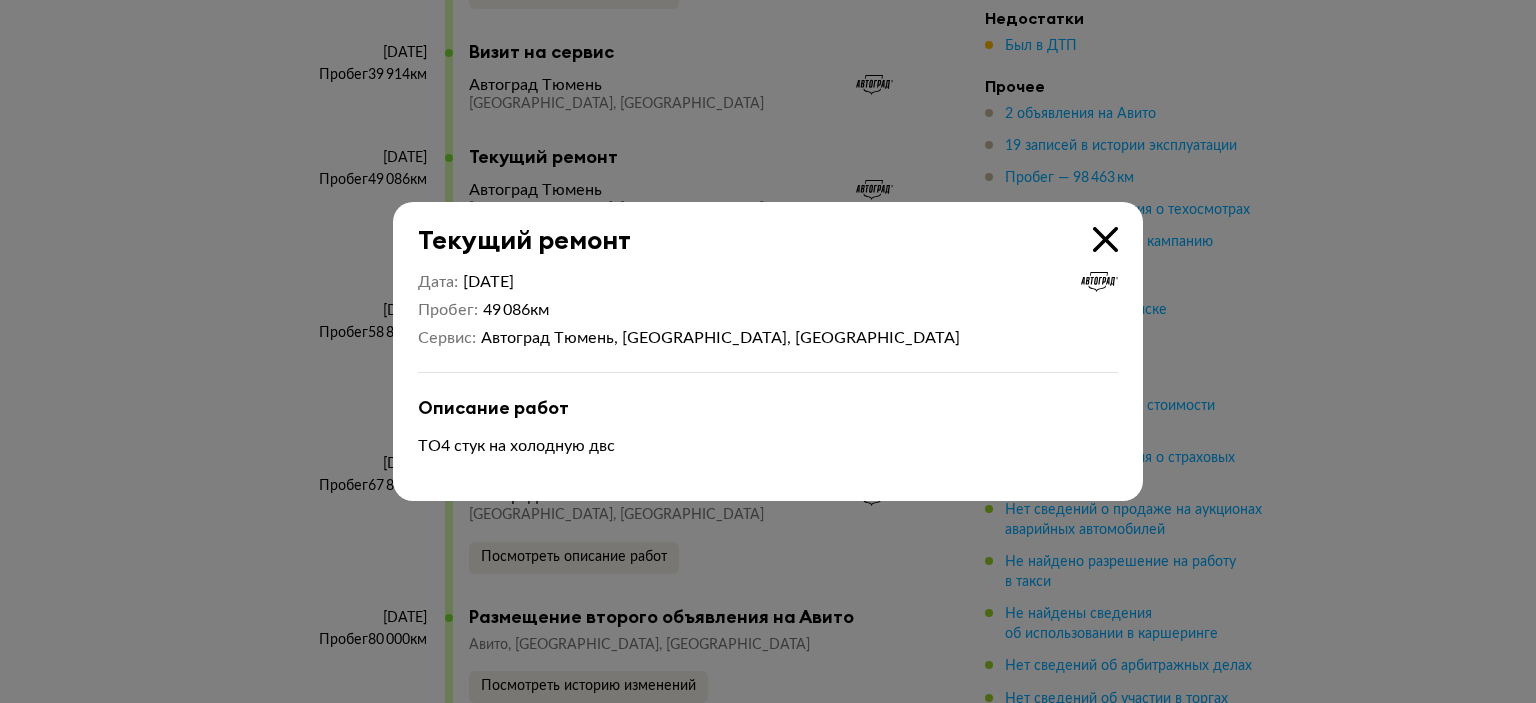 click at bounding box center (1105, 239) 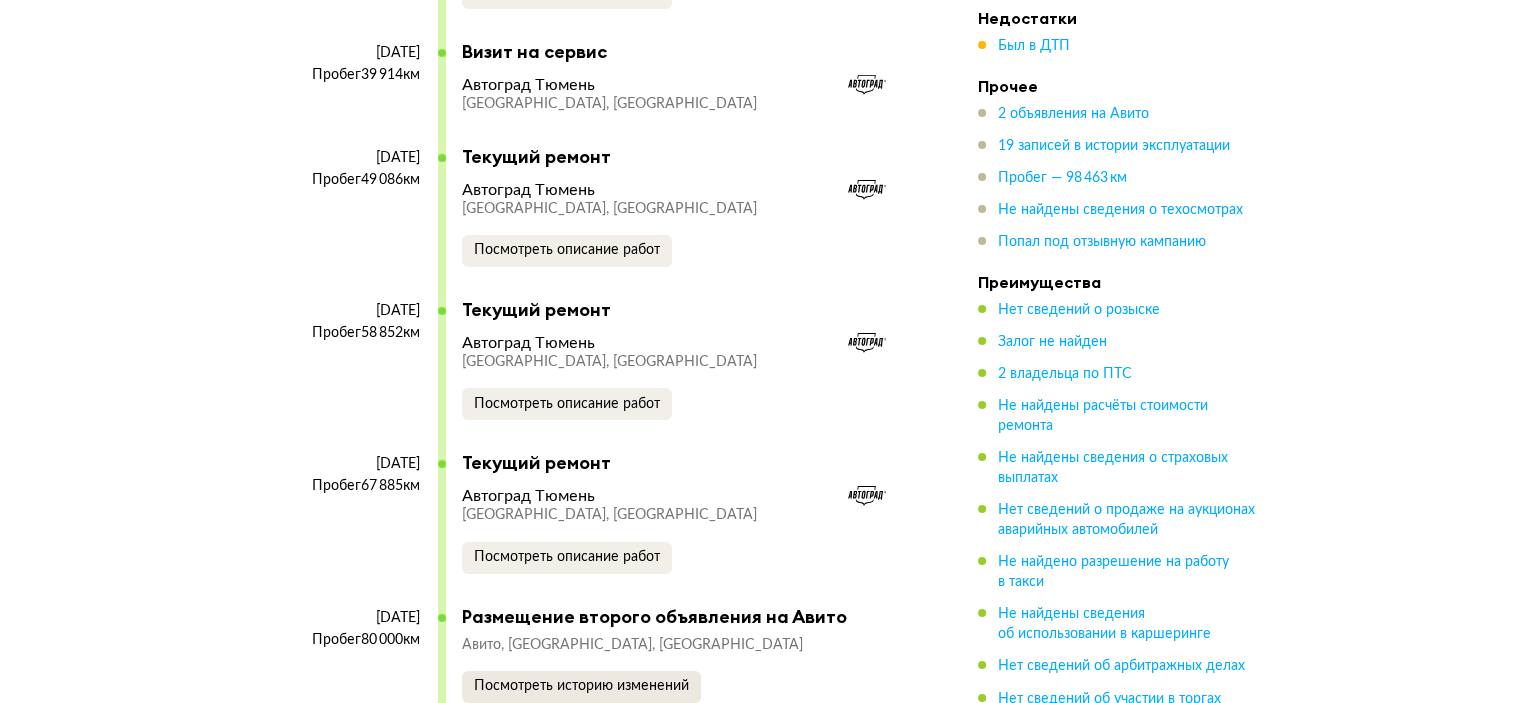 scroll, scrollTop: 6784, scrollLeft: 0, axis: vertical 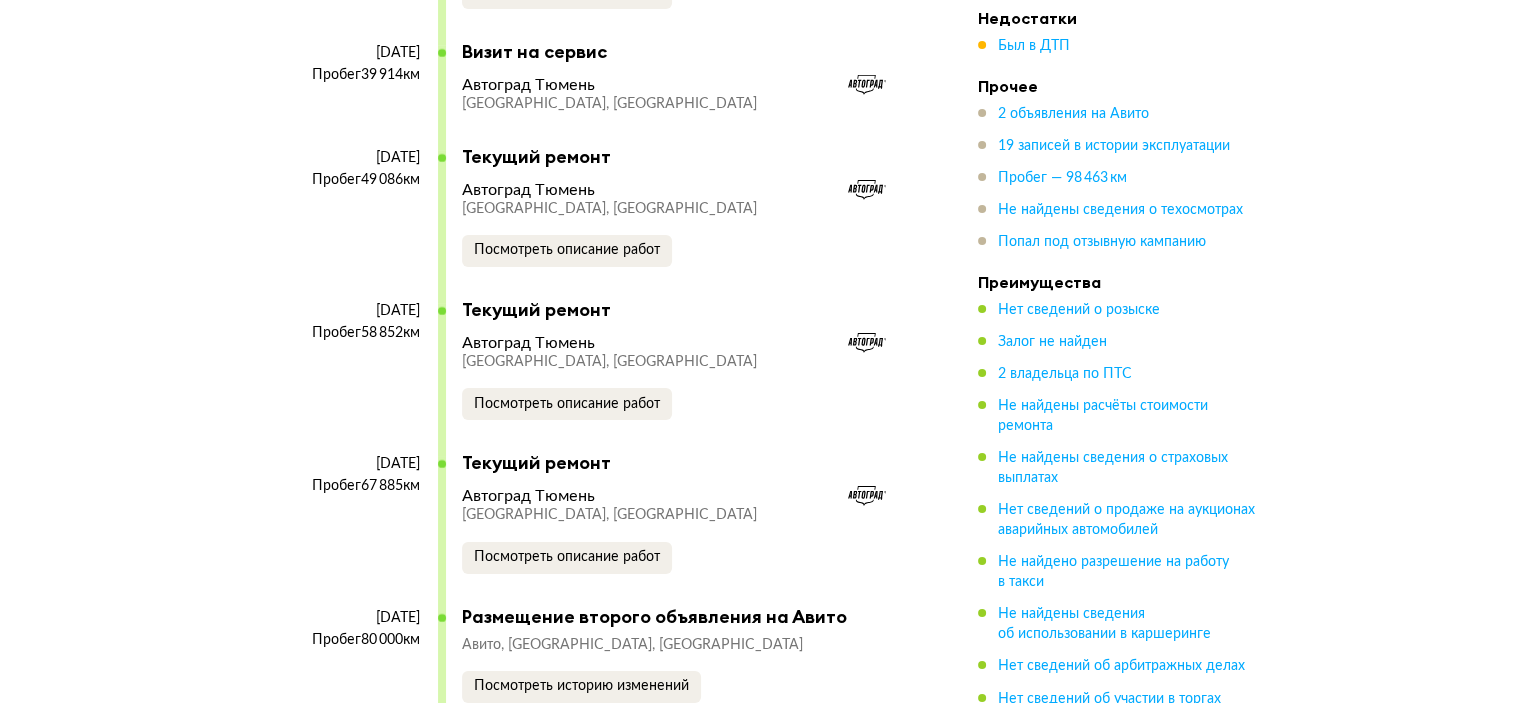 click on "[DATE] Пробег  49 086  км Текущий ремонт Автоград [GEOGRAPHIC_DATA] [GEOGRAPHIC_DATA], [GEOGRAPHIC_DATA] Посмотреть описание работ" at bounding box center [593, 222] 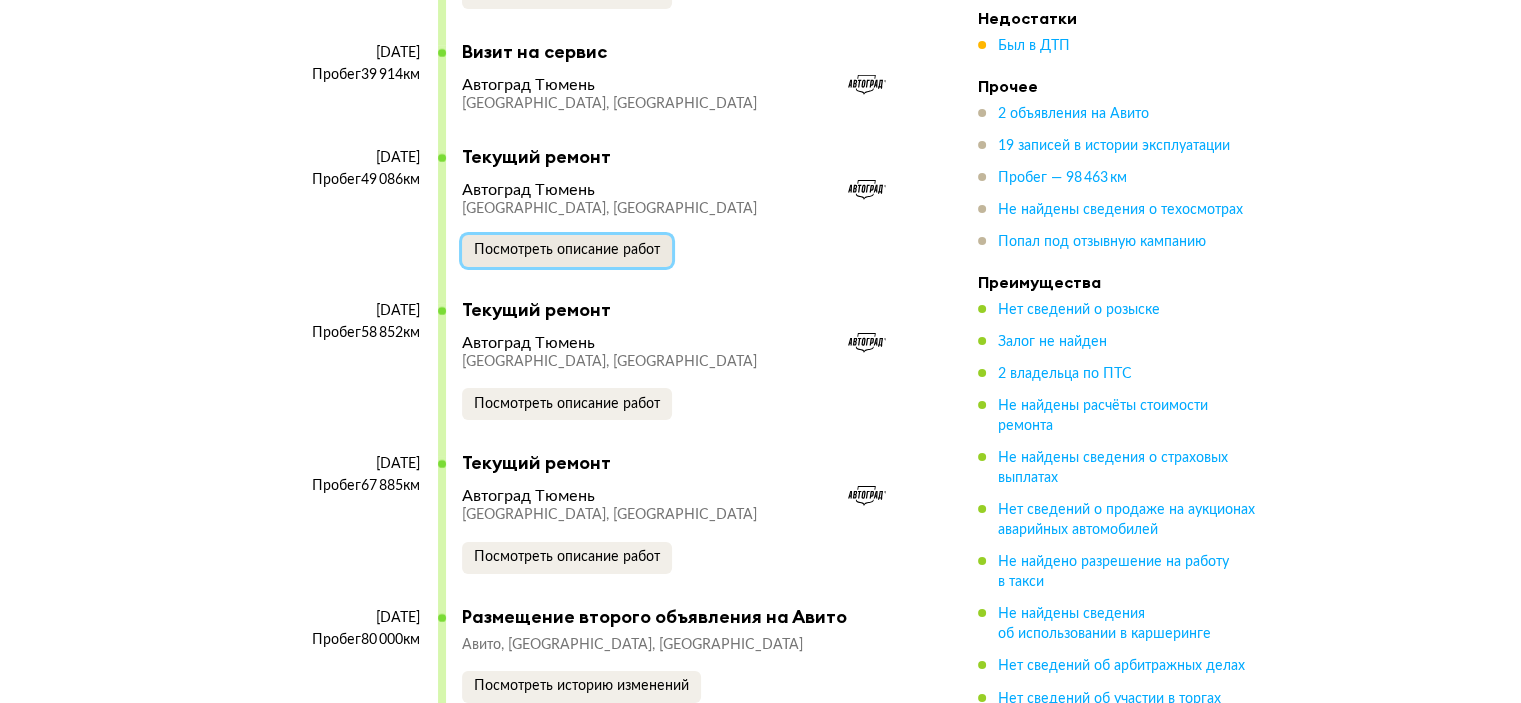 click on "Посмотреть описание работ" at bounding box center [567, 250] 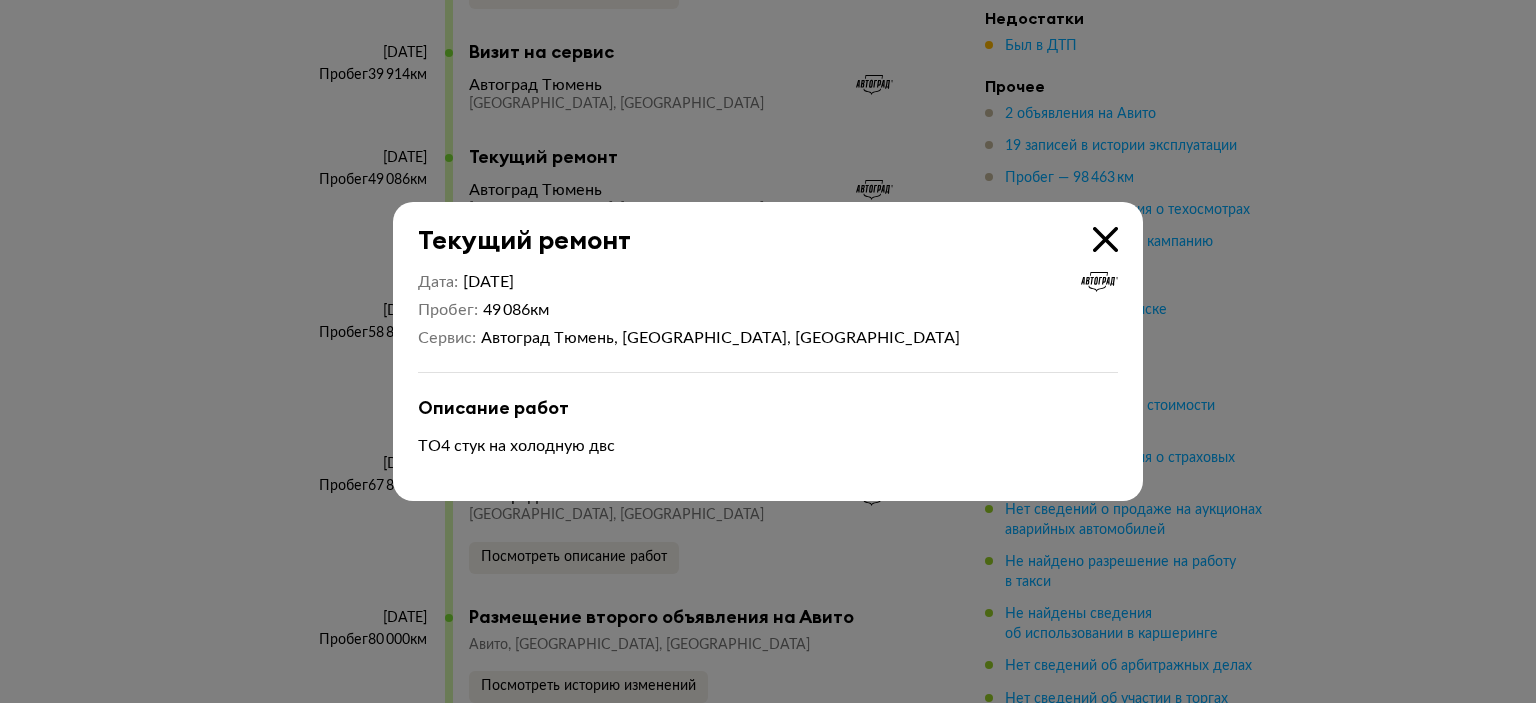click at bounding box center (768, 351) 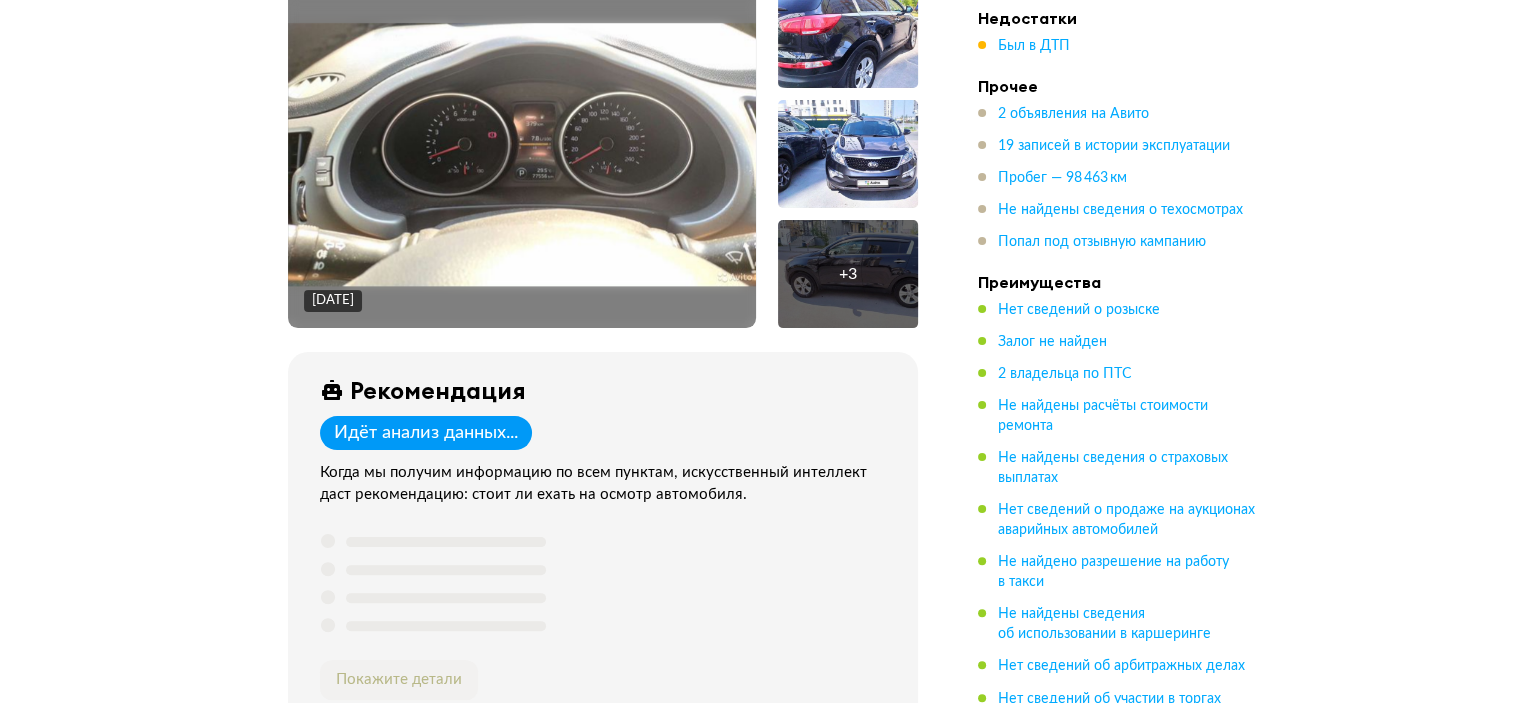 scroll, scrollTop: 300, scrollLeft: 0, axis: vertical 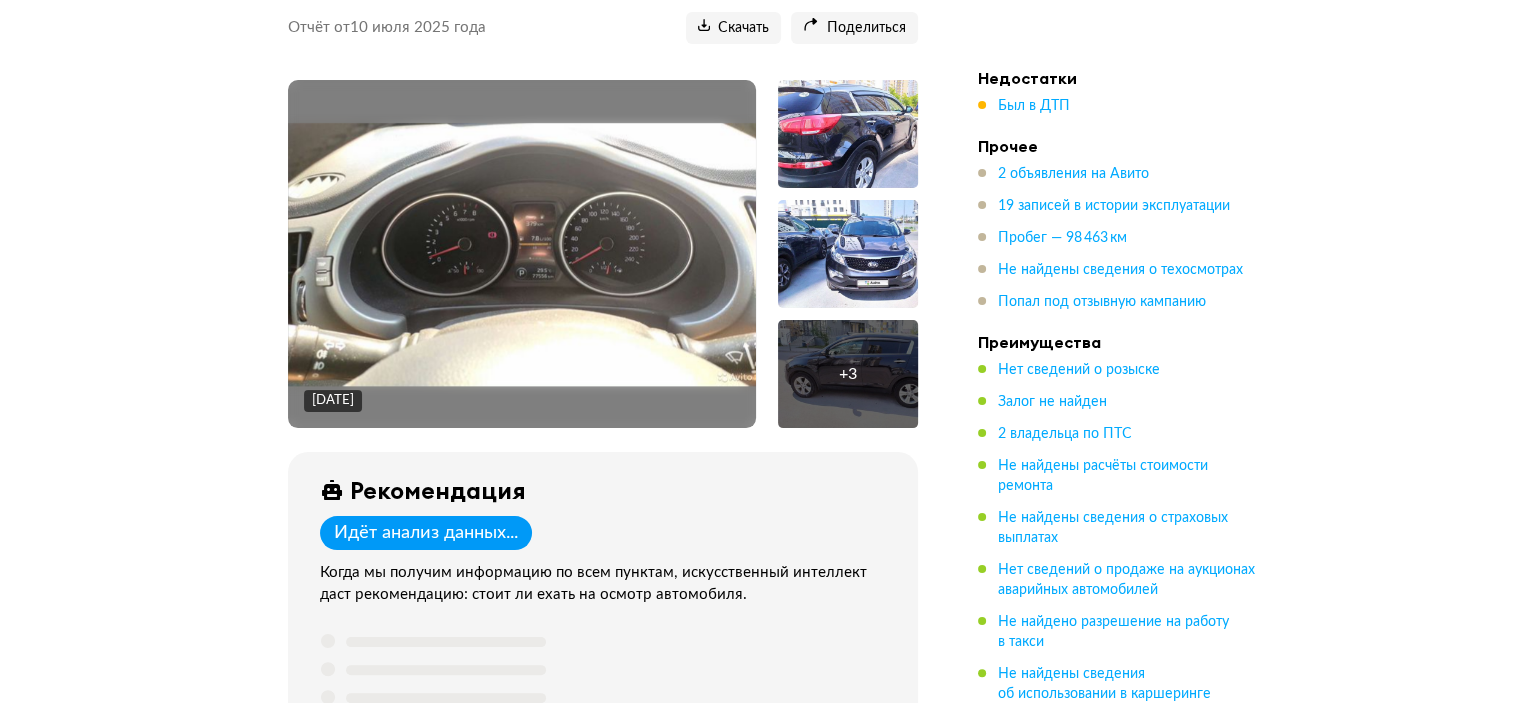 click at bounding box center [522, 254] 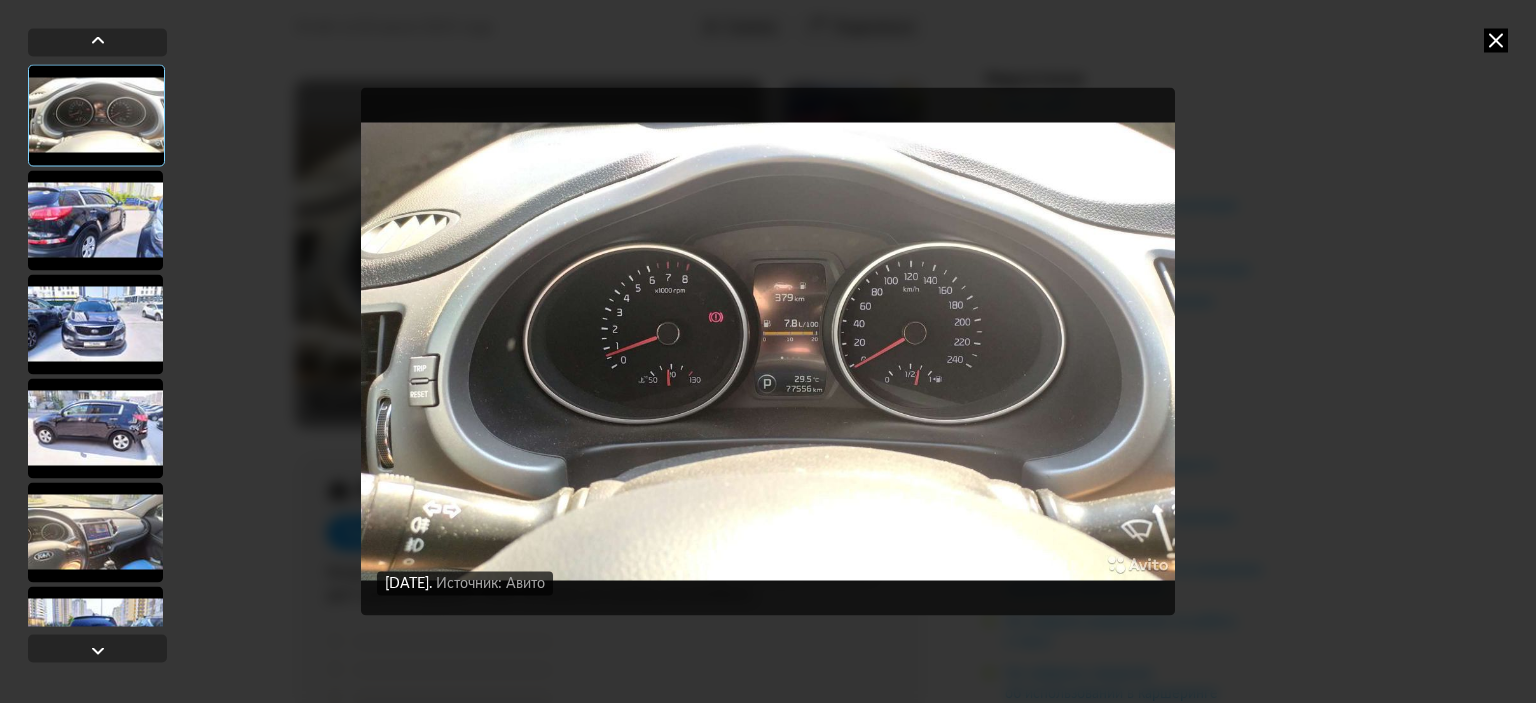 click at bounding box center (95, 220) 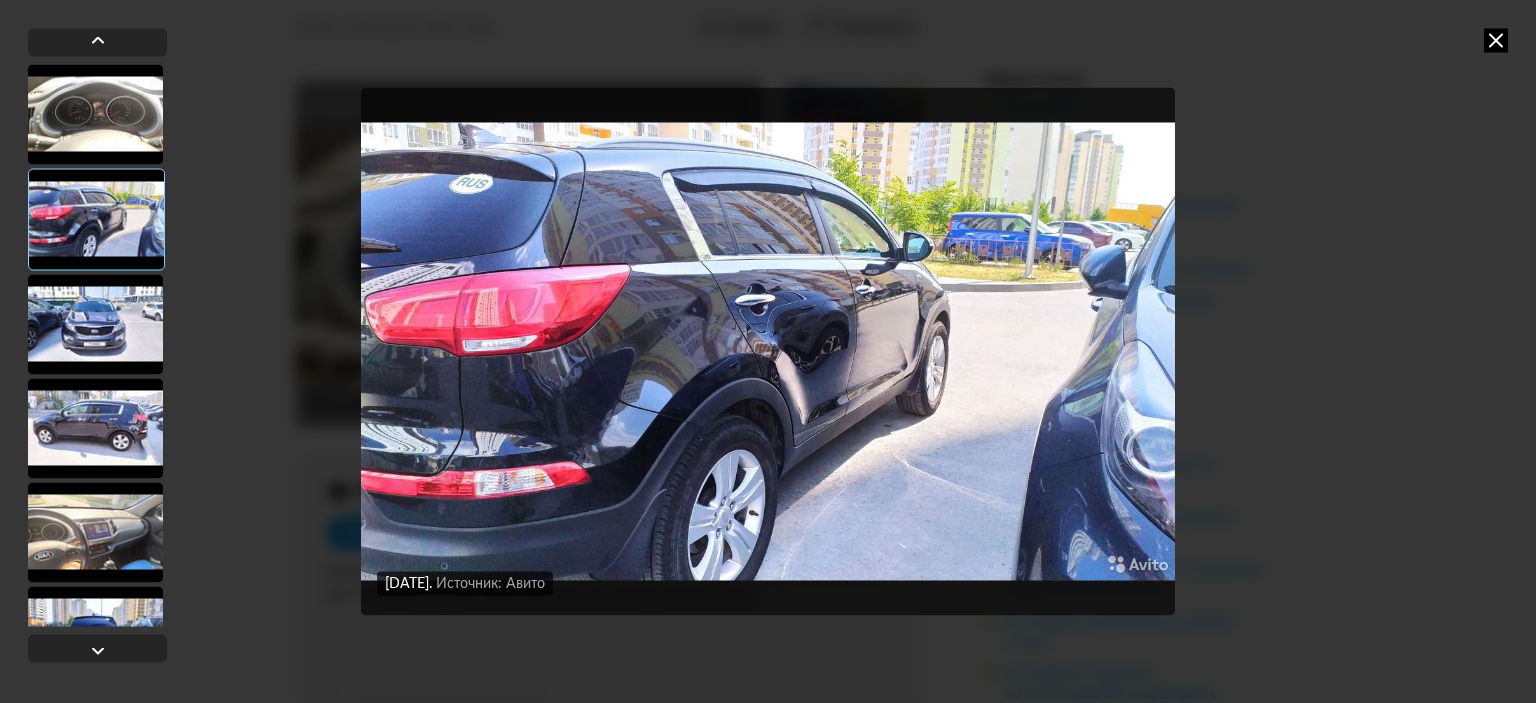 click at bounding box center (95, 324) 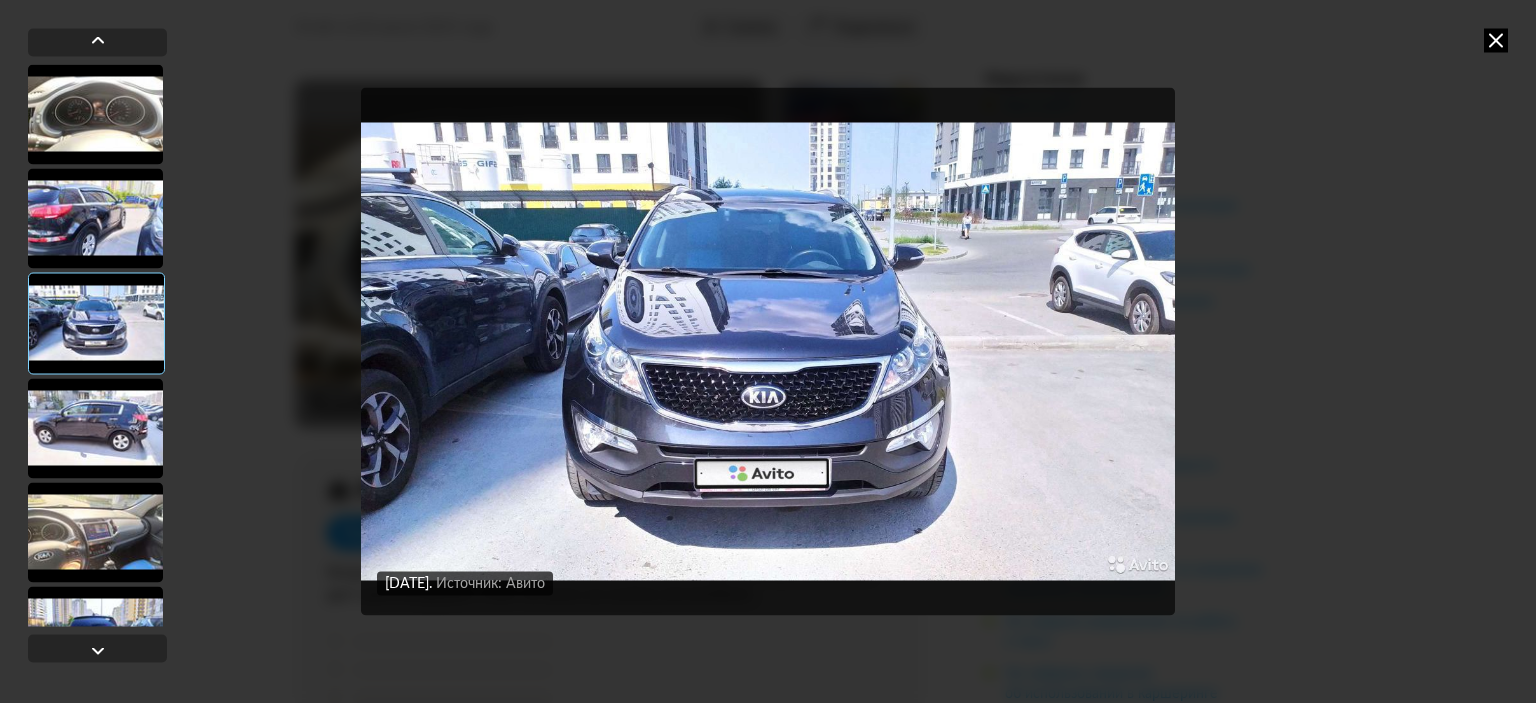 click on "[DATE] Источник: Авито [DATE] Источник: Авито [DATE] Источник: Авито [DATE] Источник: Авито" at bounding box center [768, 351] 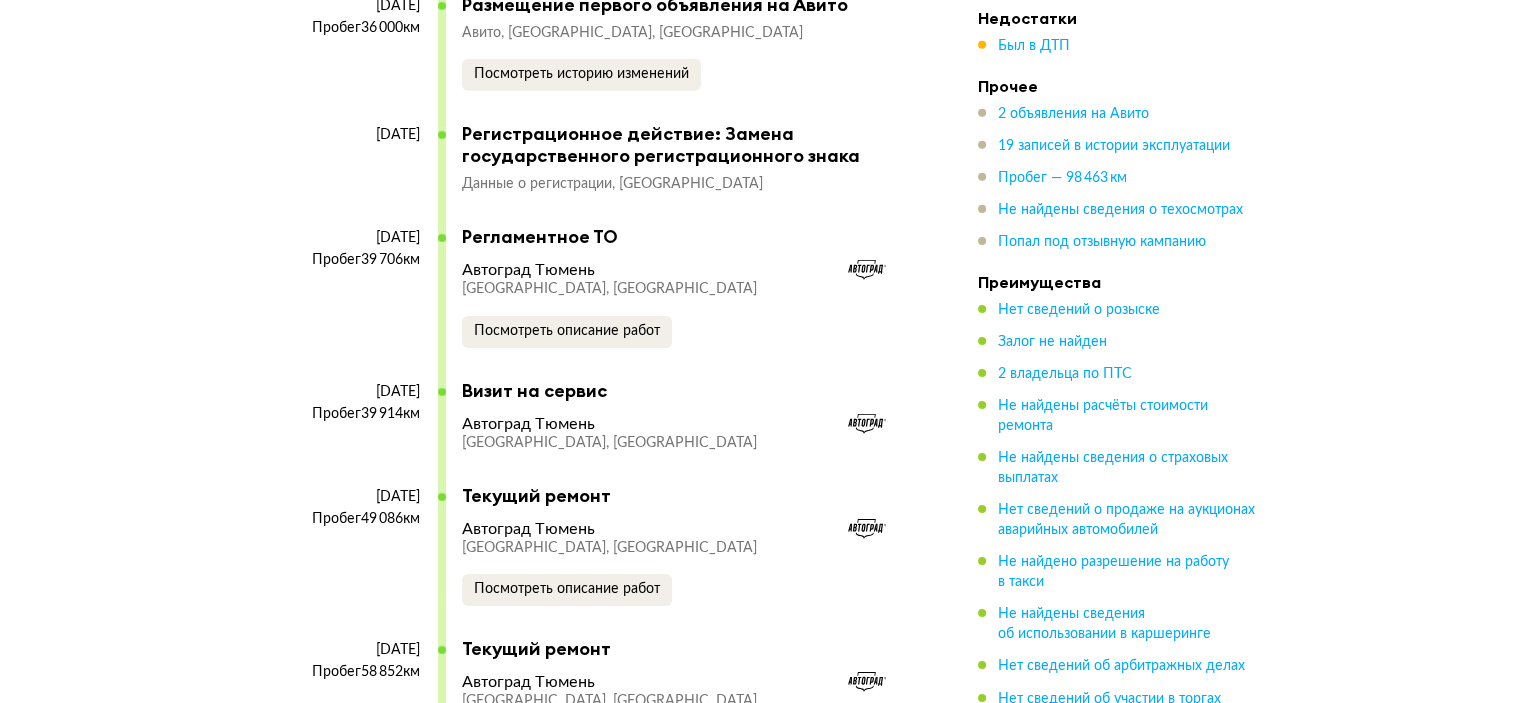 scroll, scrollTop: 6600, scrollLeft: 0, axis: vertical 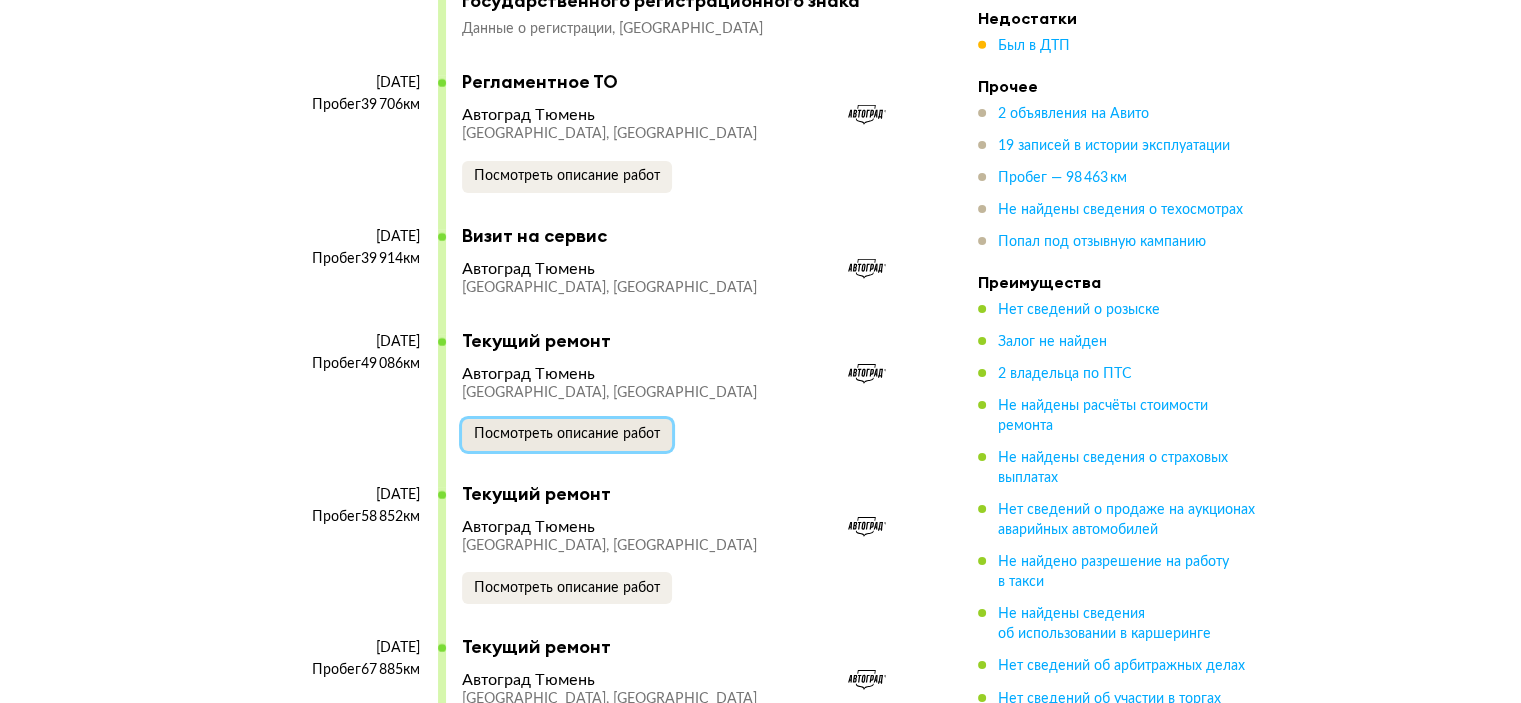 click on "Посмотреть описание работ" at bounding box center (567, 434) 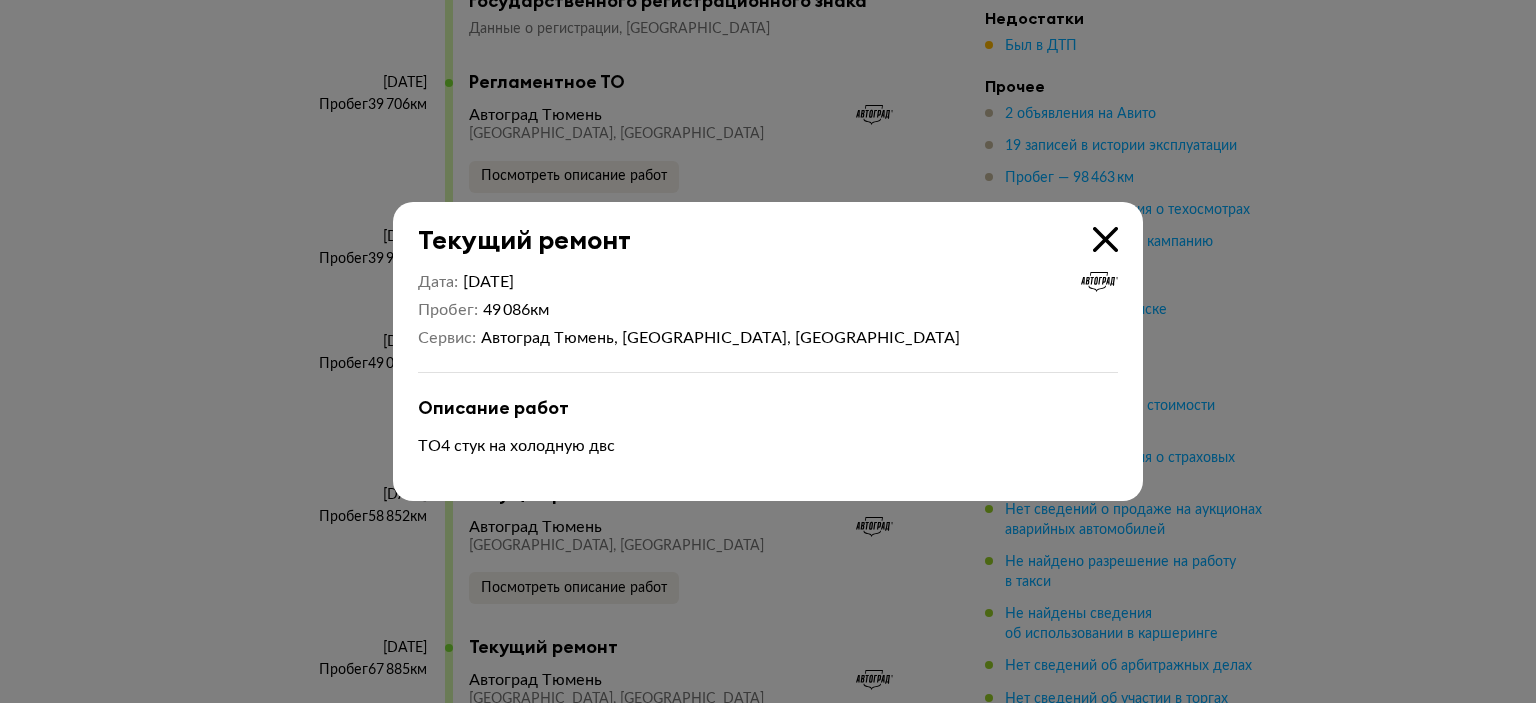 click at bounding box center (768, 351) 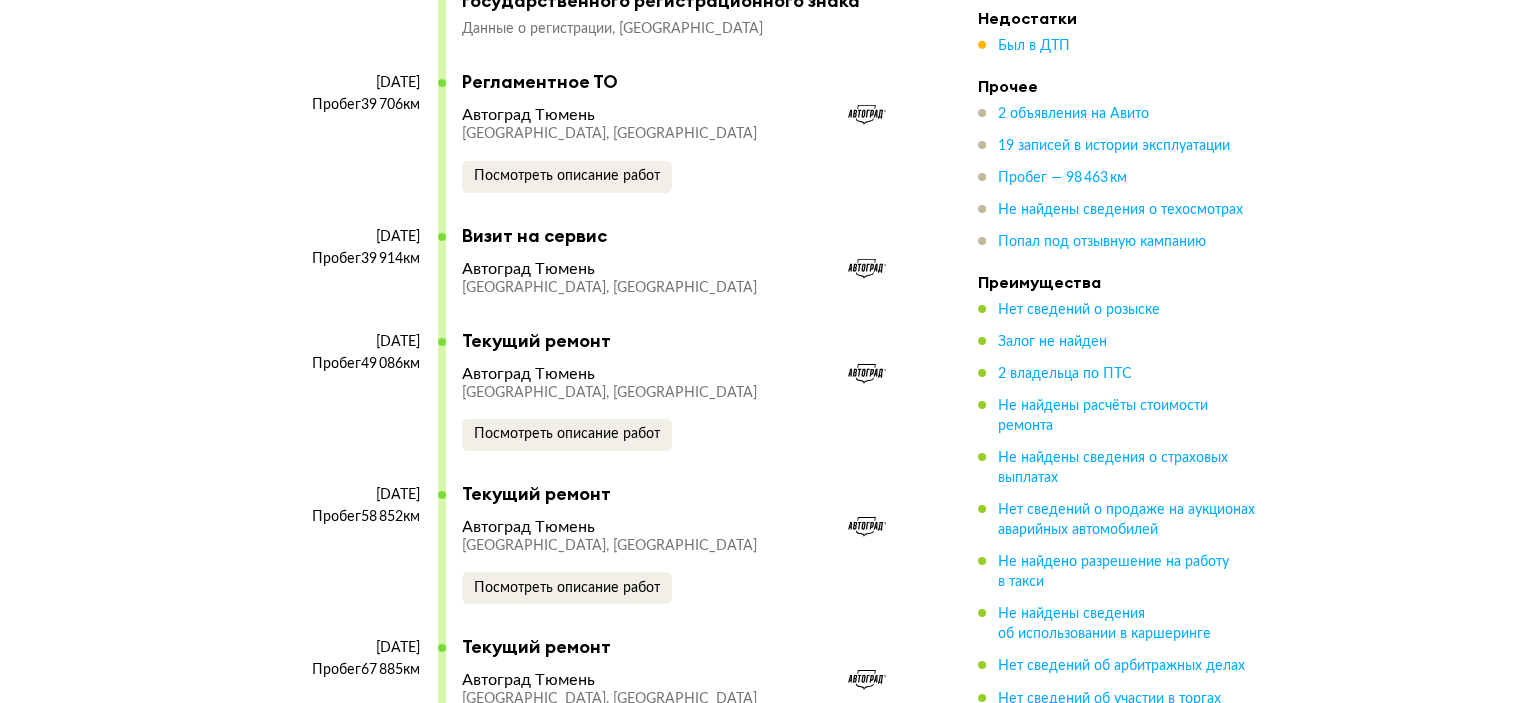 drag, startPoint x: 357, startPoint y: 339, endPoint x: 418, endPoint y: 342, distance: 61.073727 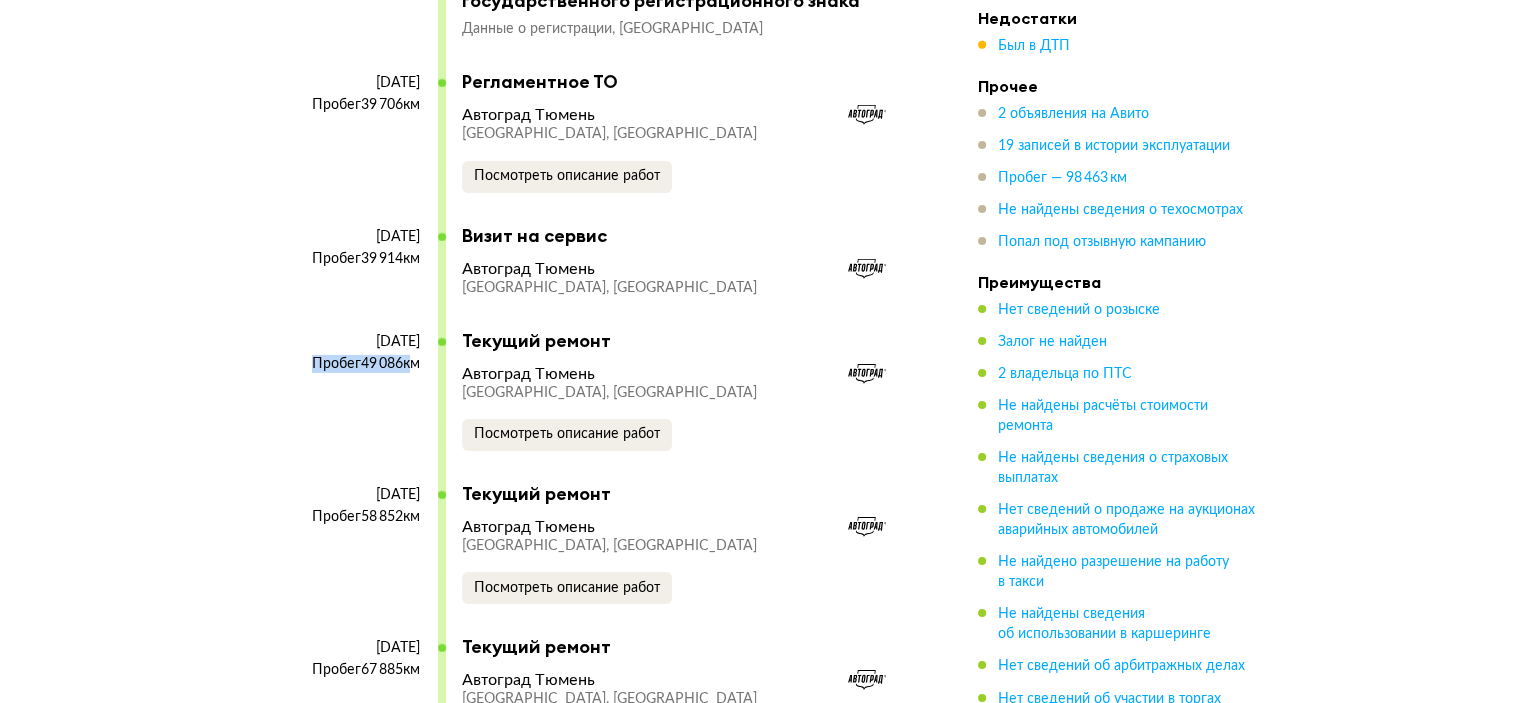 drag, startPoint x: 307, startPoint y: 360, endPoint x: 404, endPoint y: 358, distance: 97.020615 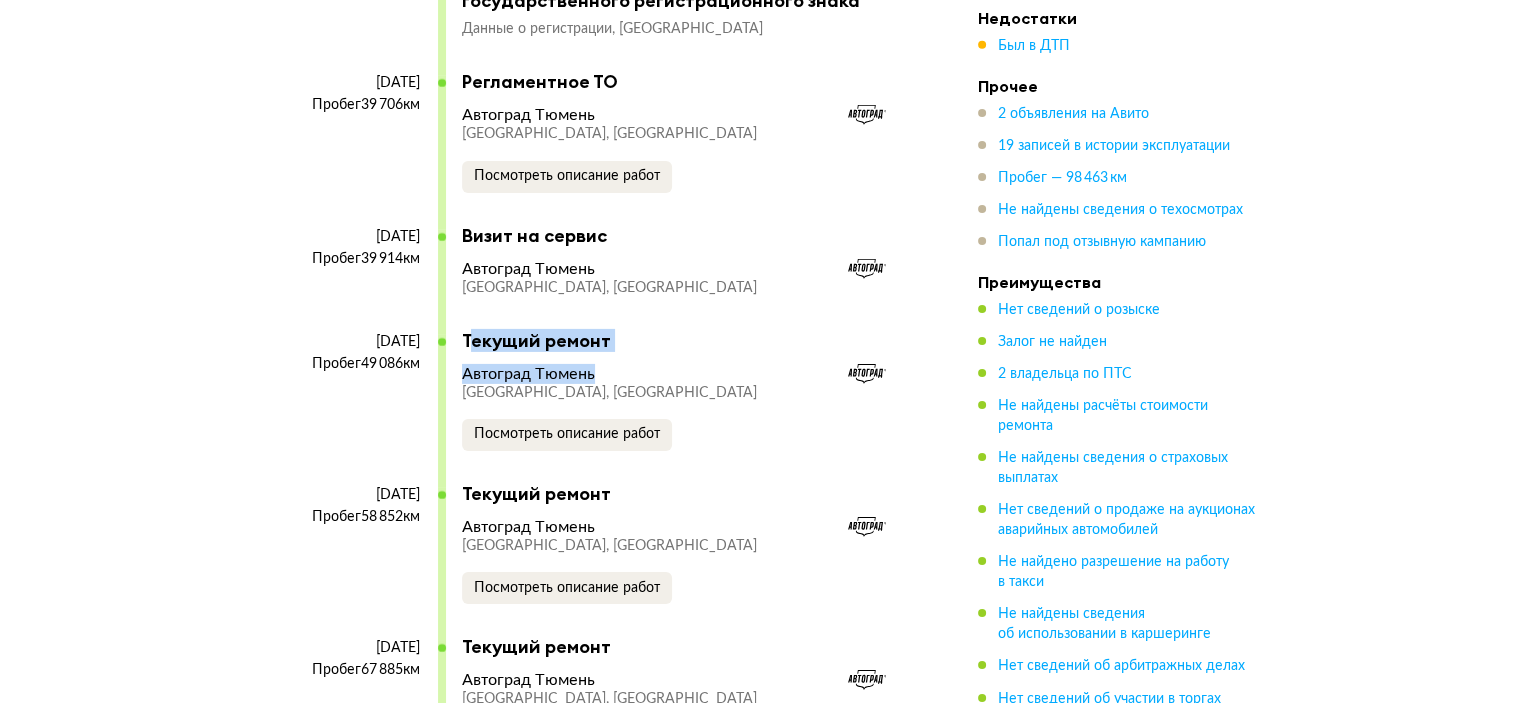 drag, startPoint x: 468, startPoint y: 336, endPoint x: 821, endPoint y: 354, distance: 353.45862 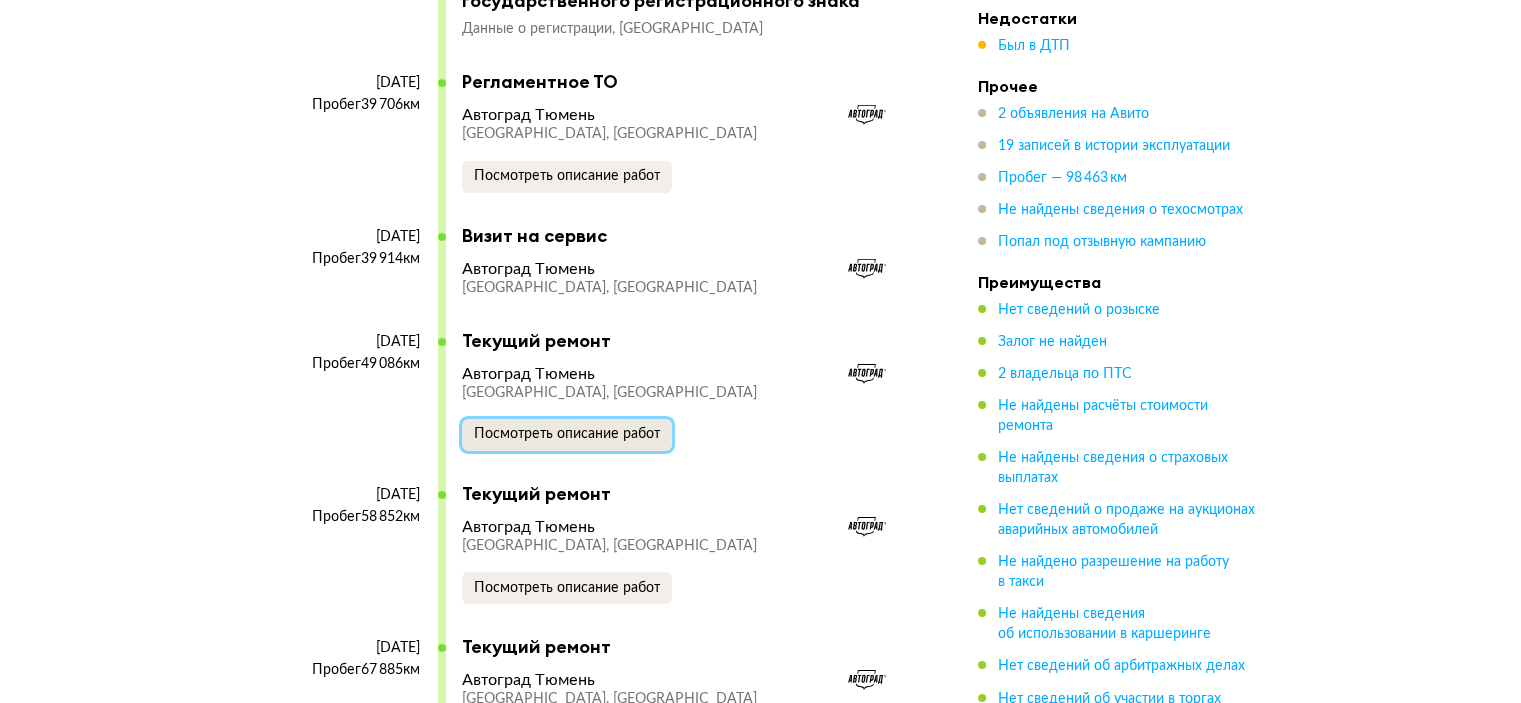 click on "Посмотреть описание работ" at bounding box center (567, 434) 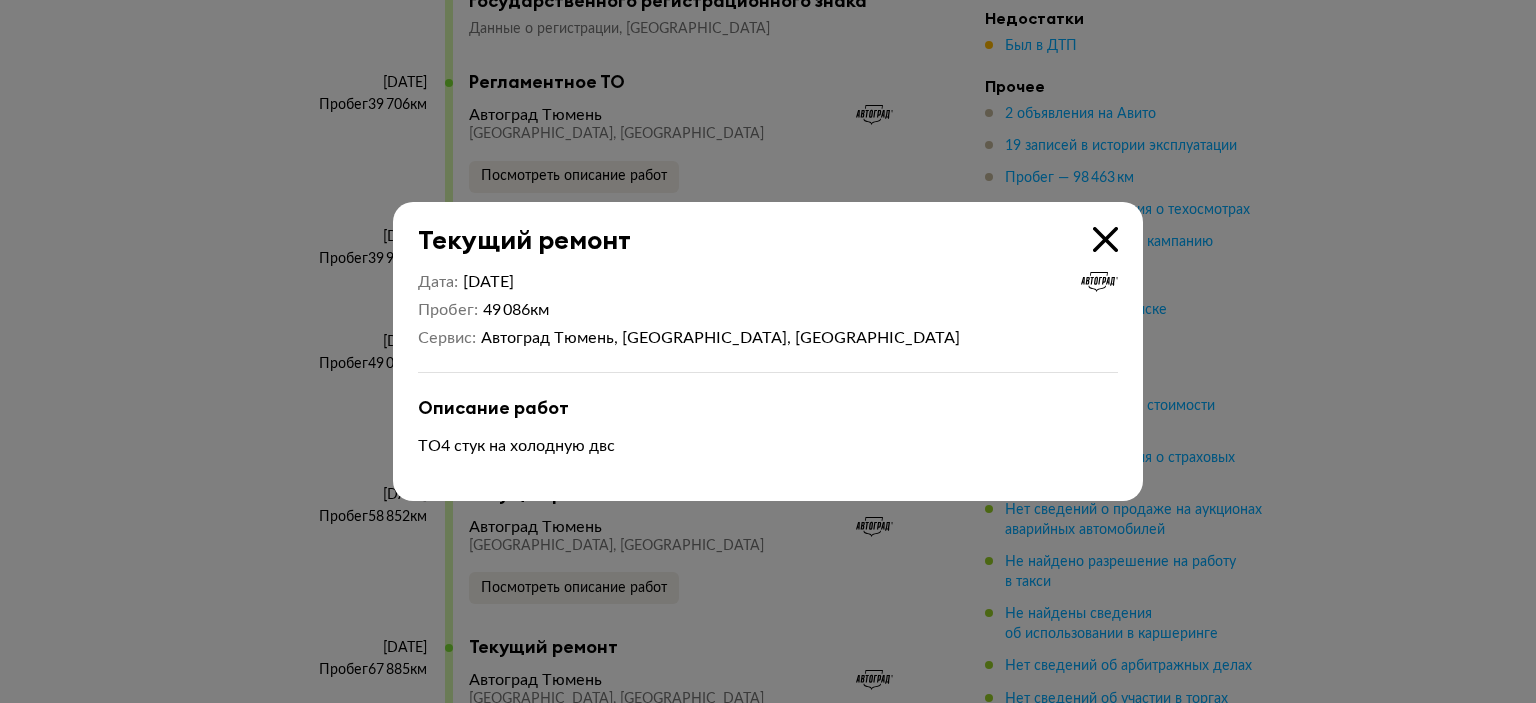 click at bounding box center [768, 351] 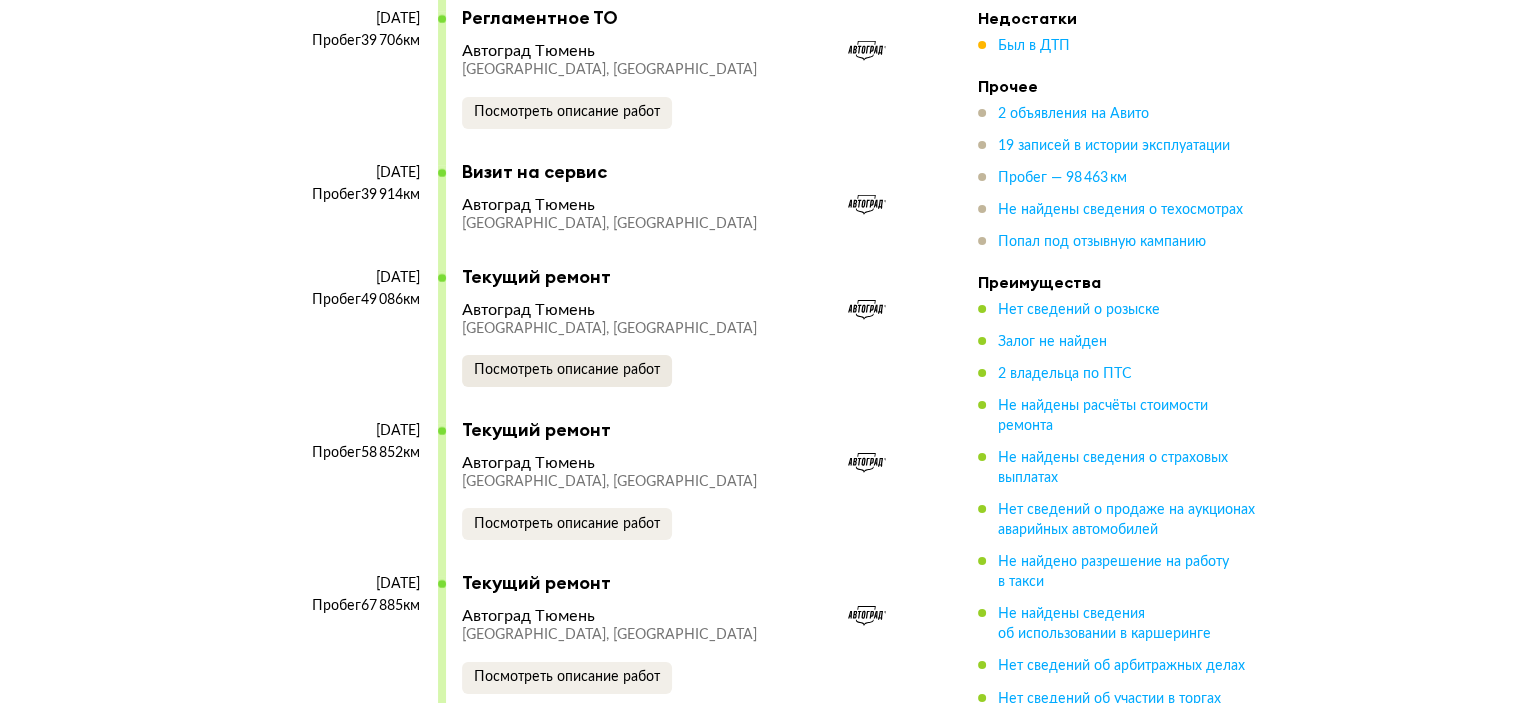 scroll, scrollTop: 6700, scrollLeft: 0, axis: vertical 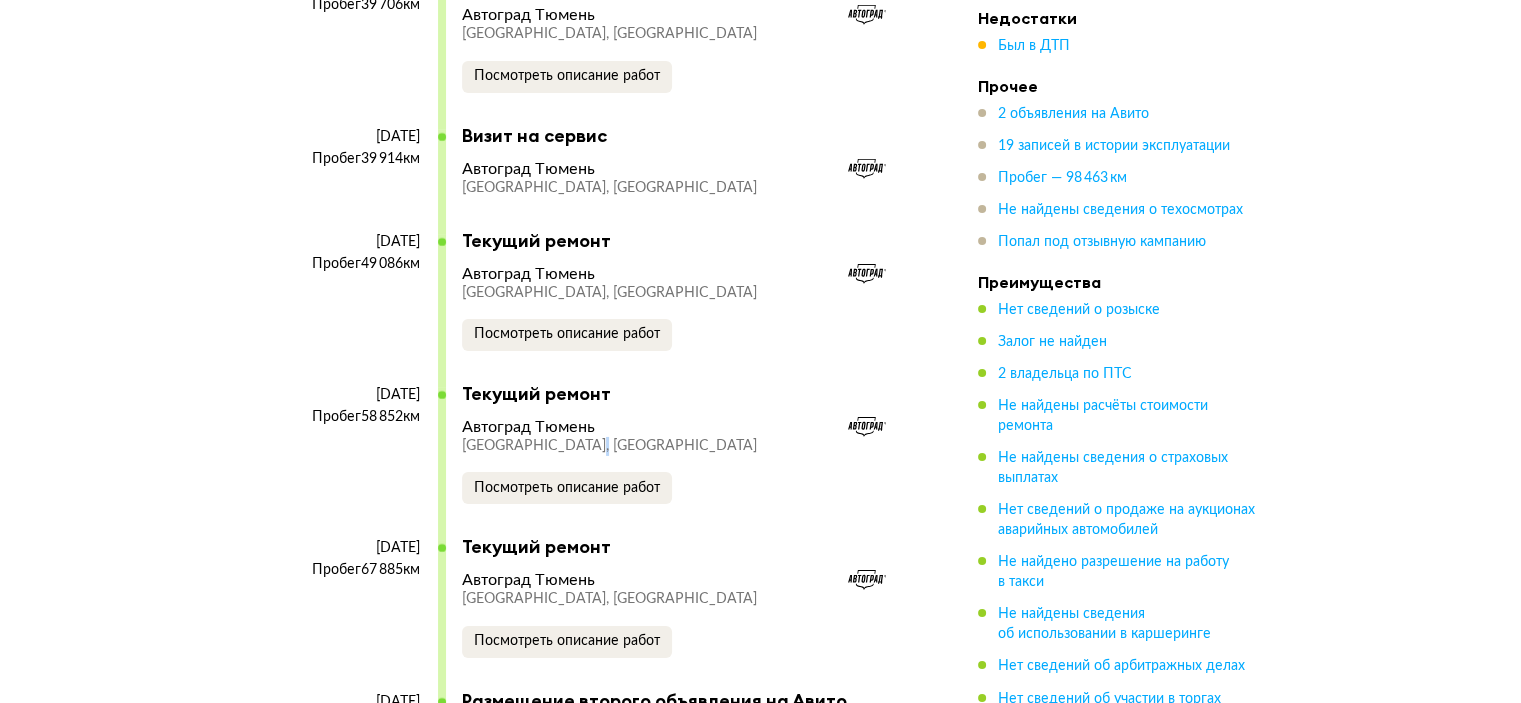 click on "[GEOGRAPHIC_DATA], [GEOGRAPHIC_DATA]" at bounding box center [609, 446] 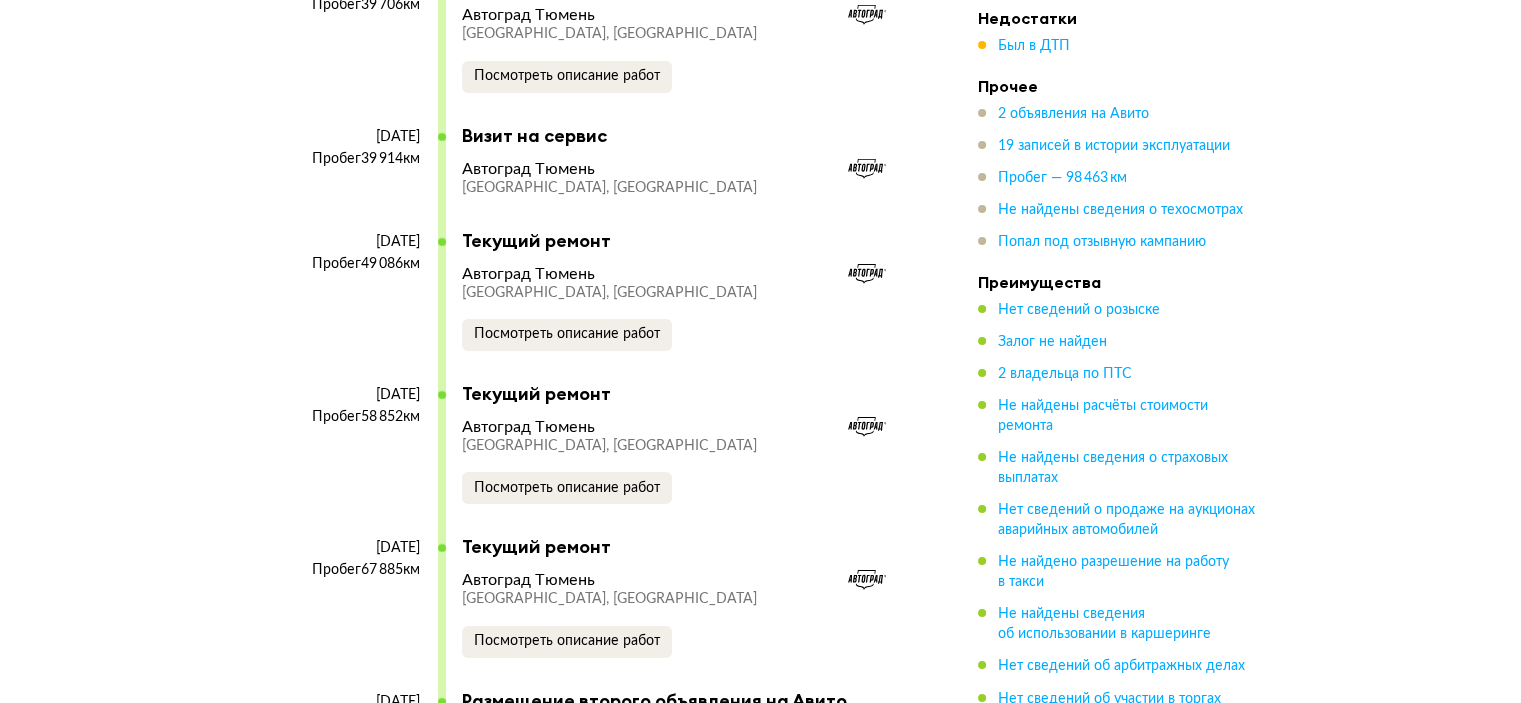 click on "Автоград Тюмень [GEOGRAPHIC_DATA], [GEOGRAPHIC_DATA] Посмотреть описание работ" at bounding box center (680, 460) 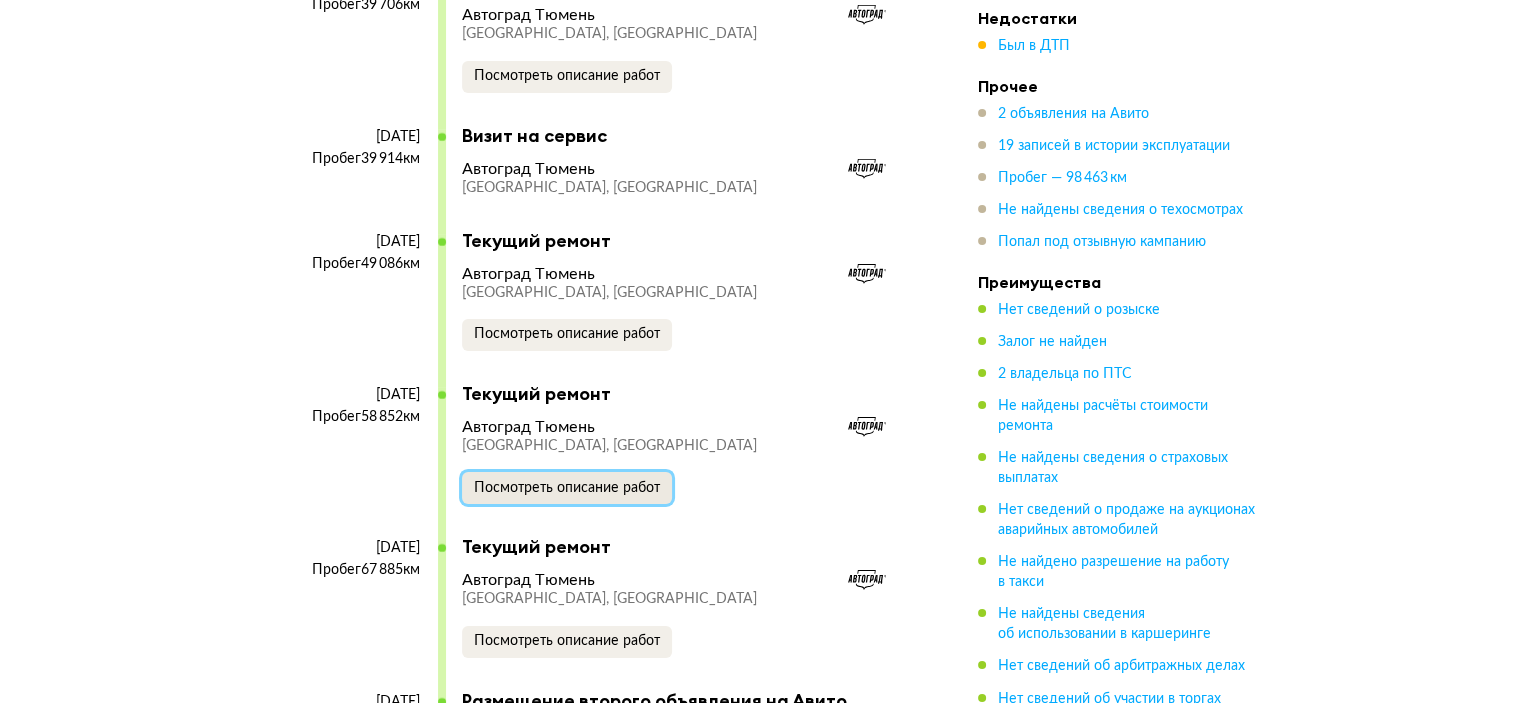 click on "Посмотреть описание работ" at bounding box center (567, 488) 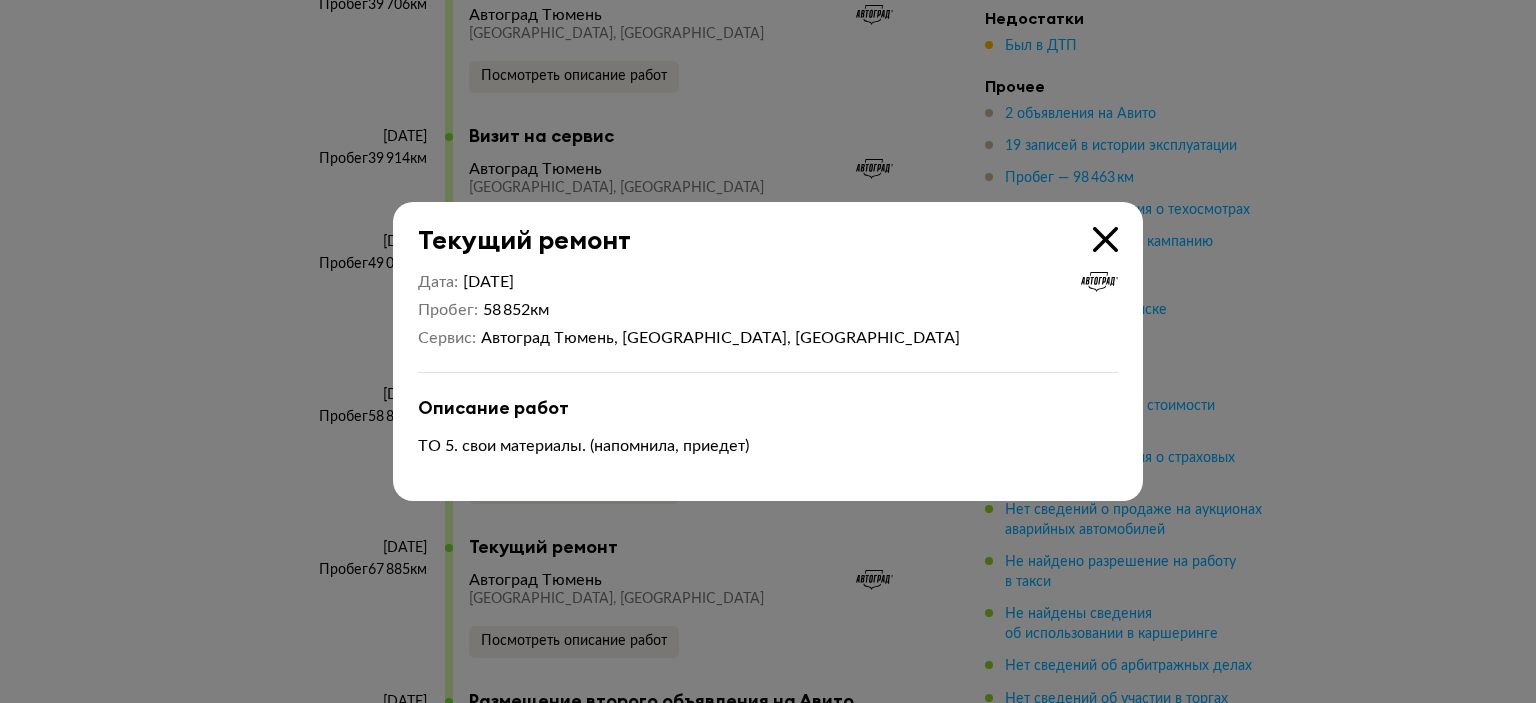 click at bounding box center [768, 351] 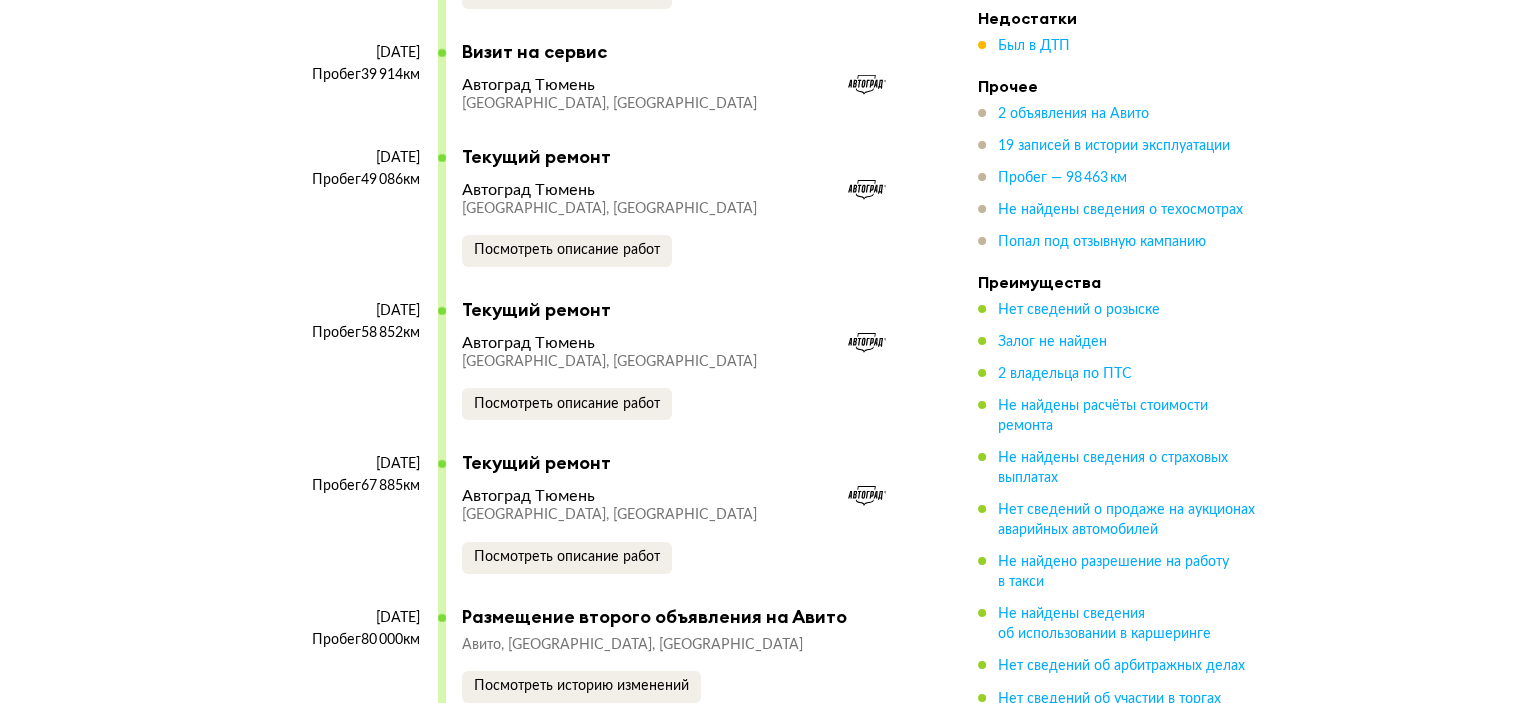 scroll, scrollTop: 7000, scrollLeft: 0, axis: vertical 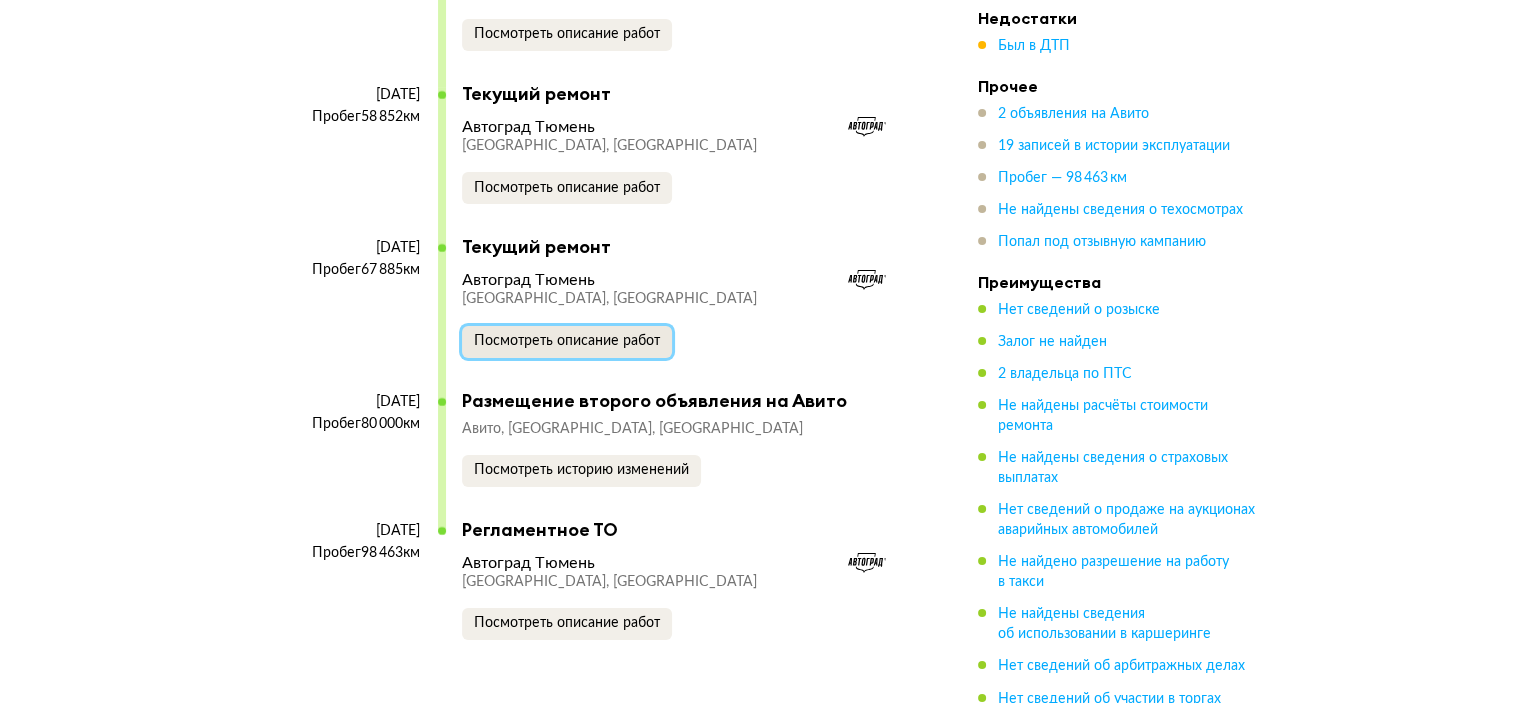 click on "Посмотреть описание работ" at bounding box center [567, 341] 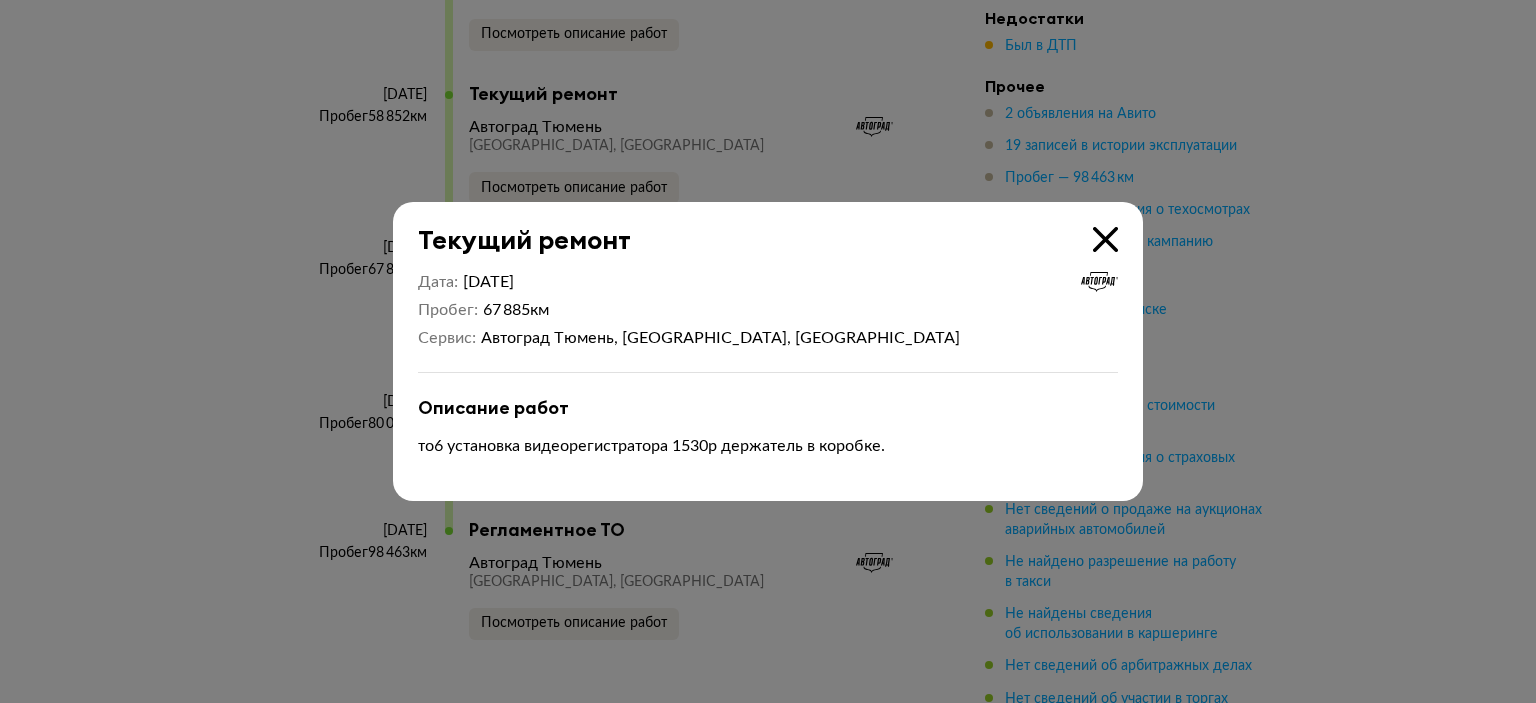 click at bounding box center [768, 351] 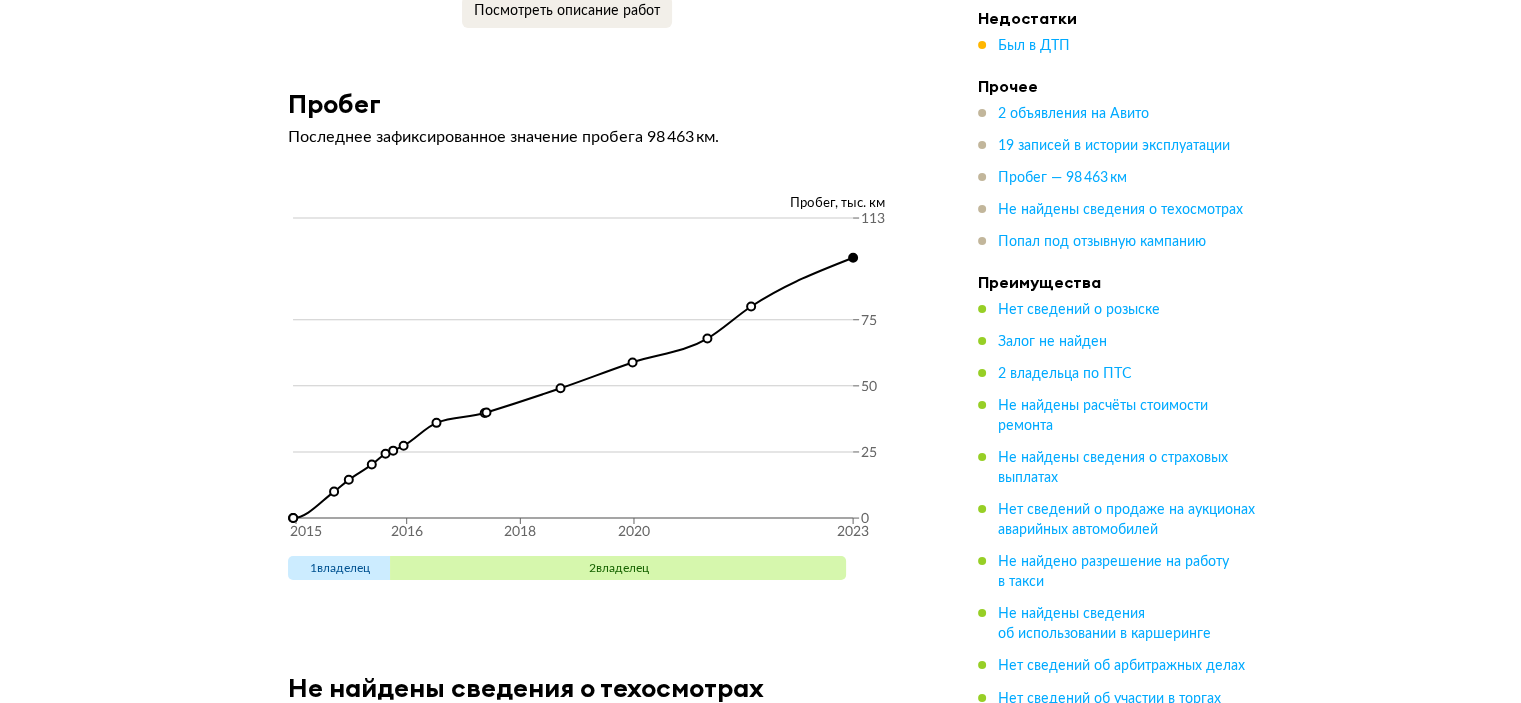 scroll, scrollTop: 7800, scrollLeft: 0, axis: vertical 